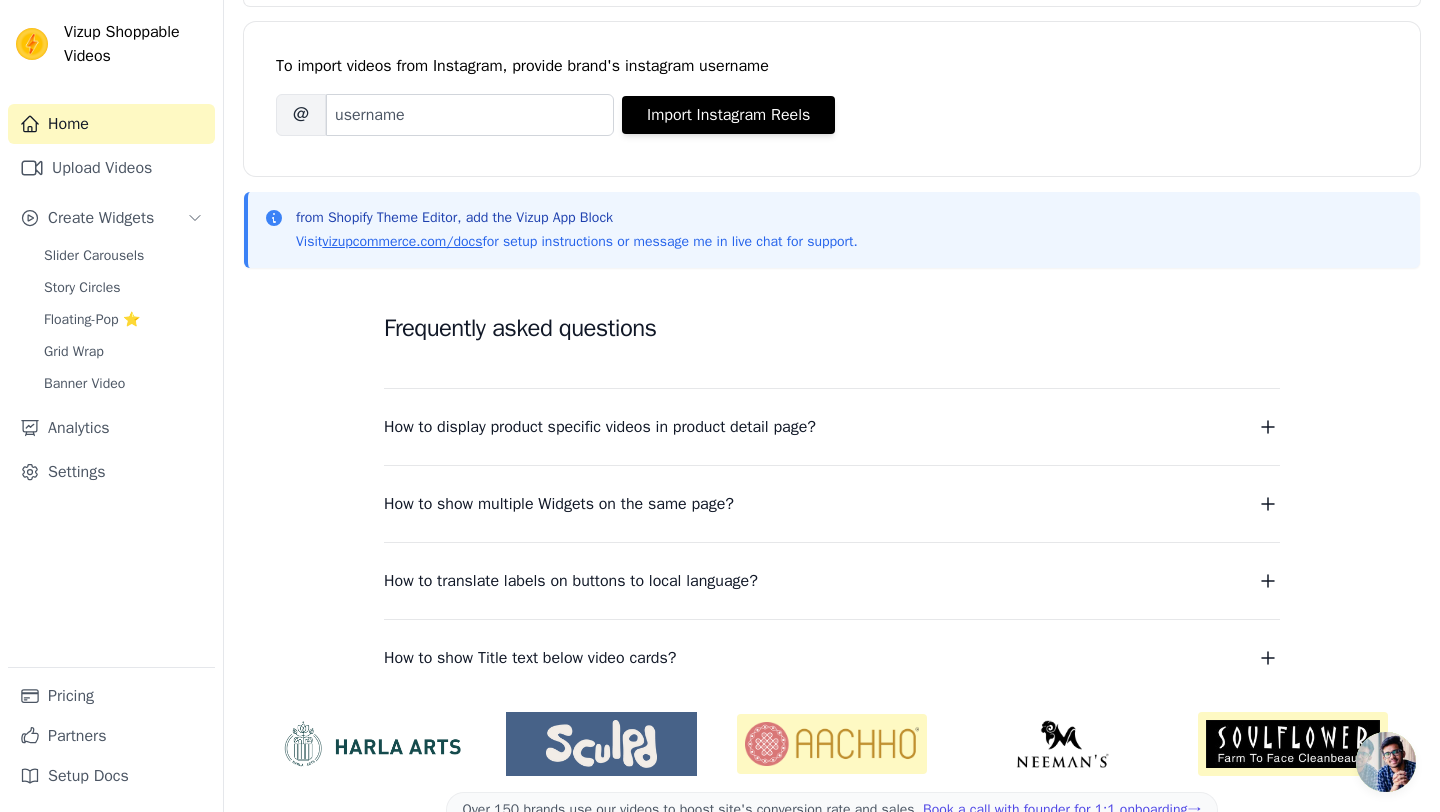 scroll, scrollTop: 310, scrollLeft: 0, axis: vertical 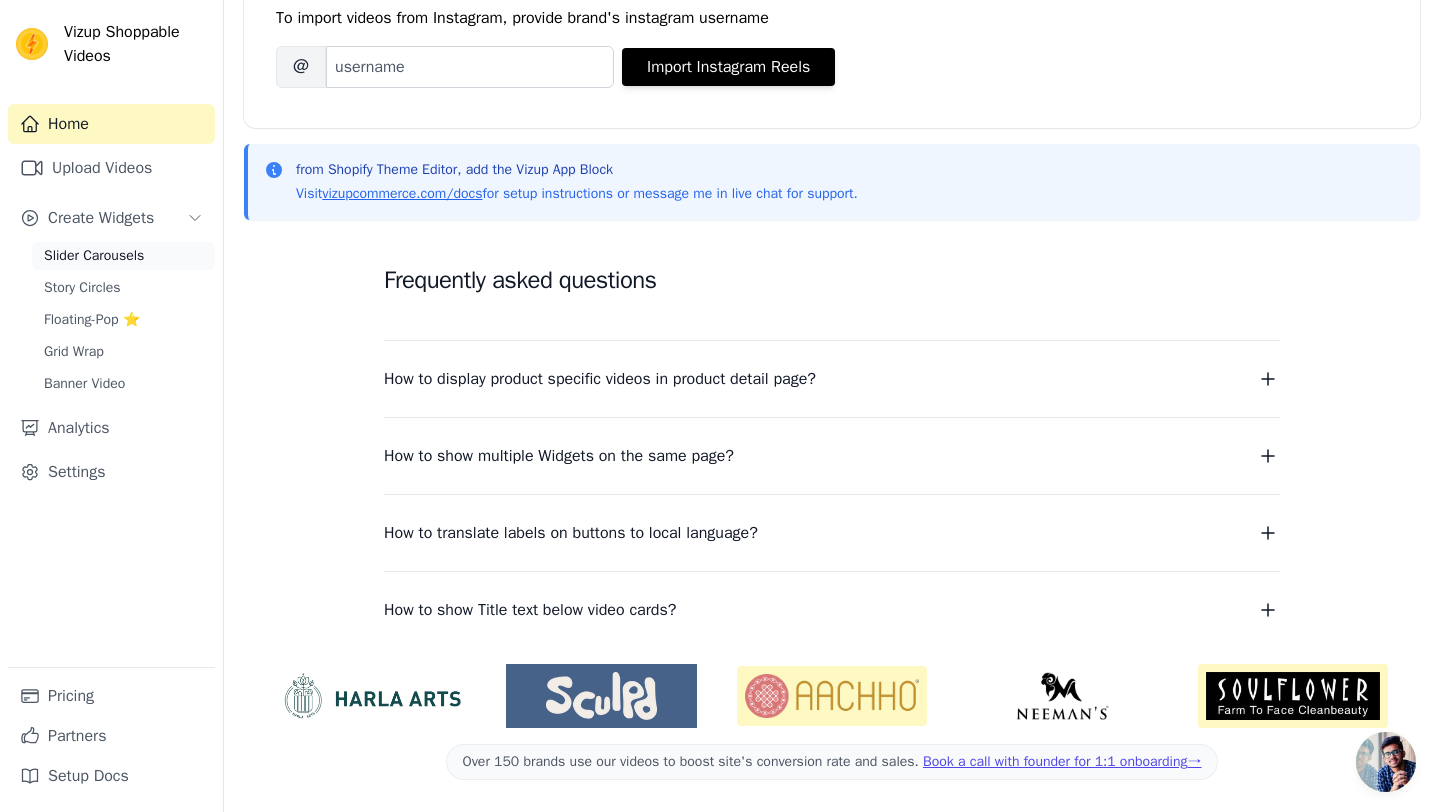 click on "Slider Carousels" at bounding box center (94, 256) 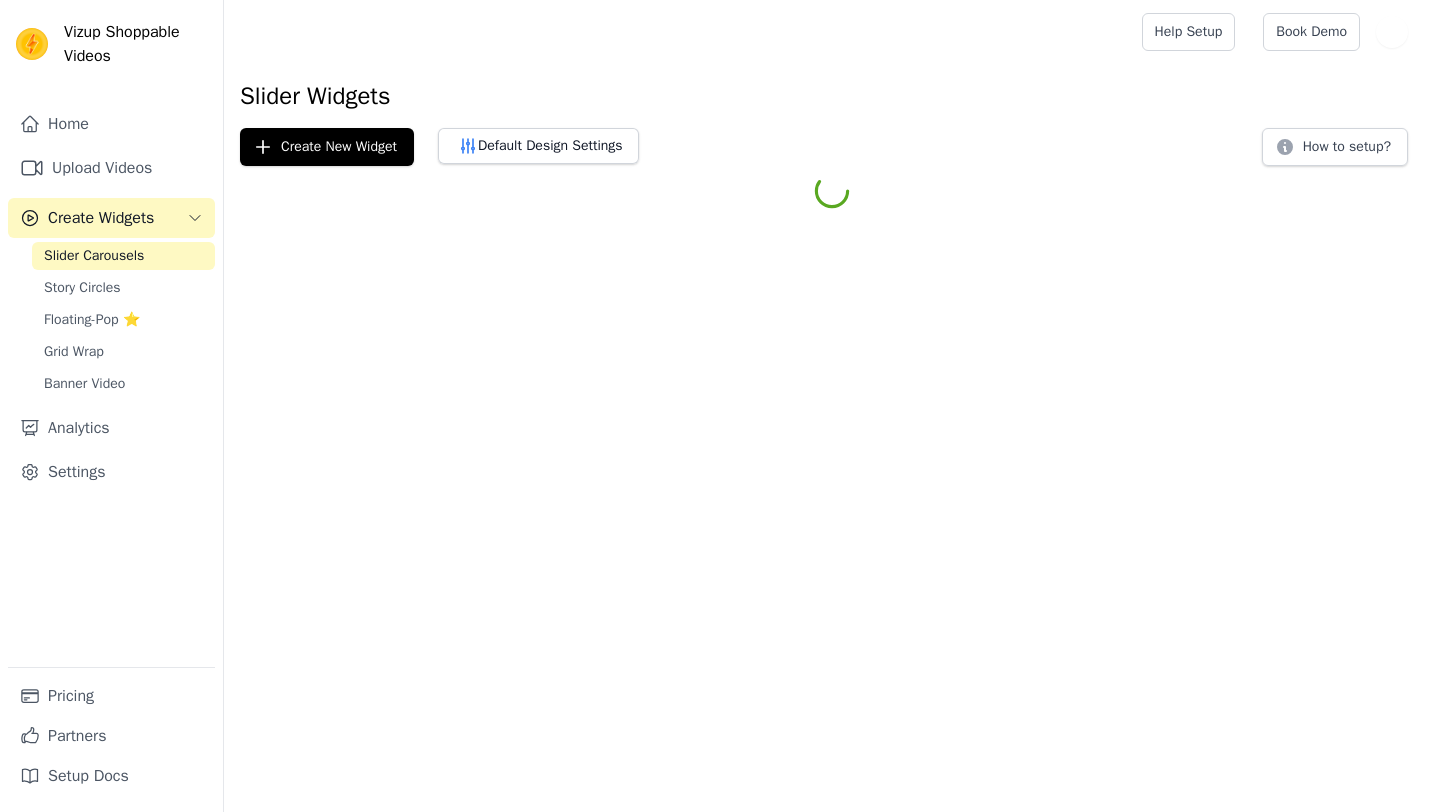 scroll, scrollTop: 0, scrollLeft: 0, axis: both 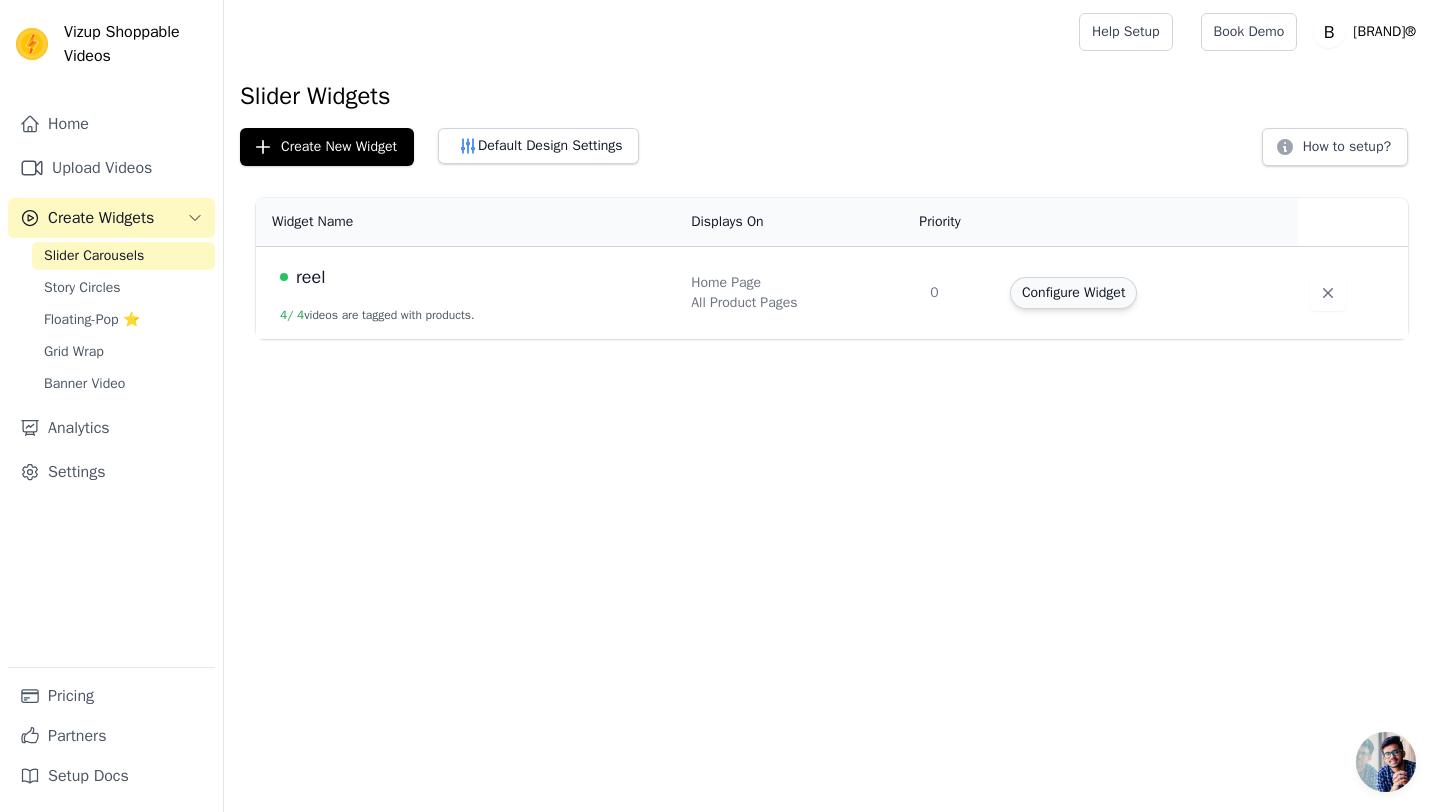 click on "Configure Widget" at bounding box center [1073, 293] 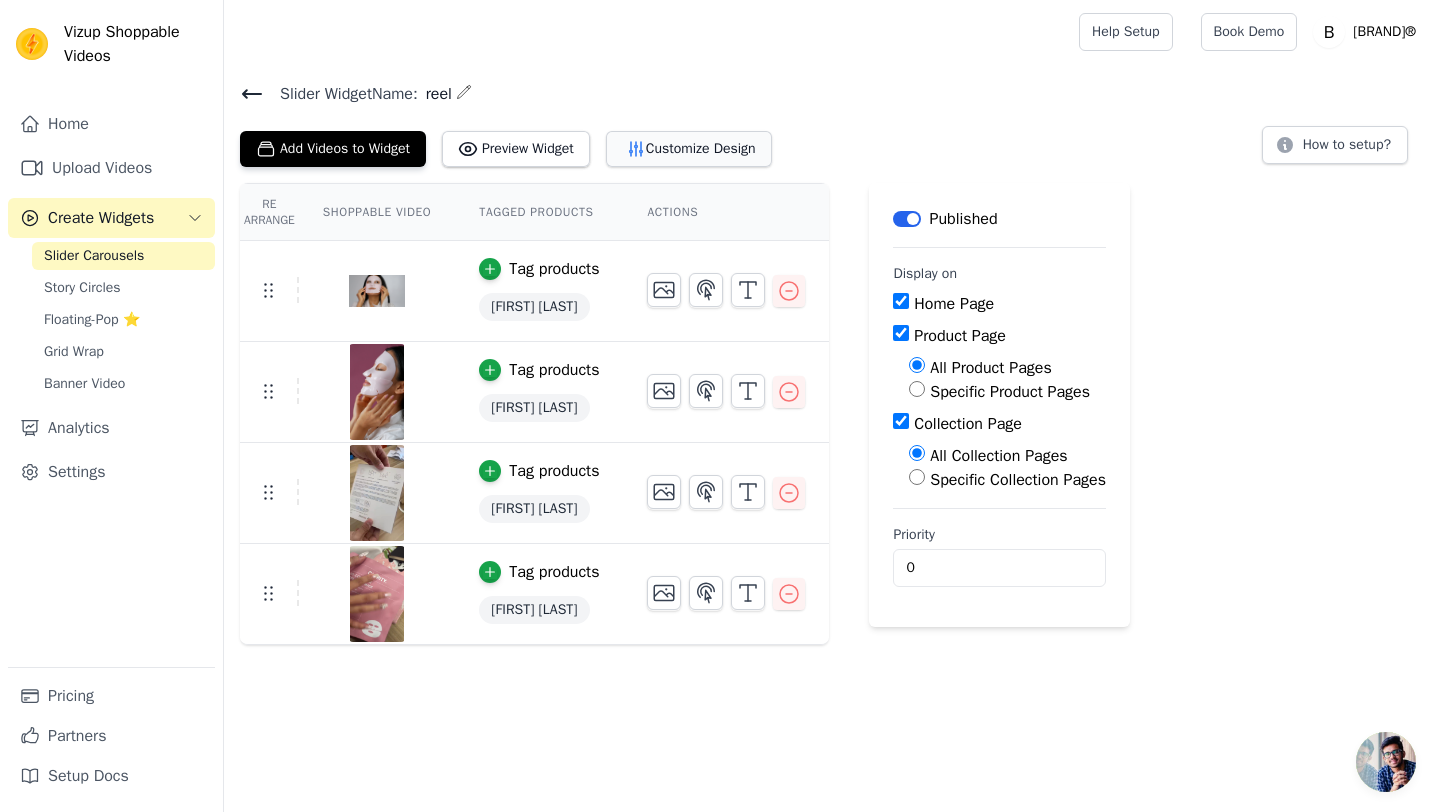 click on "Customize Design" at bounding box center (689, 149) 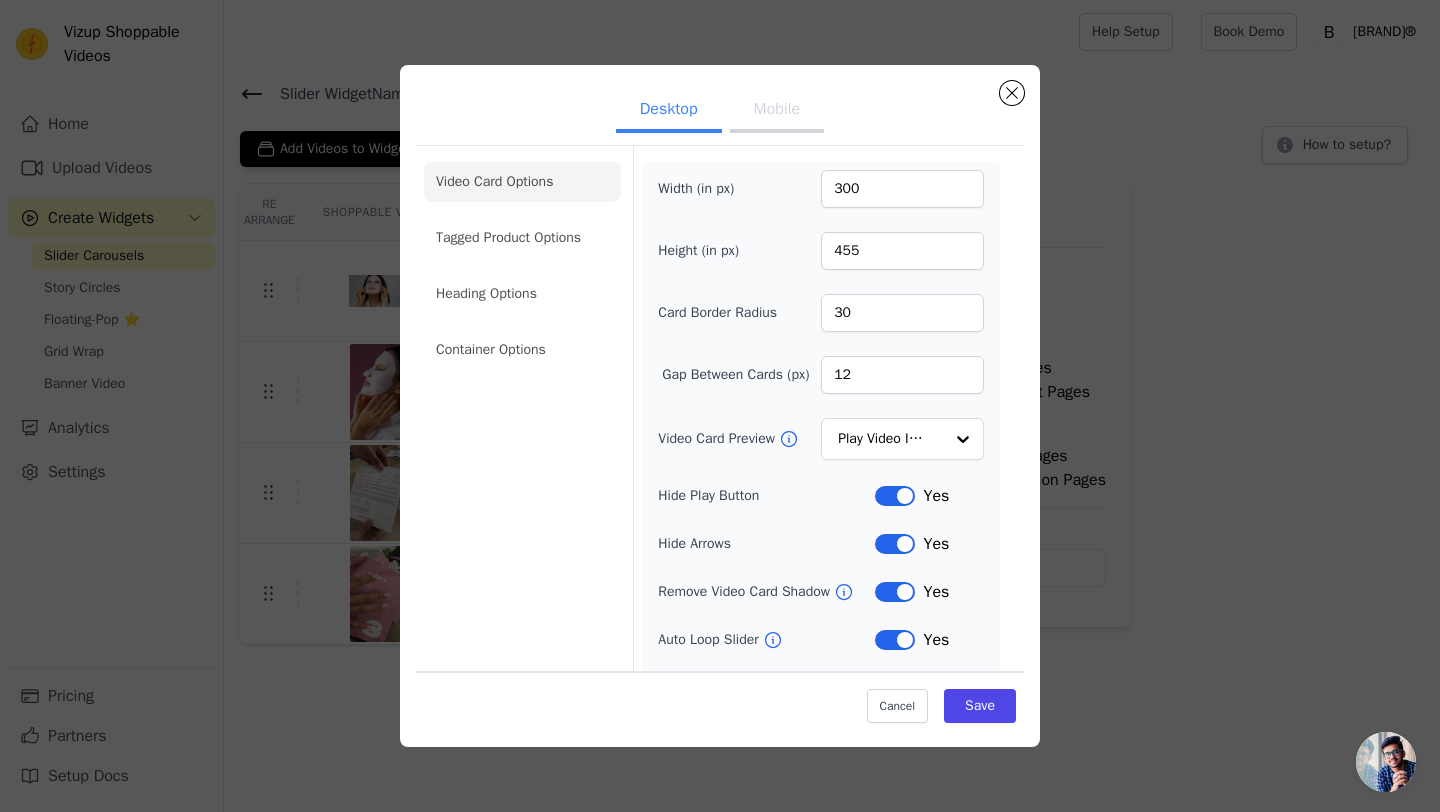 click on "Mobile" at bounding box center [777, 111] 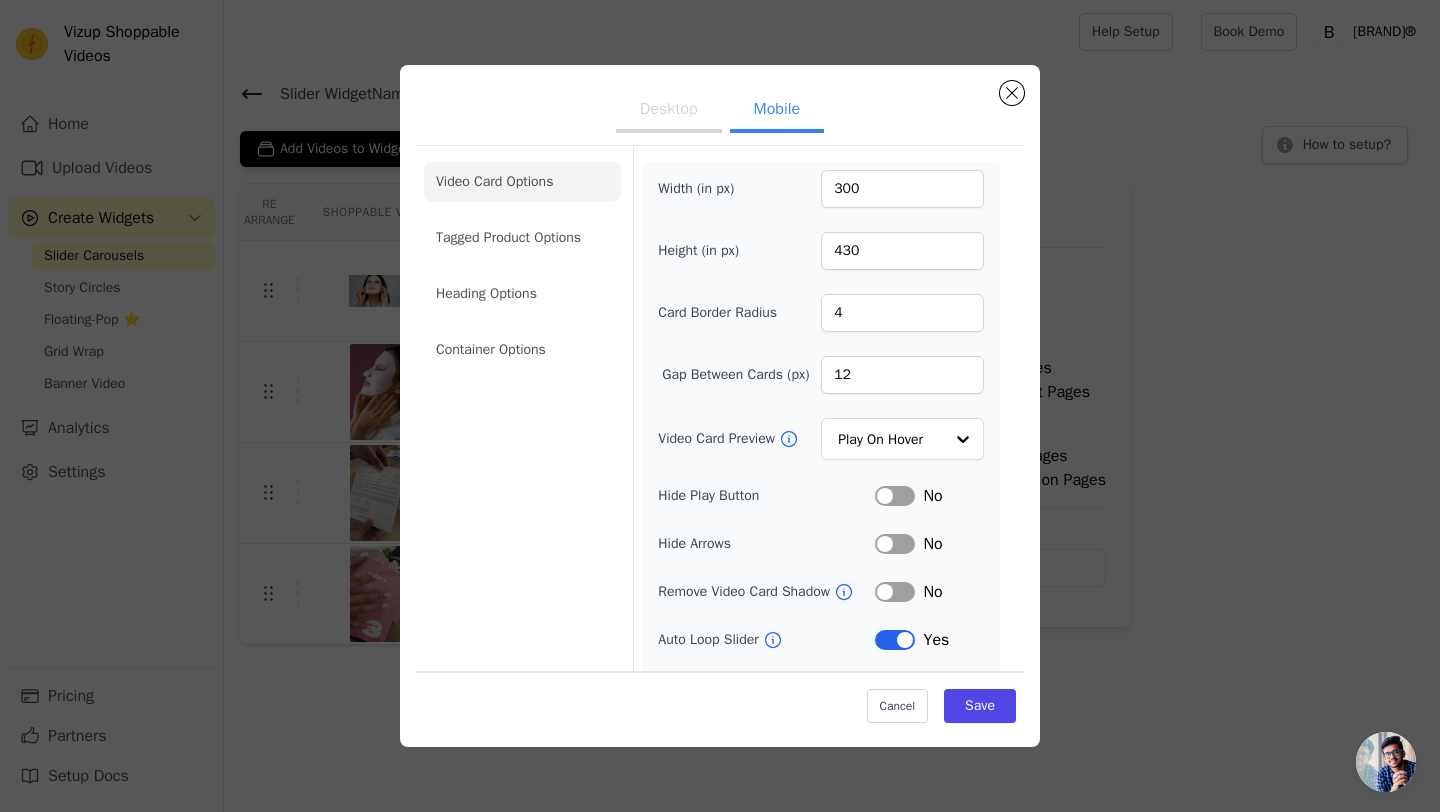 click on "Desktop" at bounding box center [669, 111] 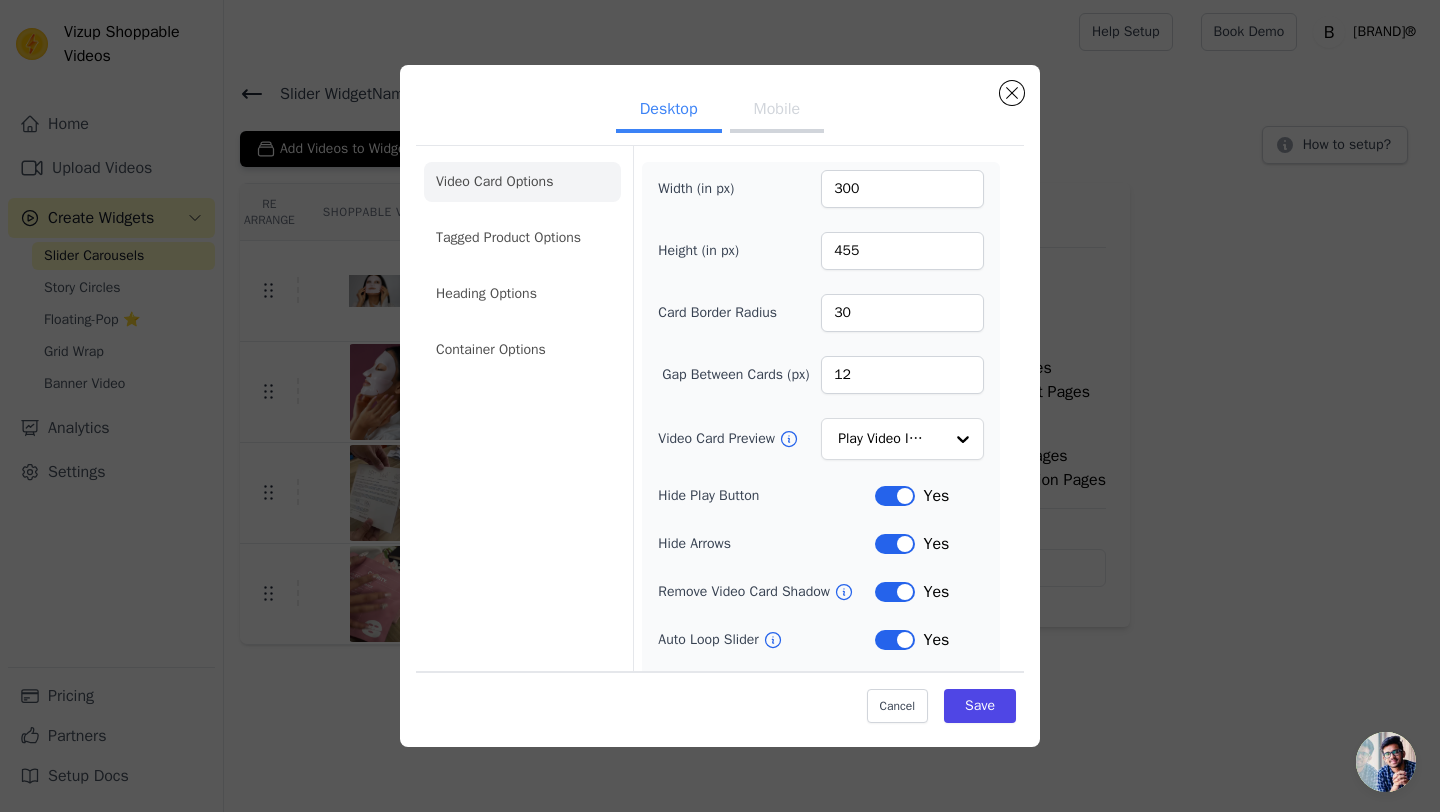 click on "Mobile" at bounding box center (777, 111) 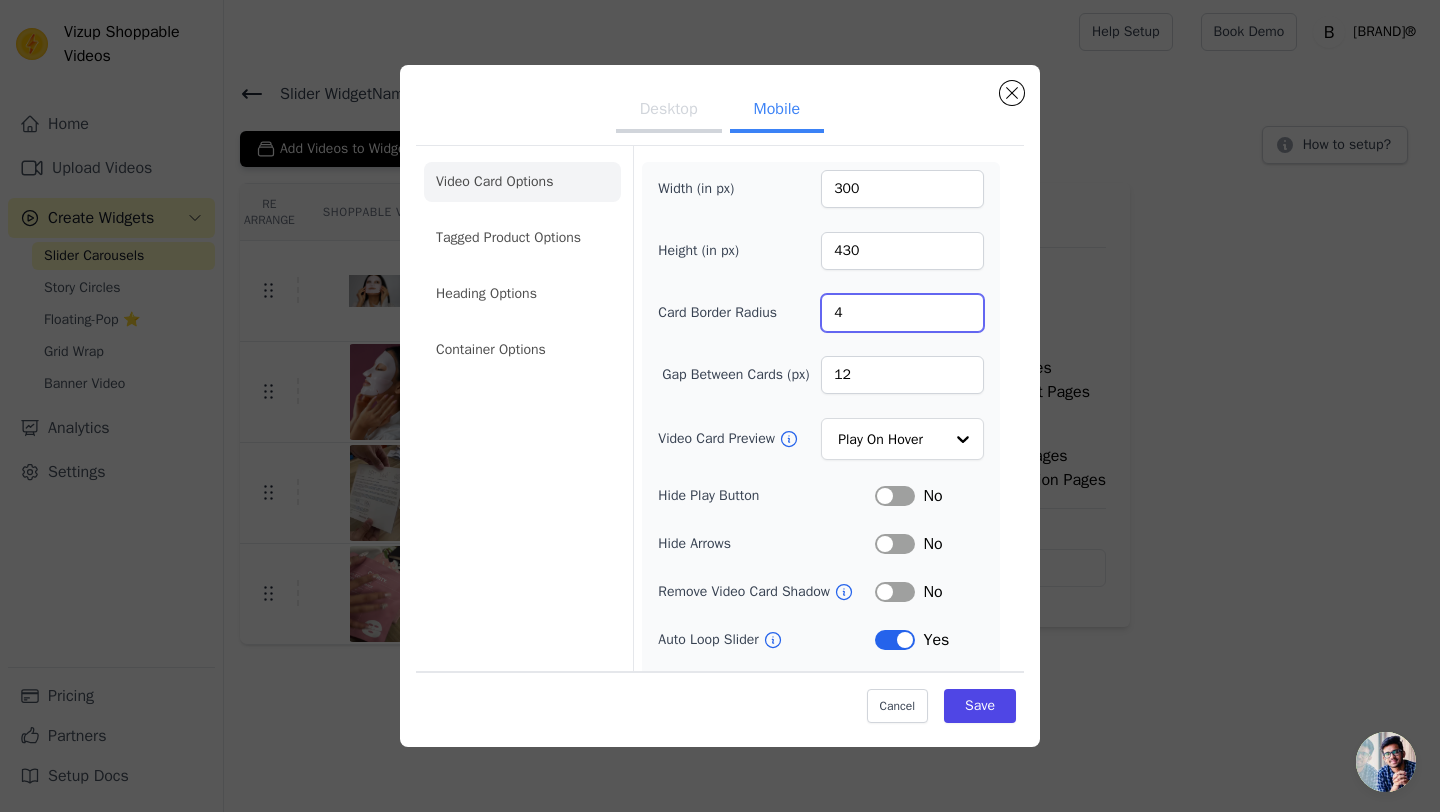 click on "4" at bounding box center [902, 313] 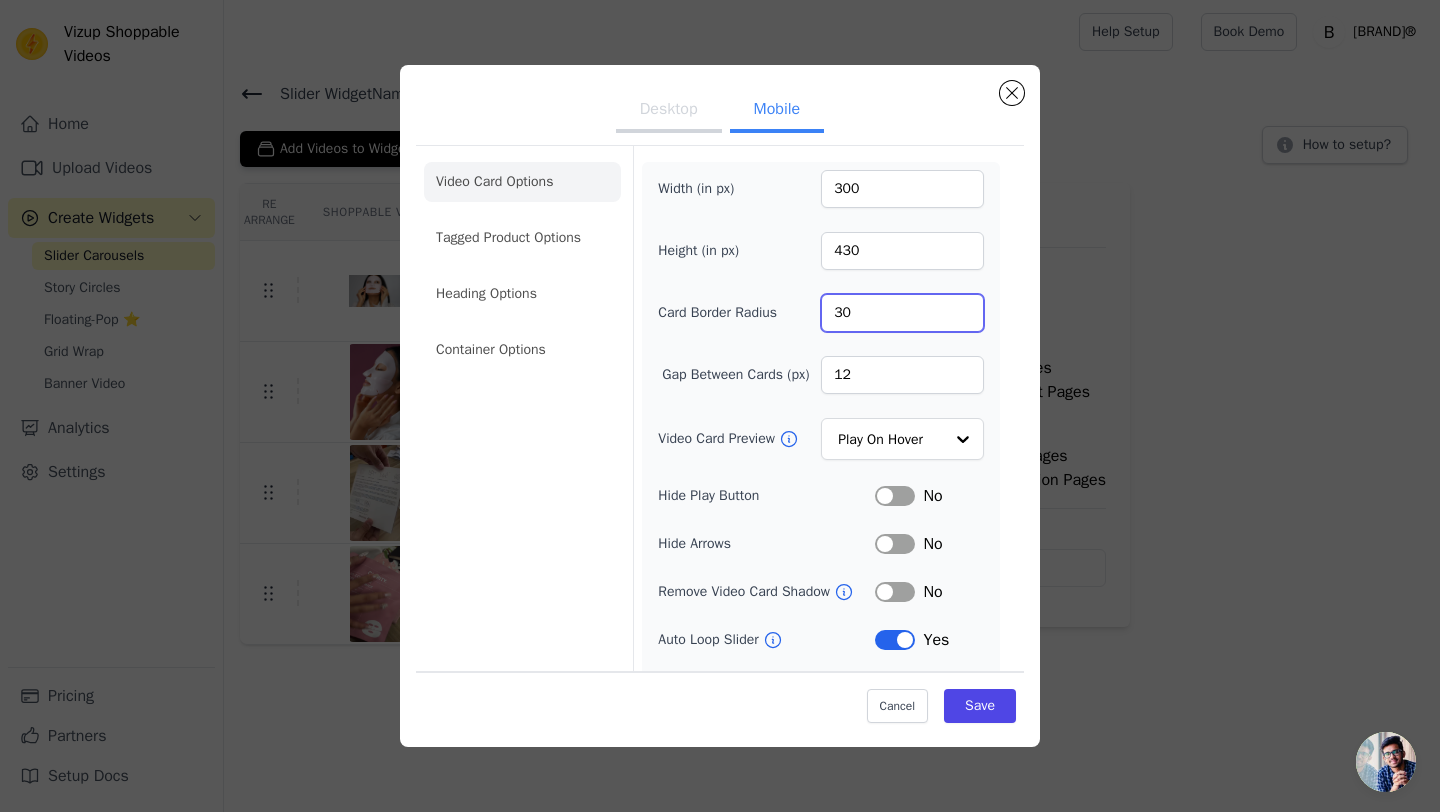 type on "30" 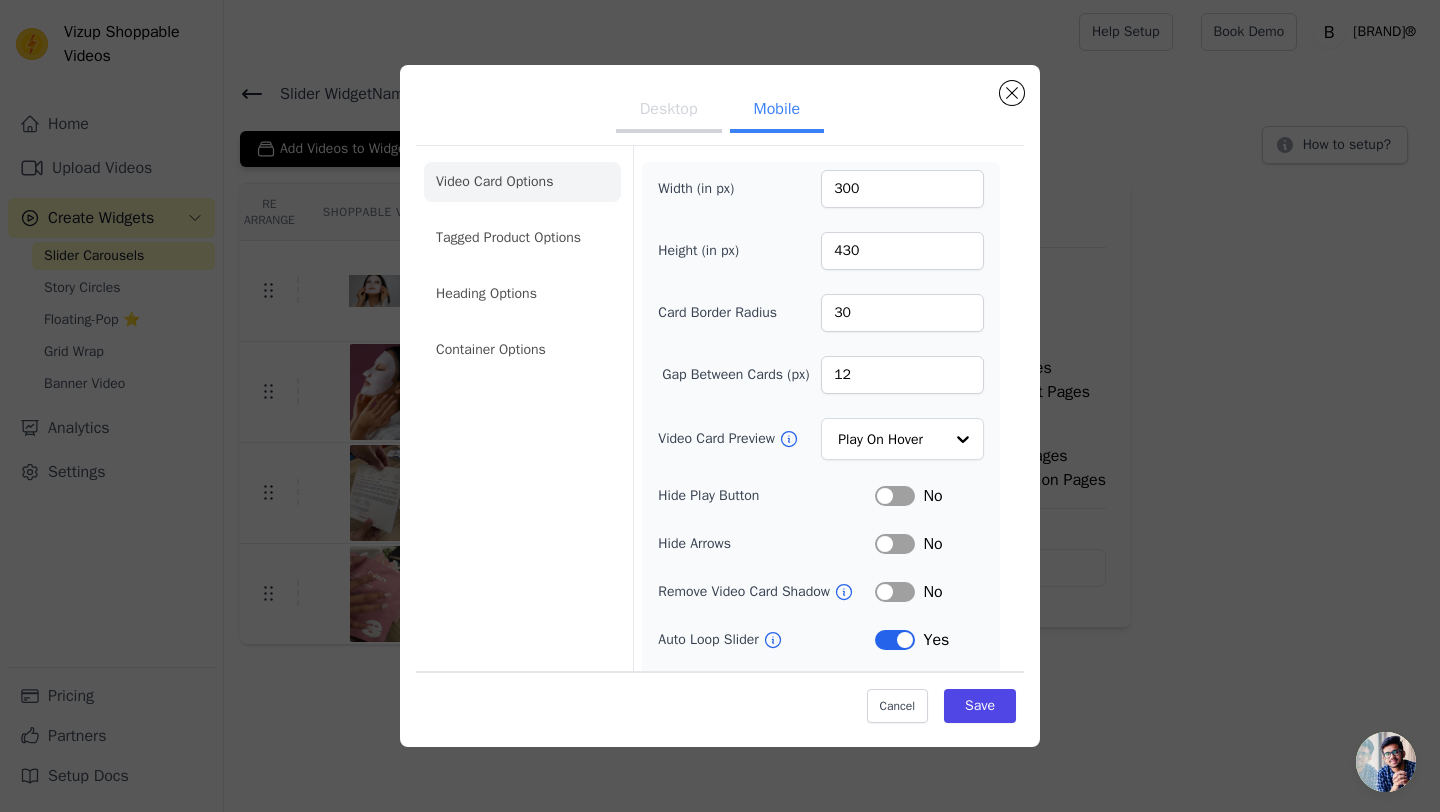 click on "Desktop" at bounding box center (669, 111) 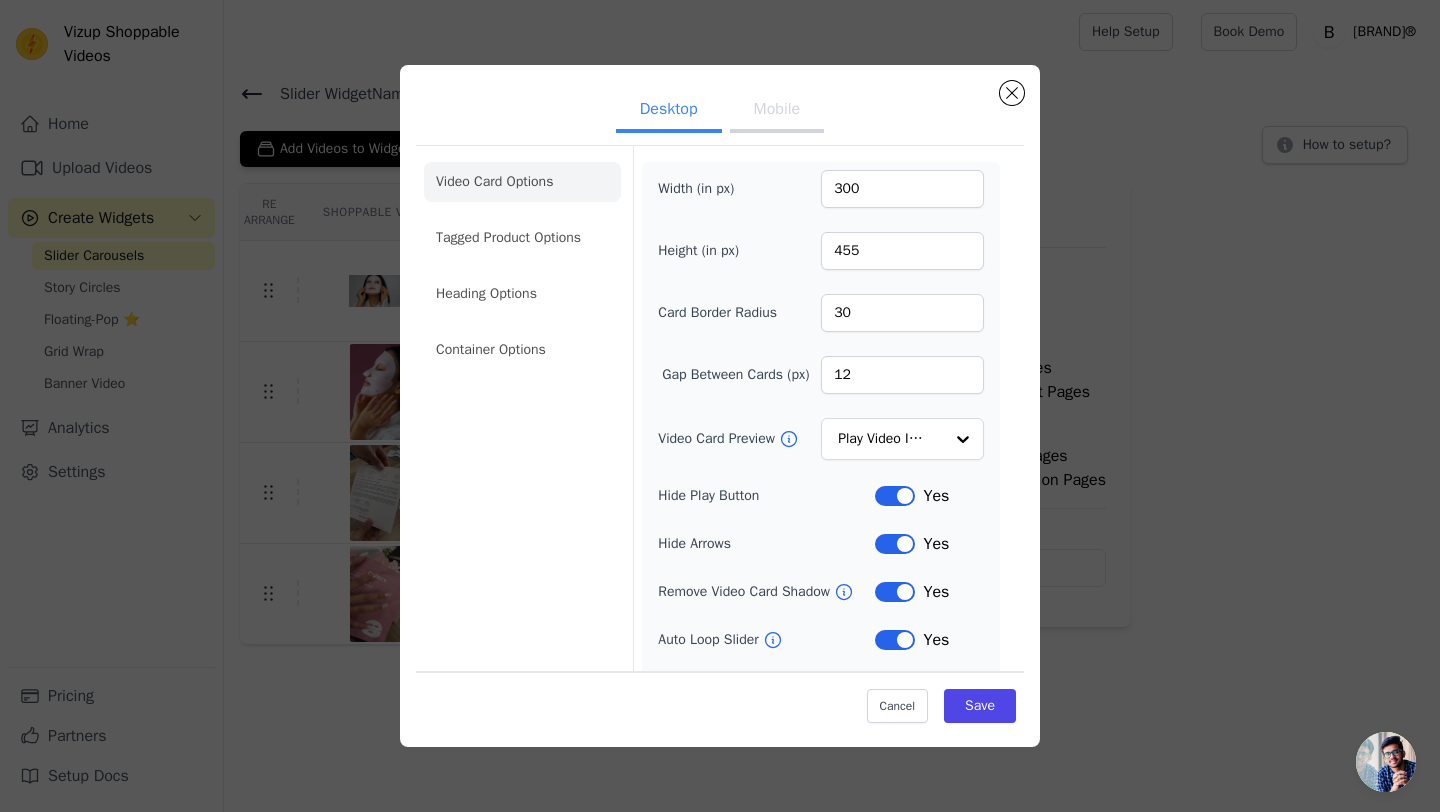 click on "Mobile" at bounding box center (777, 111) 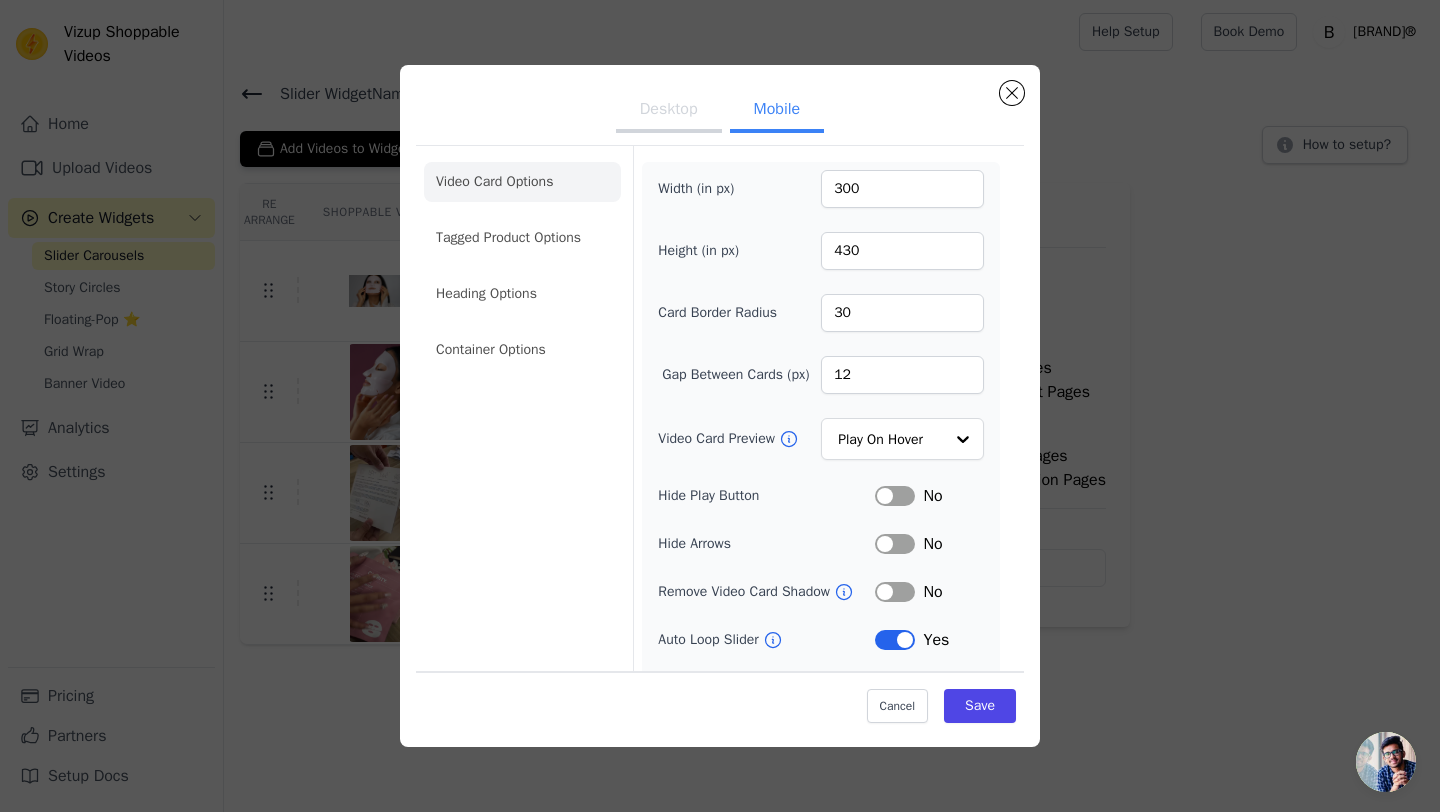 click on "Label" at bounding box center (895, 496) 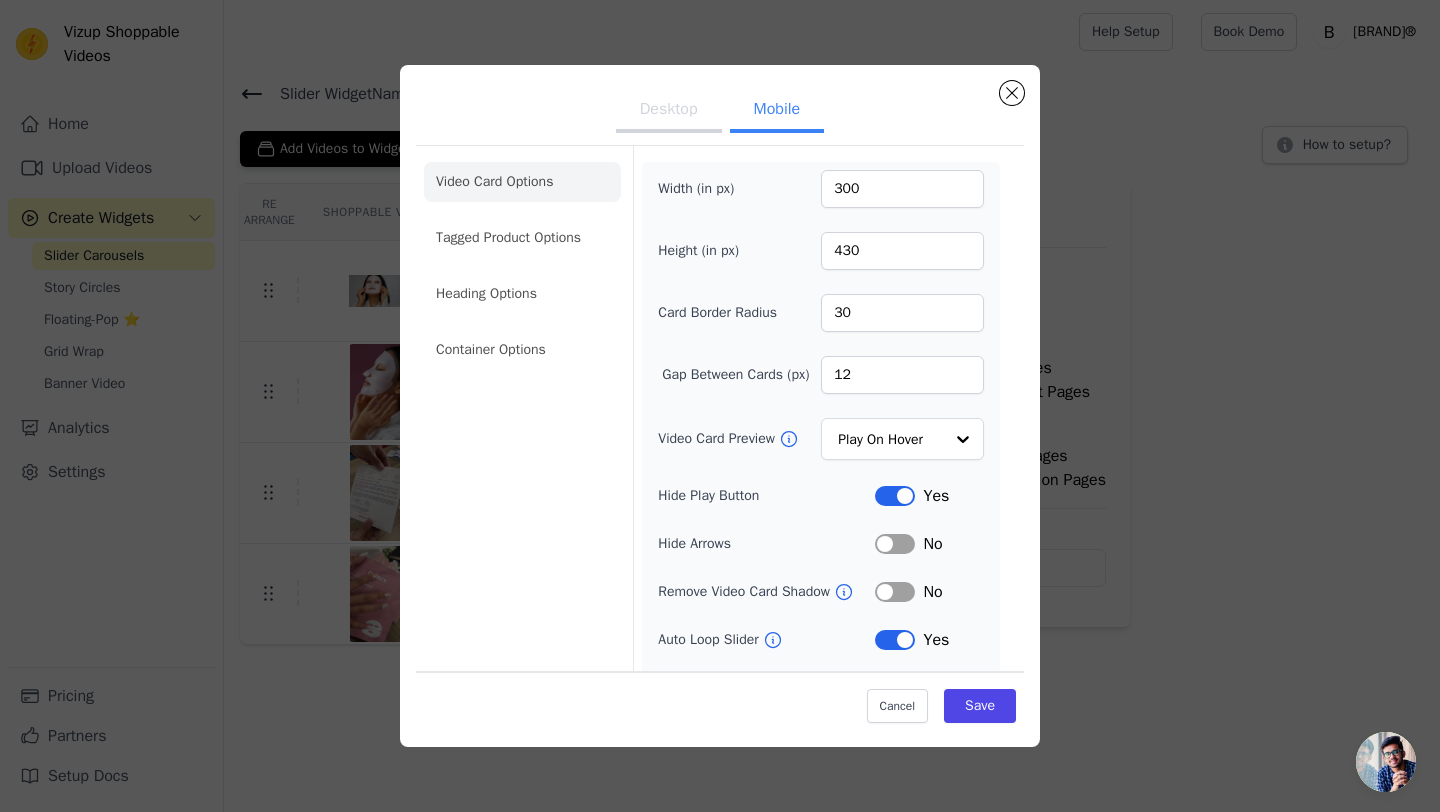 click on "Label" at bounding box center [895, 544] 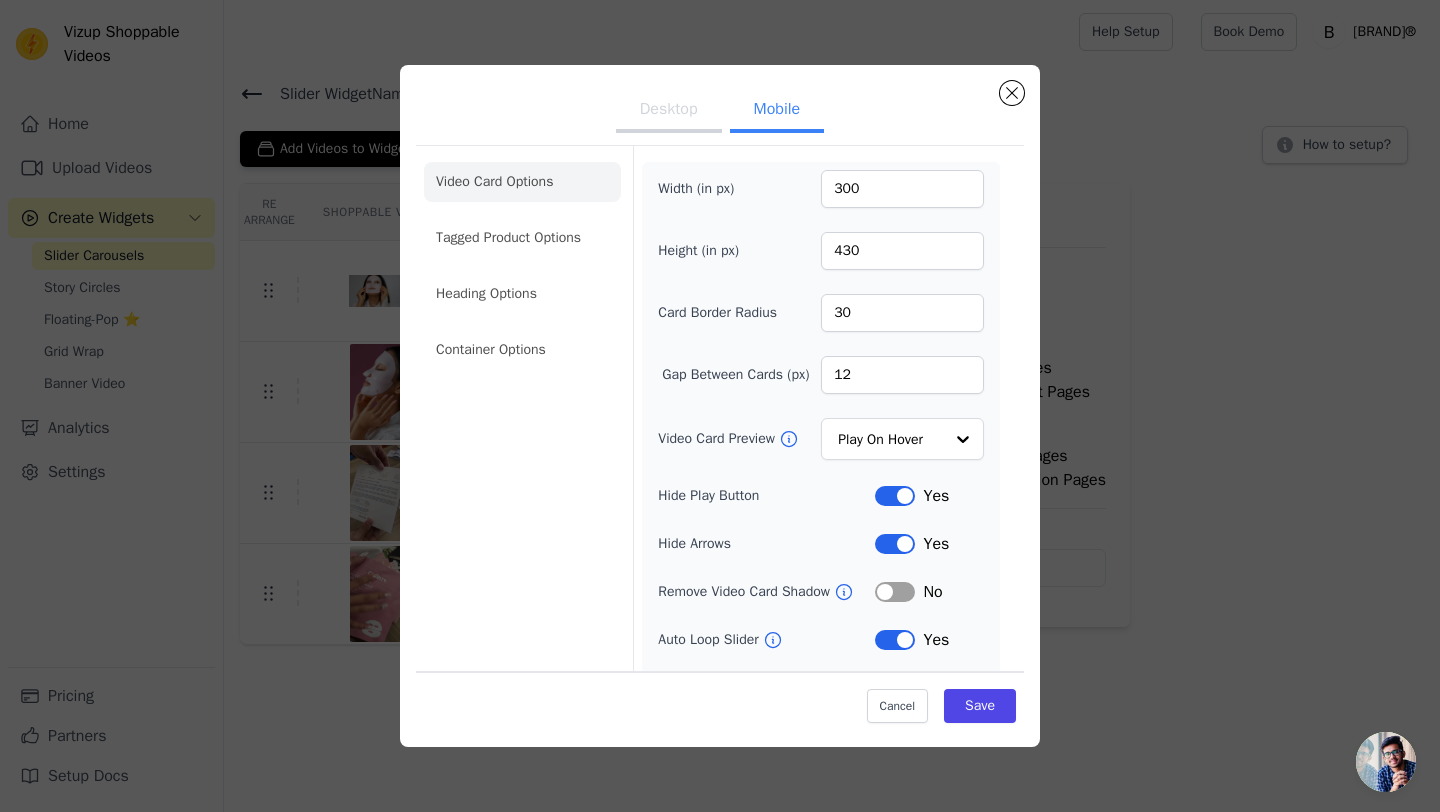 click on "Label" at bounding box center [895, 592] 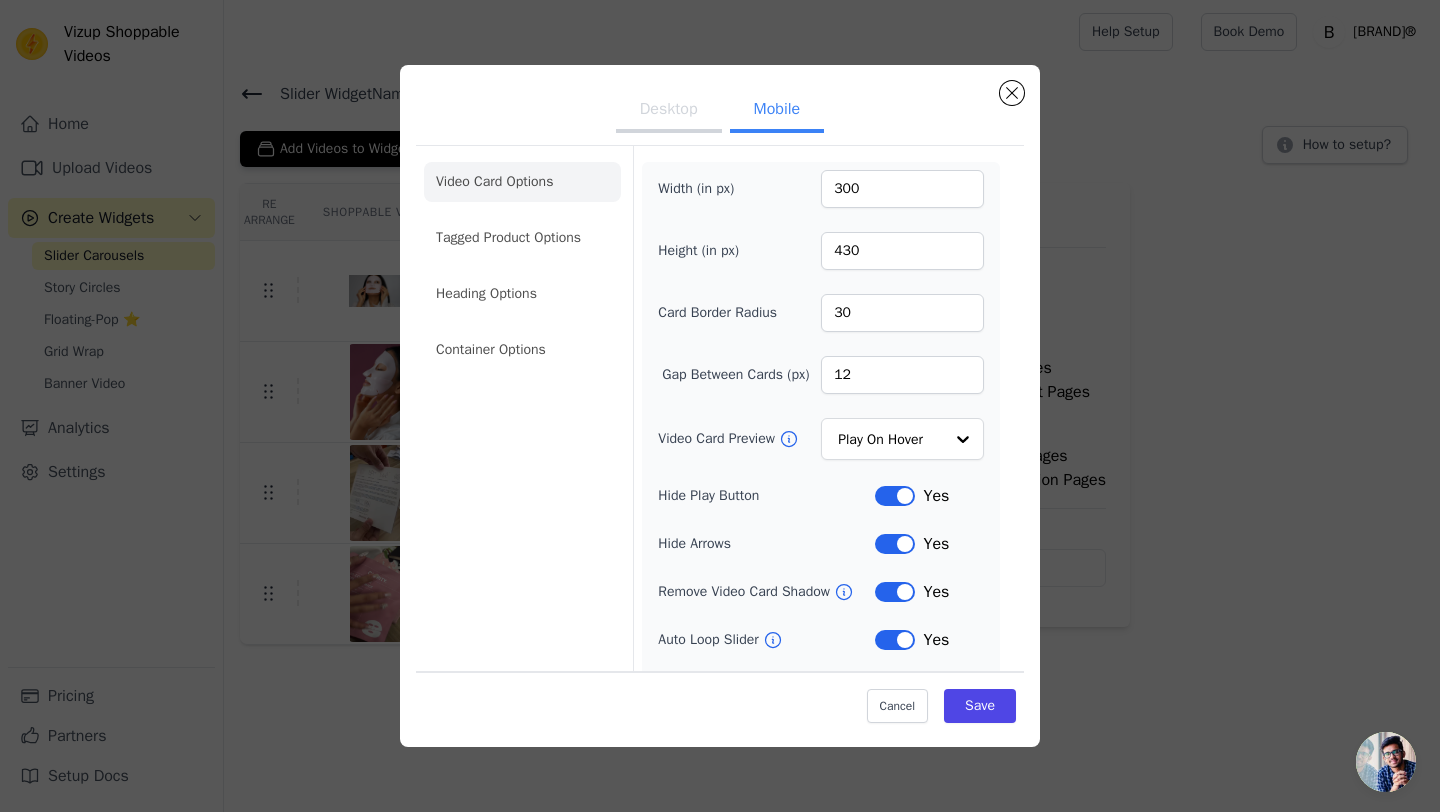 scroll, scrollTop: 143, scrollLeft: 0, axis: vertical 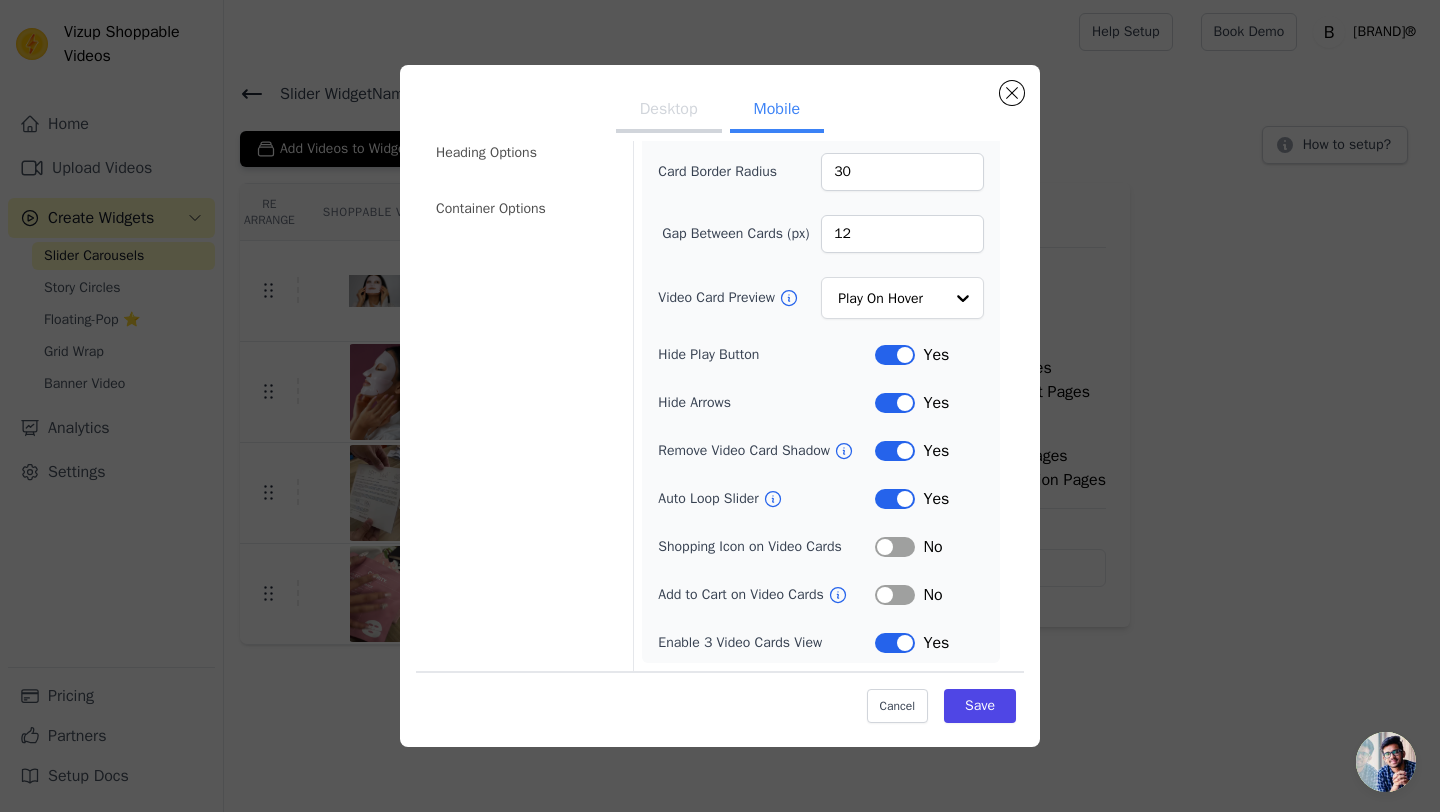 click on "Desktop" at bounding box center (669, 111) 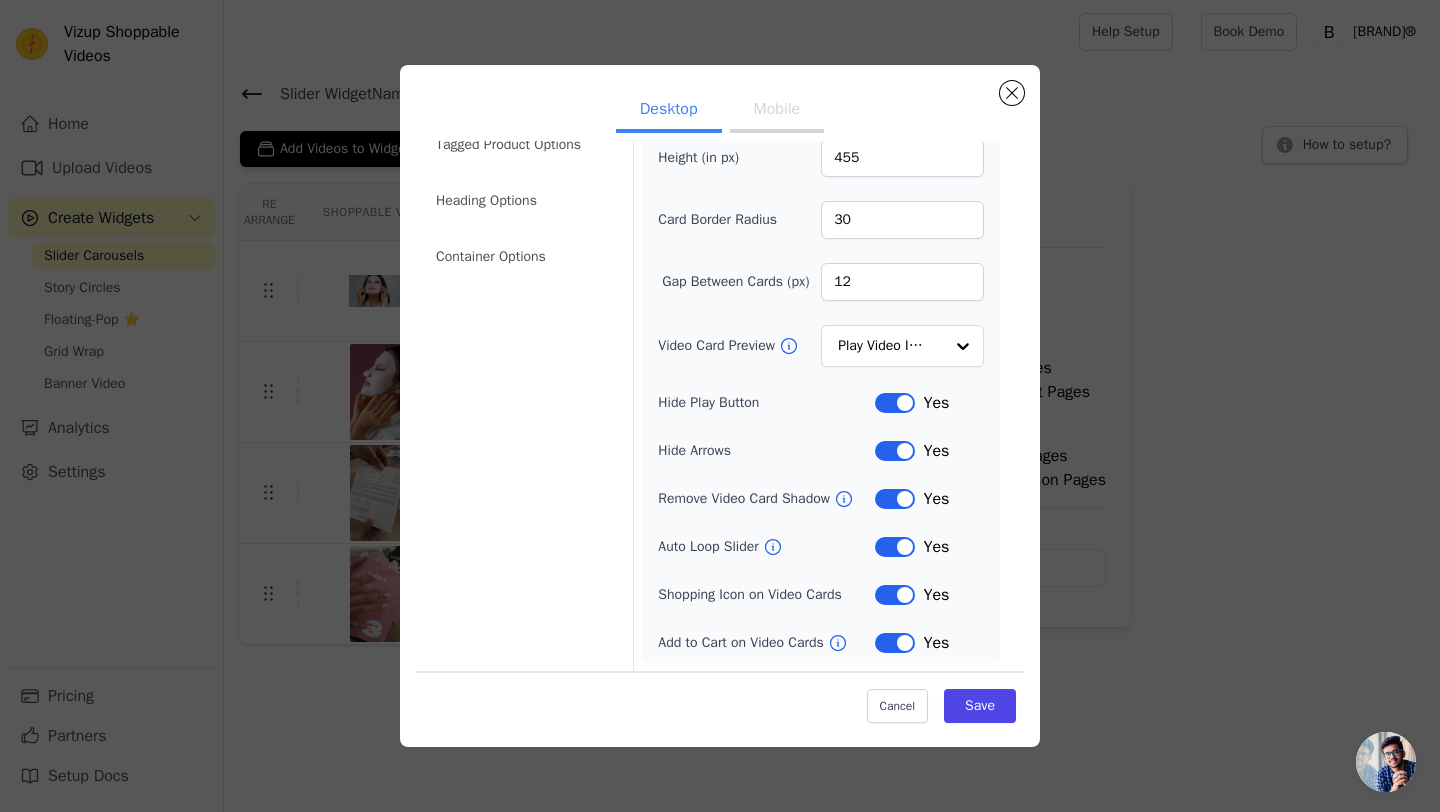 scroll, scrollTop: 95, scrollLeft: 0, axis: vertical 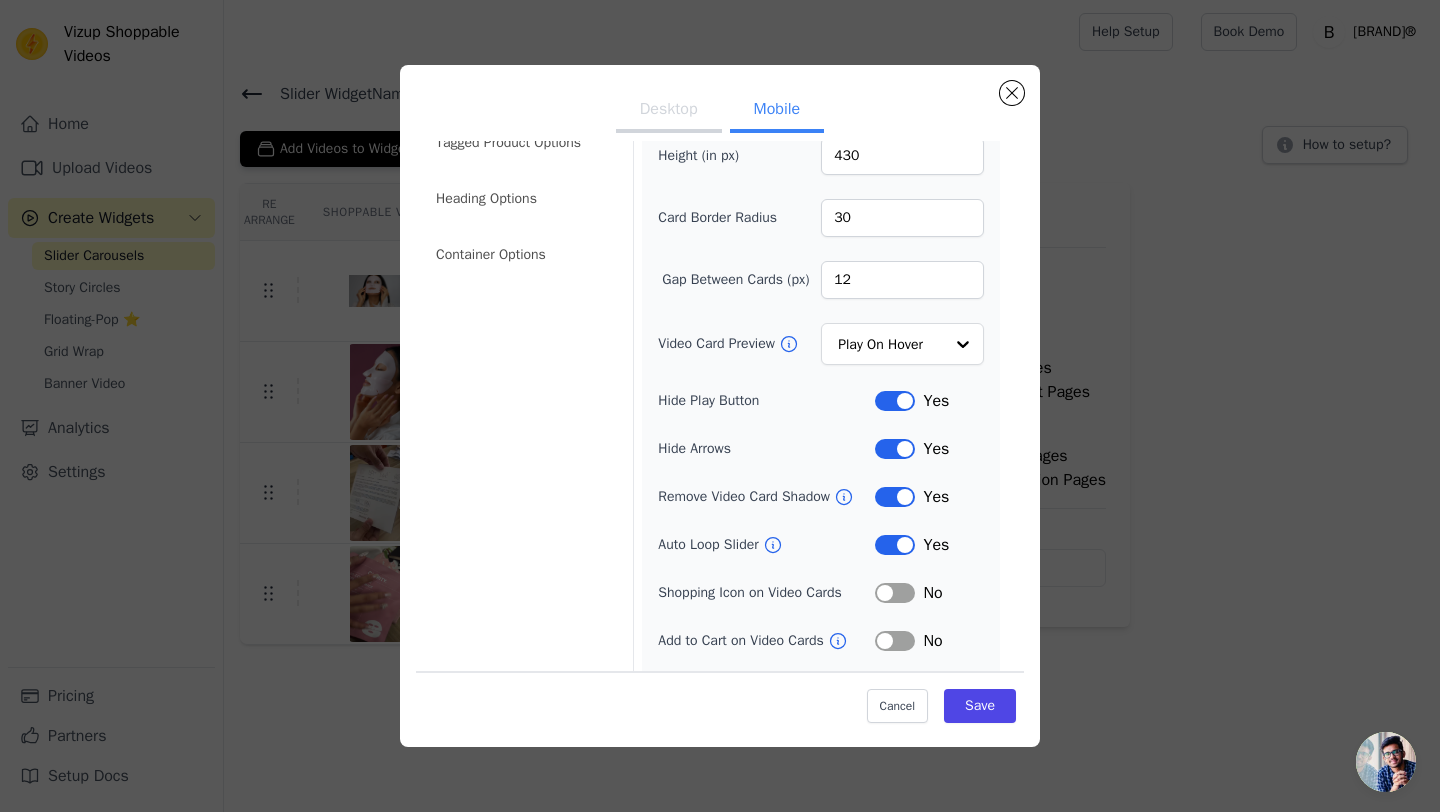 click on "Label" at bounding box center (895, 593) 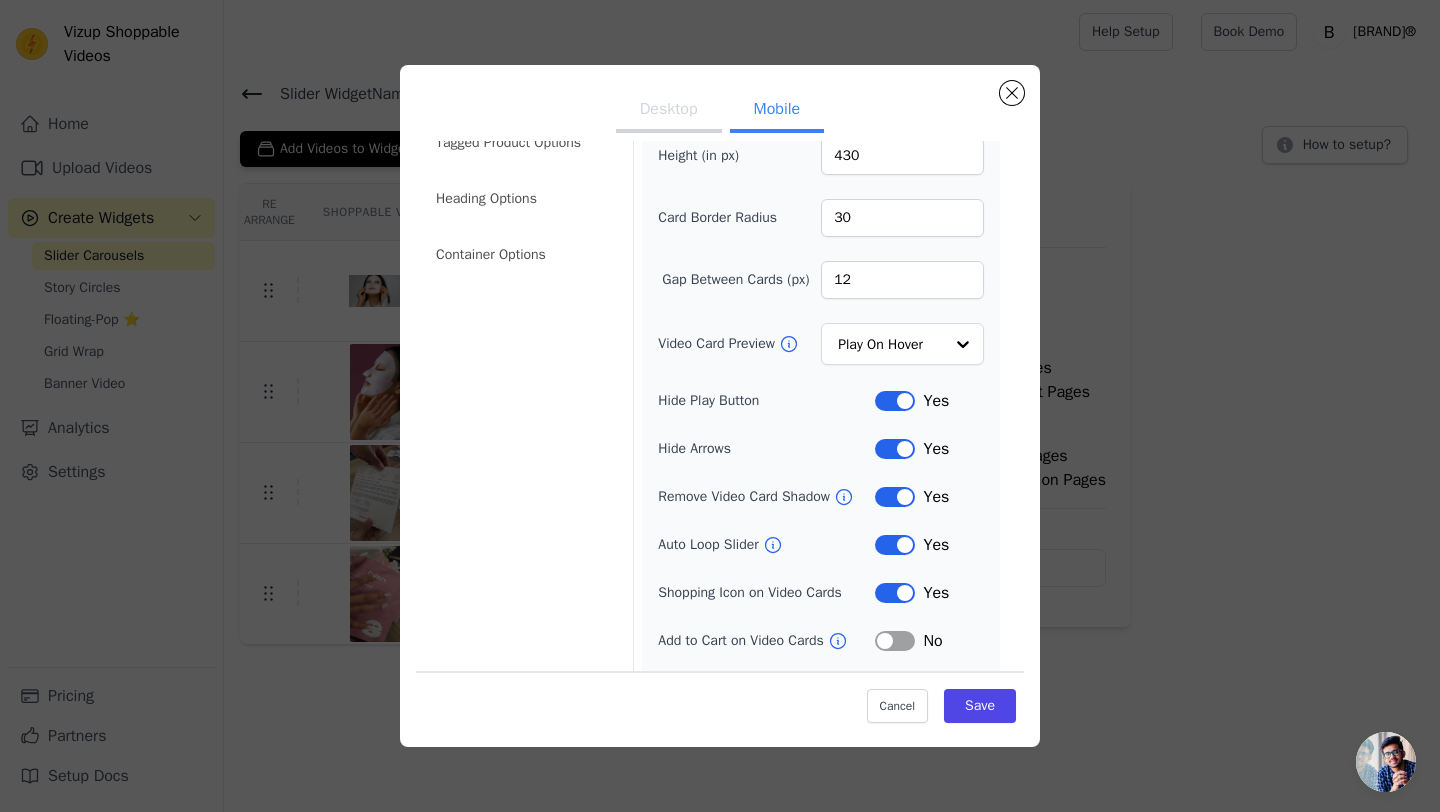 click on "Label" at bounding box center [895, 641] 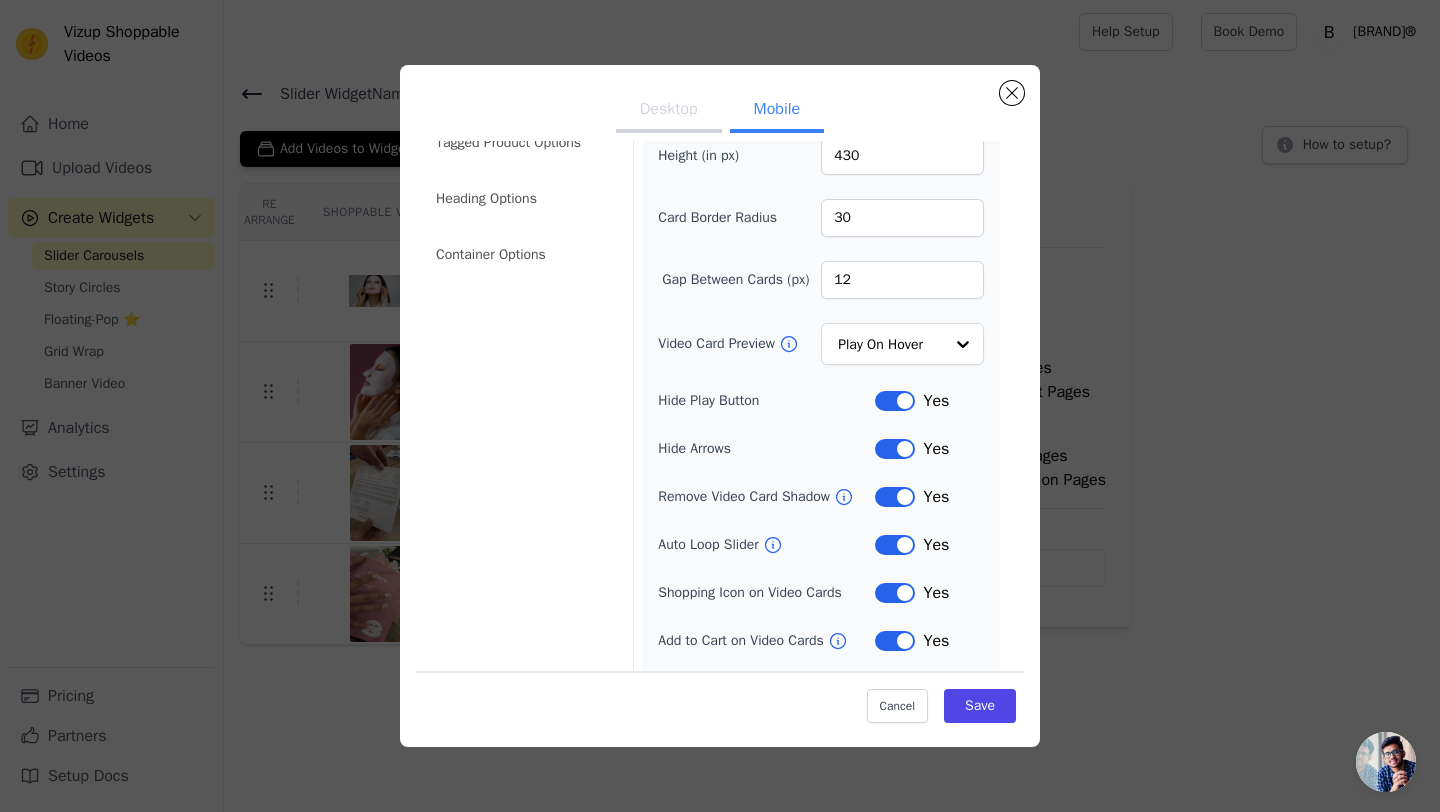 scroll, scrollTop: 0, scrollLeft: 0, axis: both 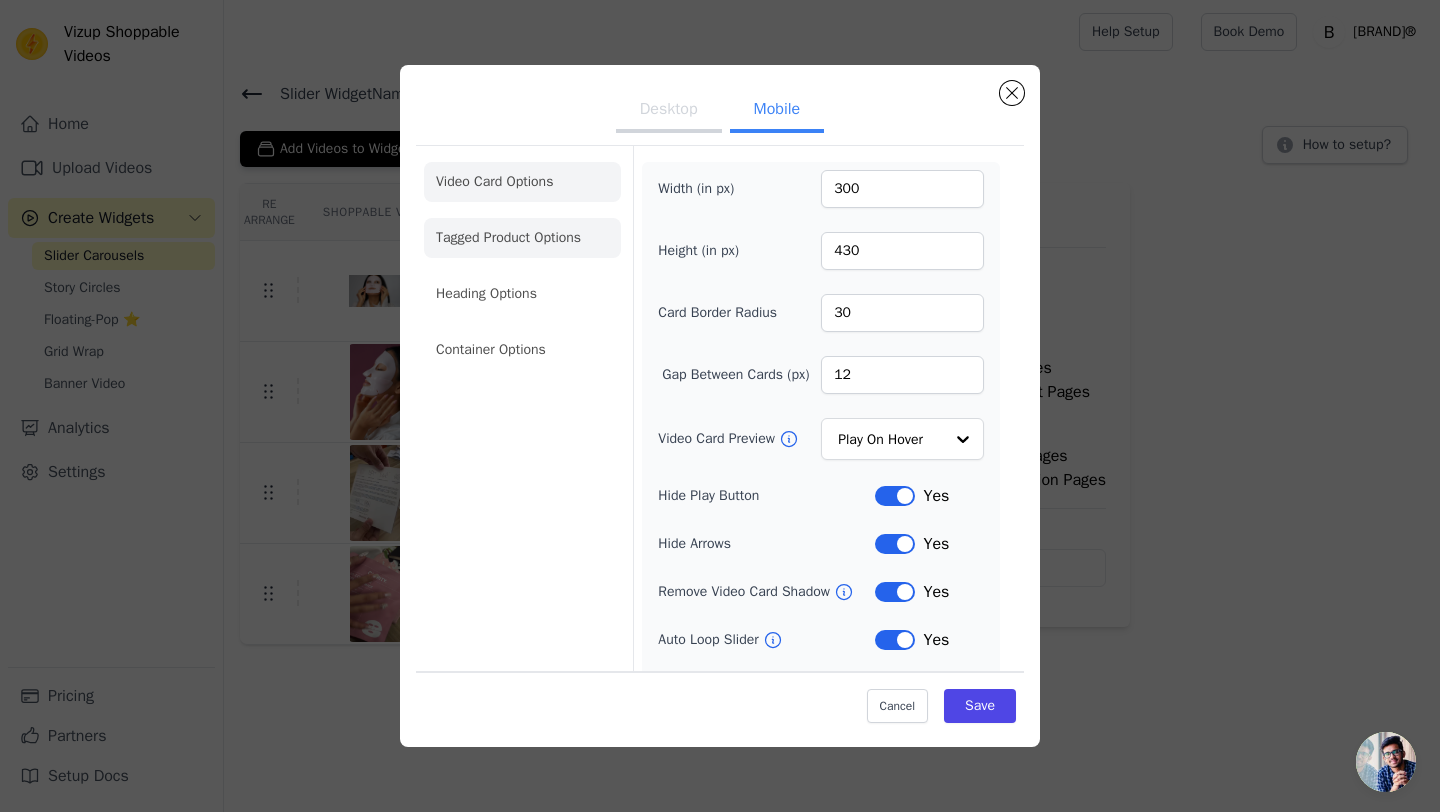 click on "Tagged Product Options" 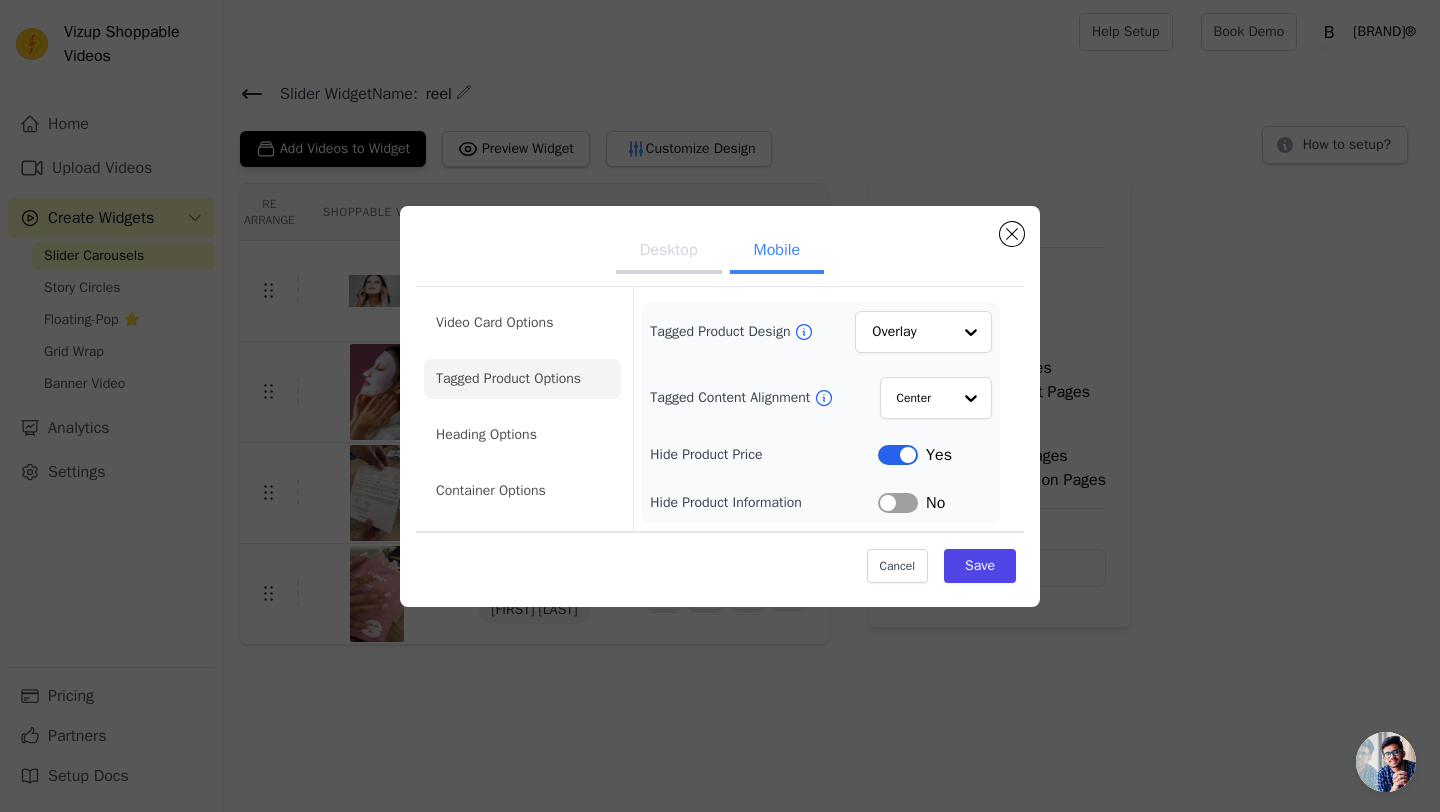 click on "Desktop" at bounding box center (669, 252) 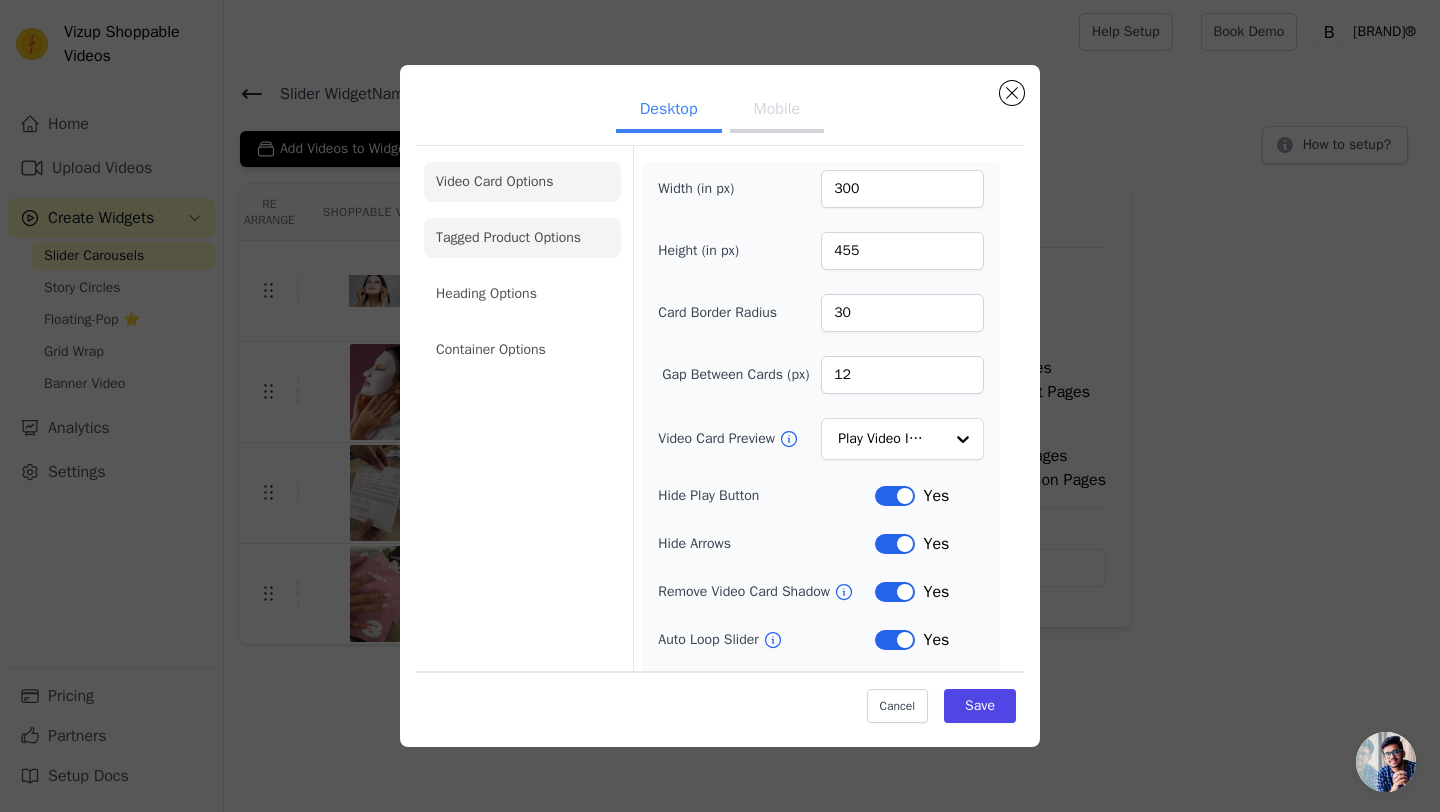 click on "Tagged Product Options" 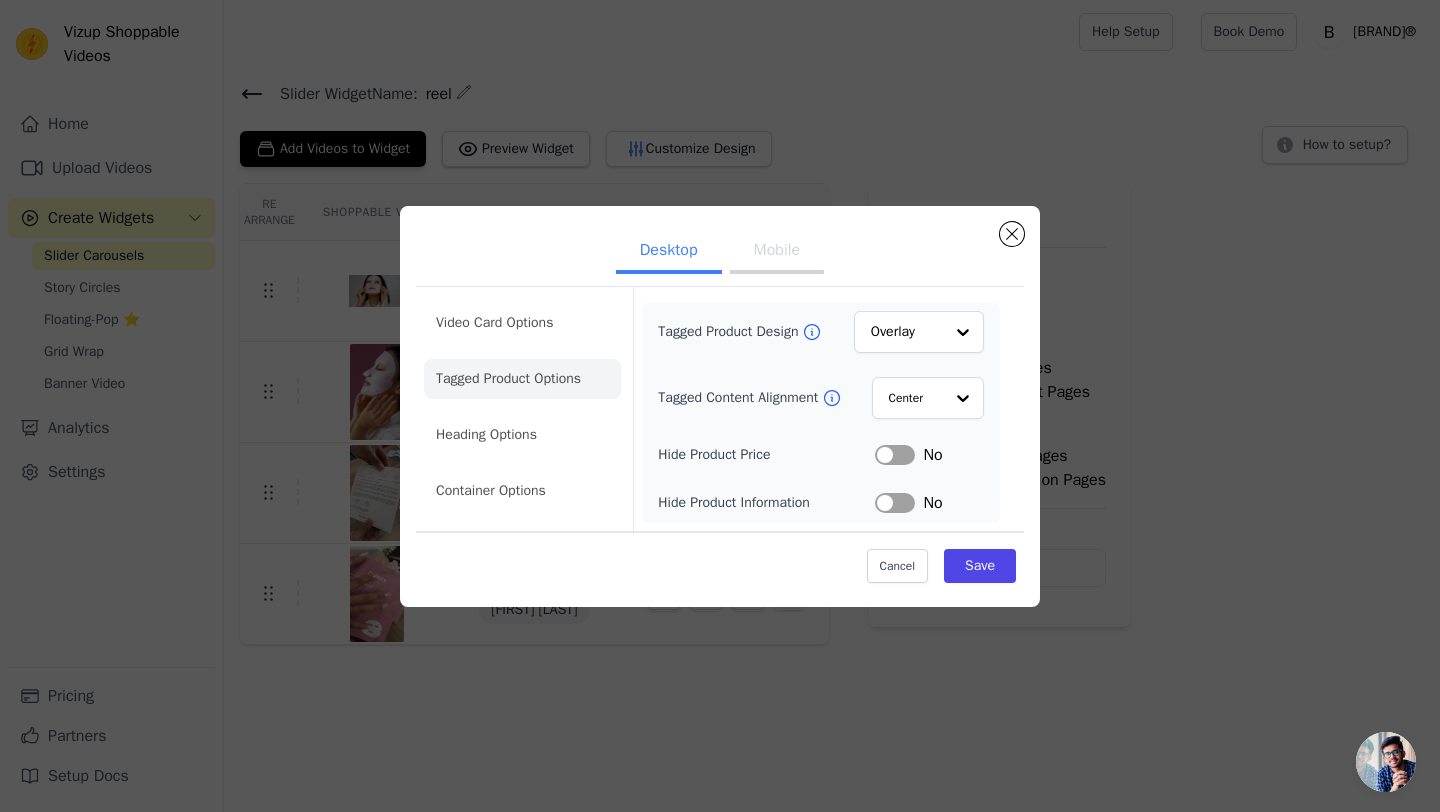 click on "Mobile" at bounding box center (777, 252) 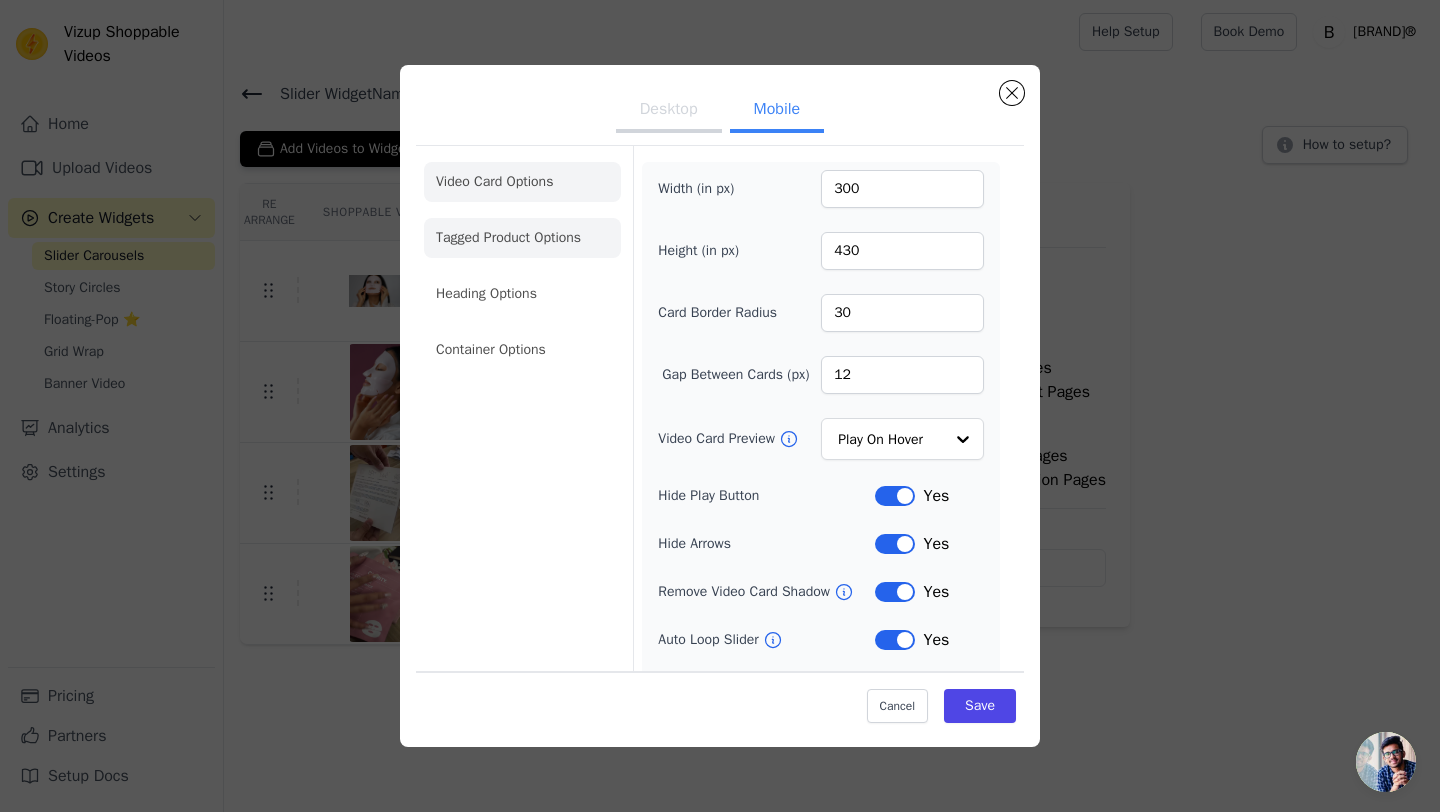 click on "Tagged Product Options" 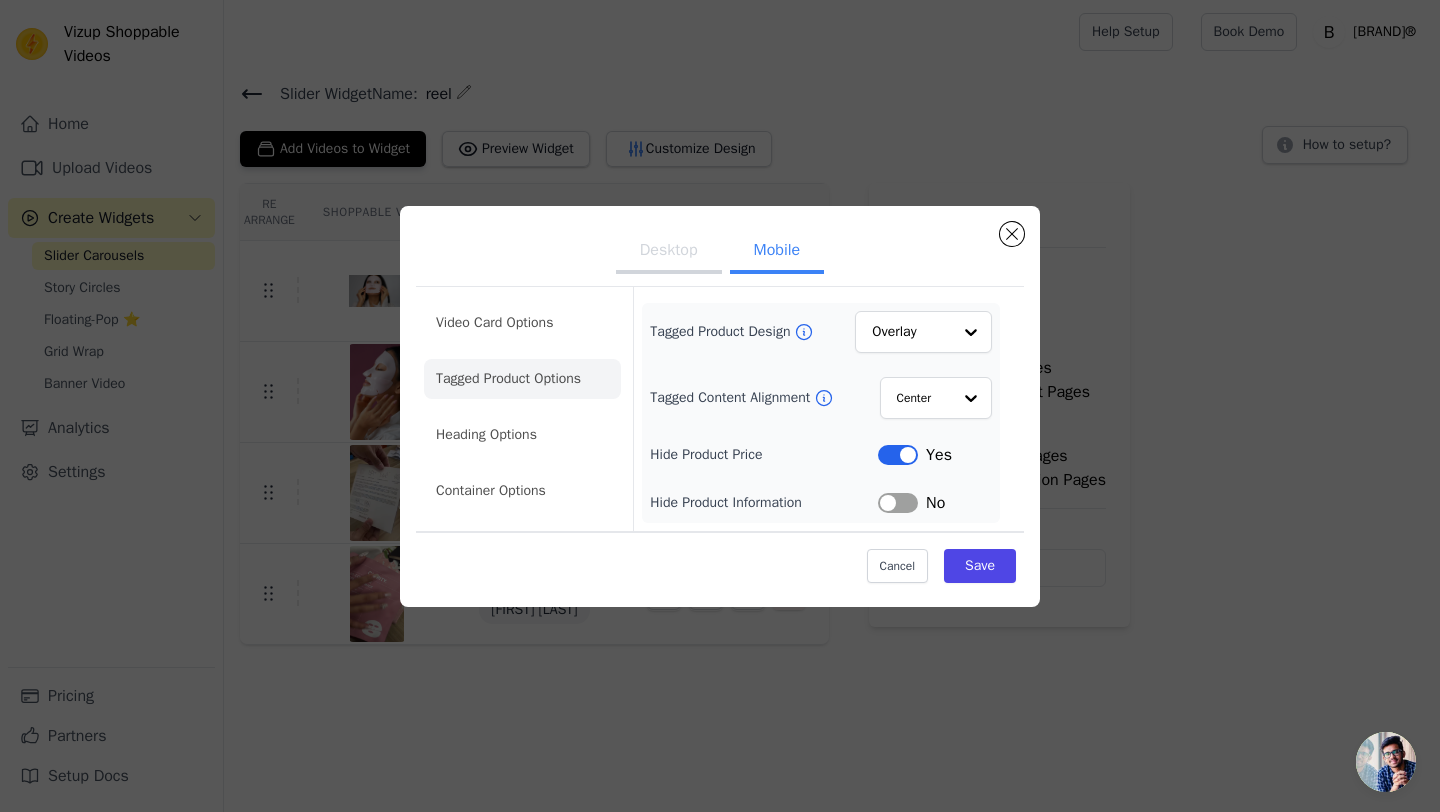 click on "Desktop" at bounding box center (669, 252) 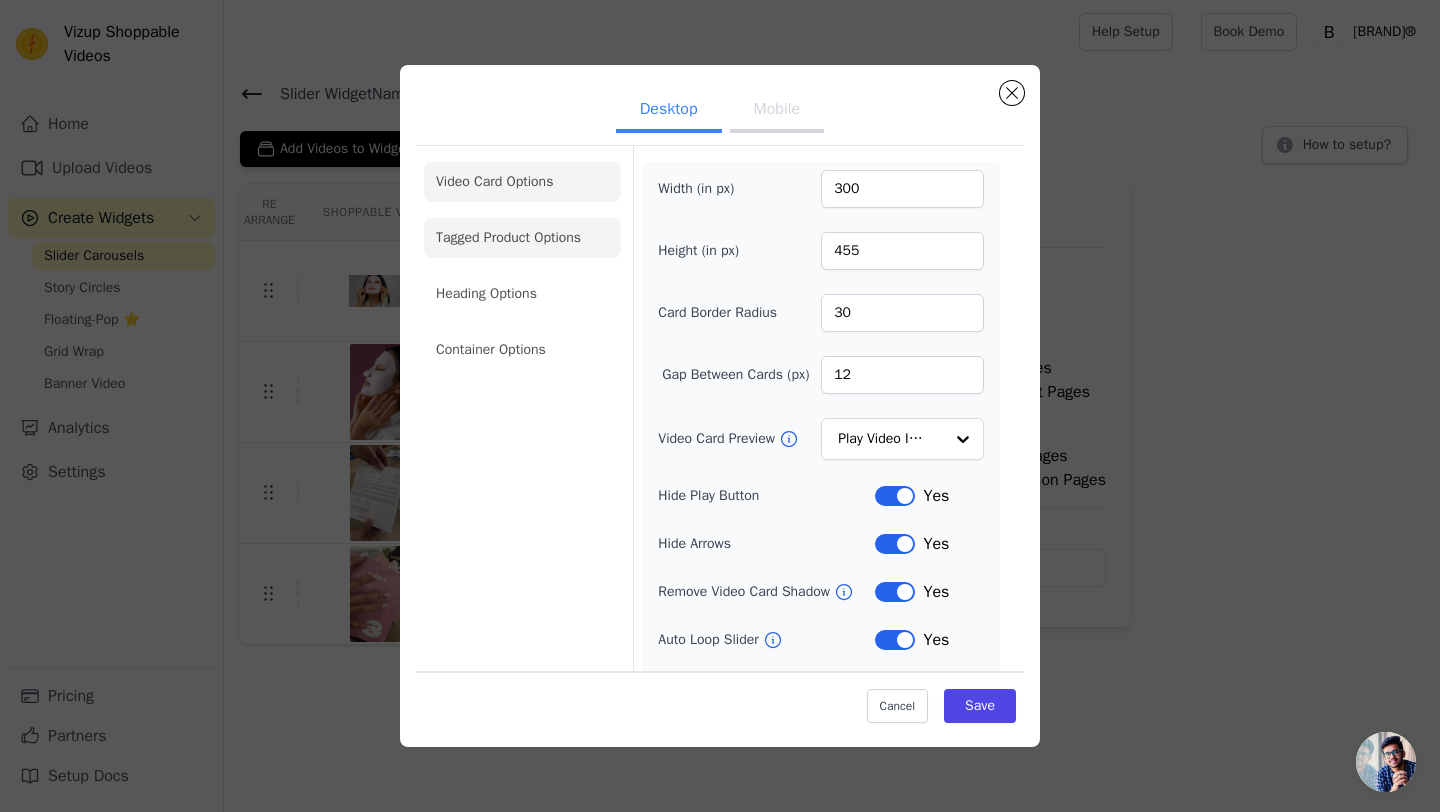 click on "Tagged Product Options" 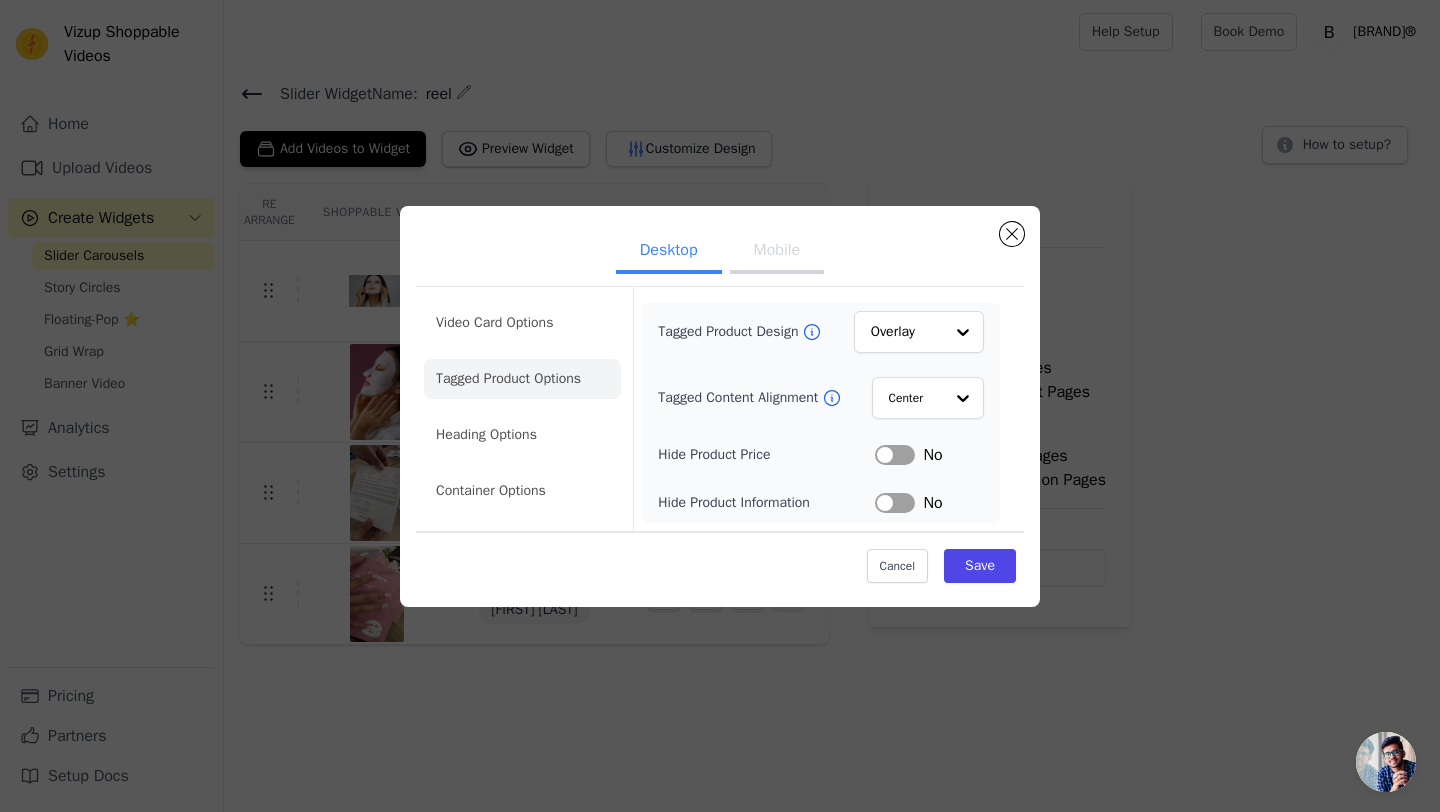 click on "Mobile" at bounding box center [777, 252] 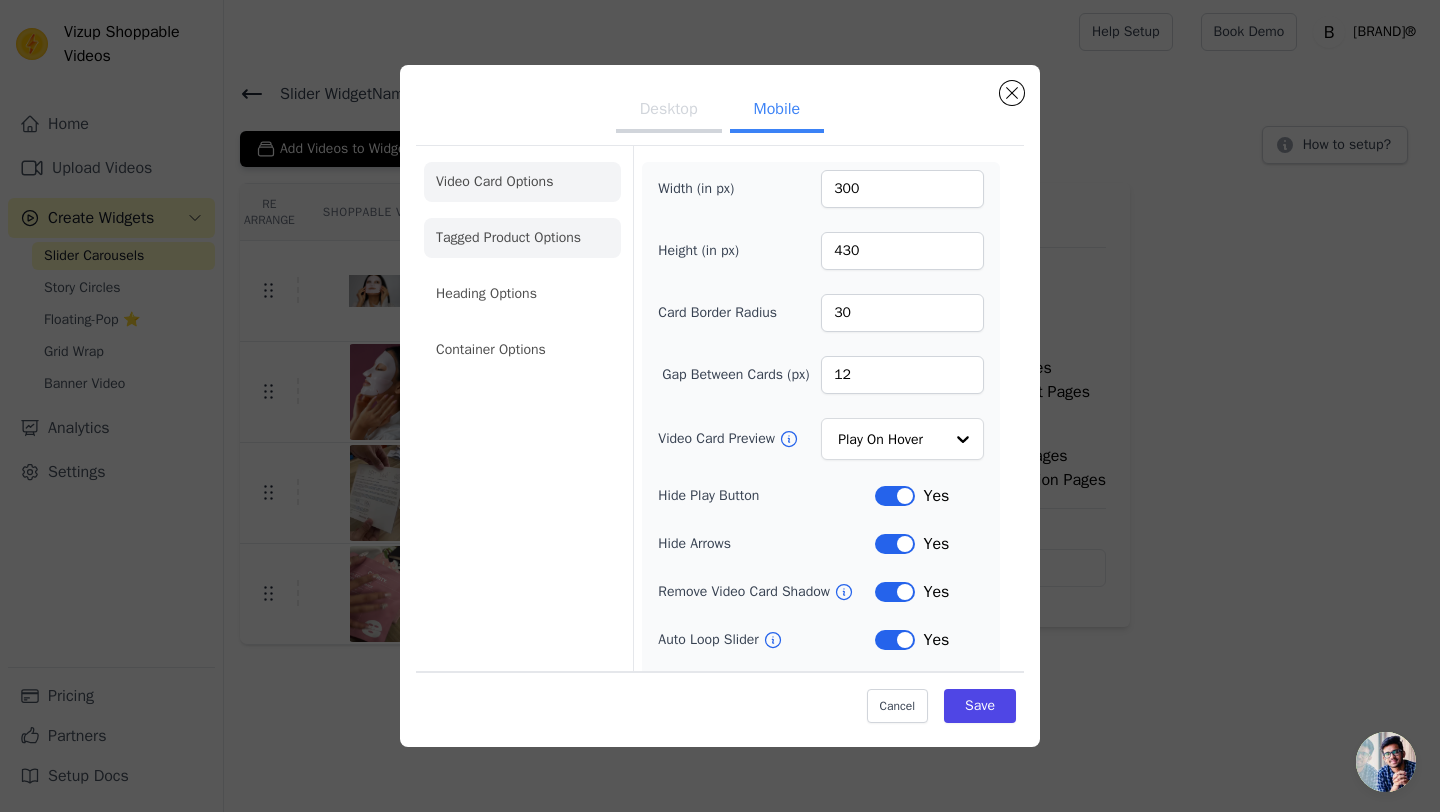 click on "Tagged Product Options" 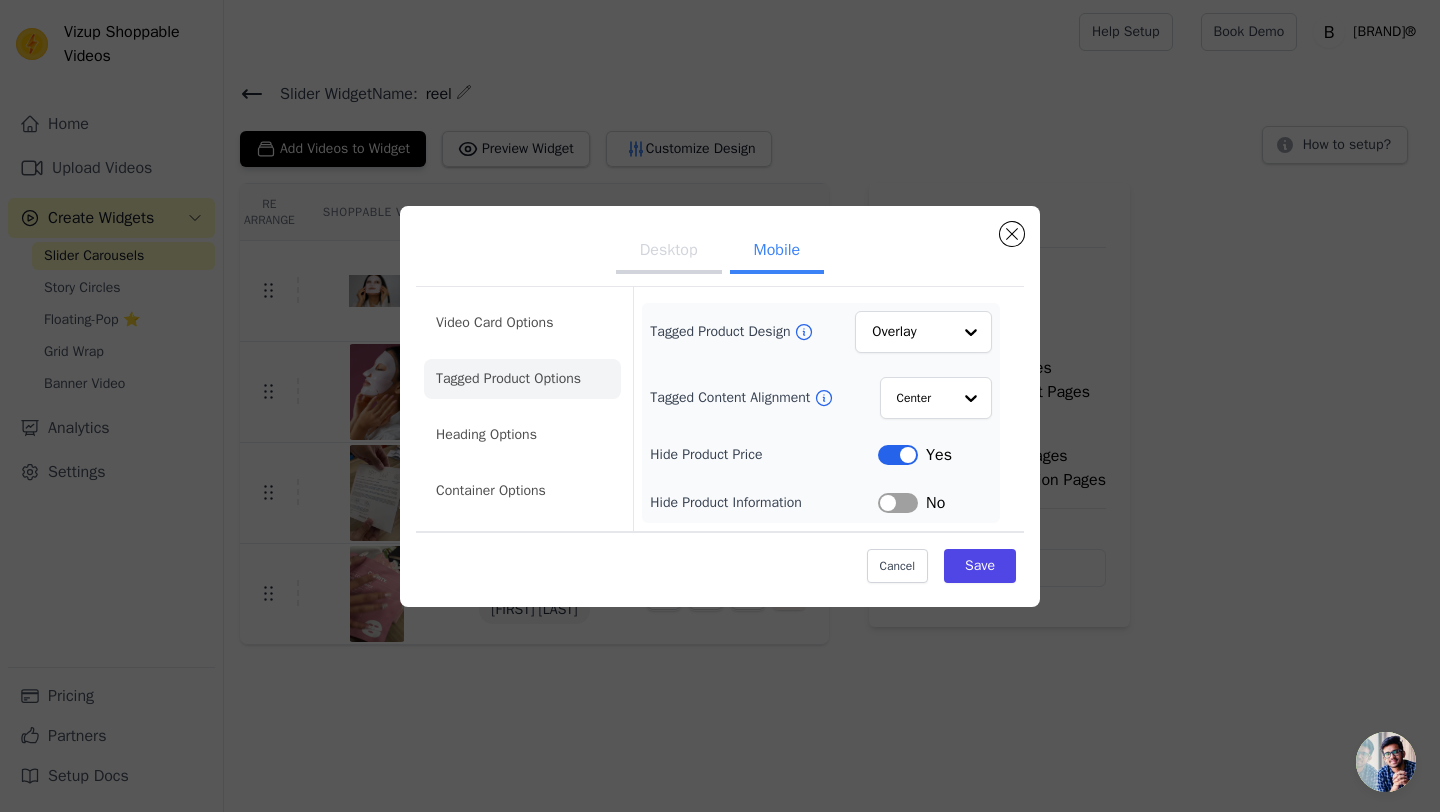 click on "Desktop" at bounding box center [669, 252] 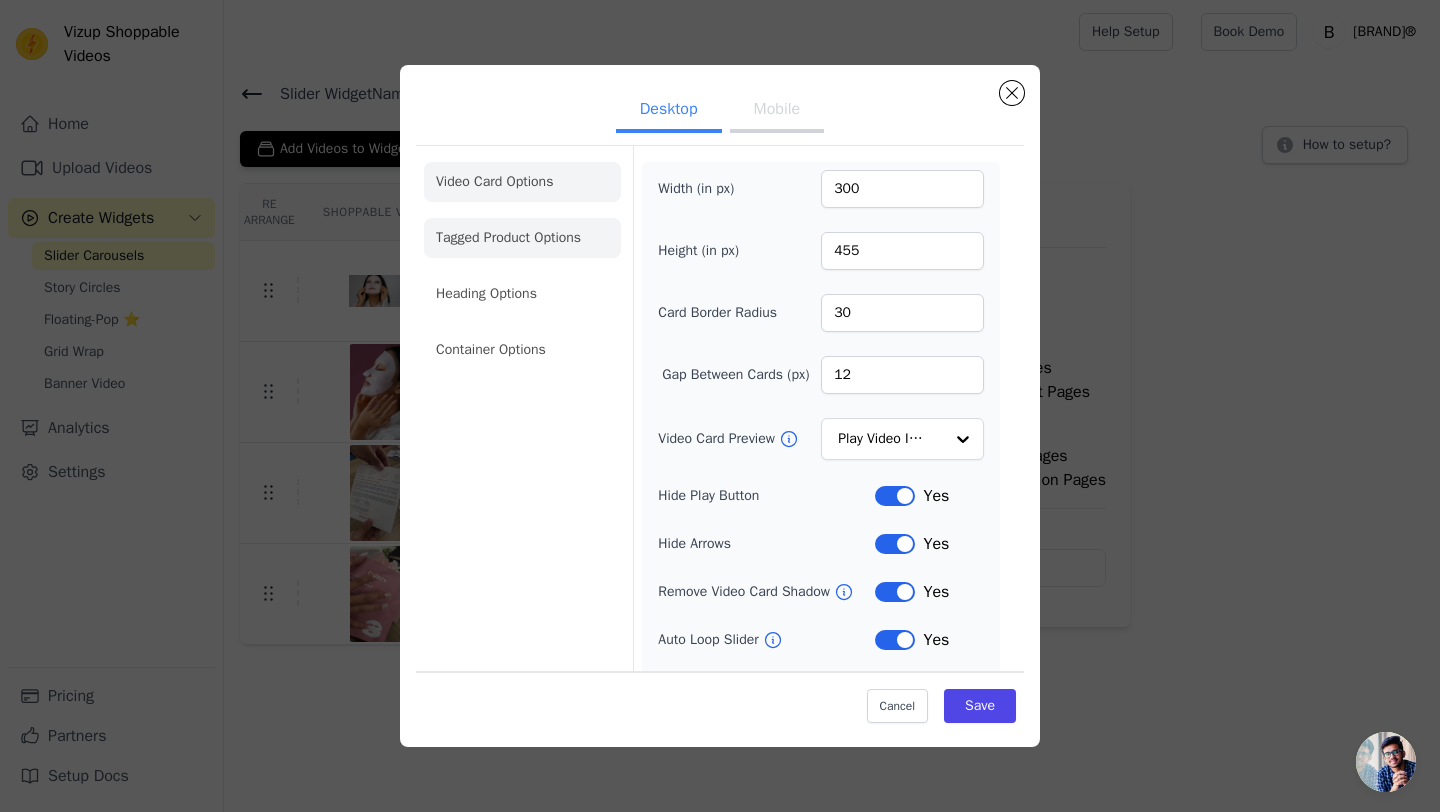 click on "Tagged Product Options" 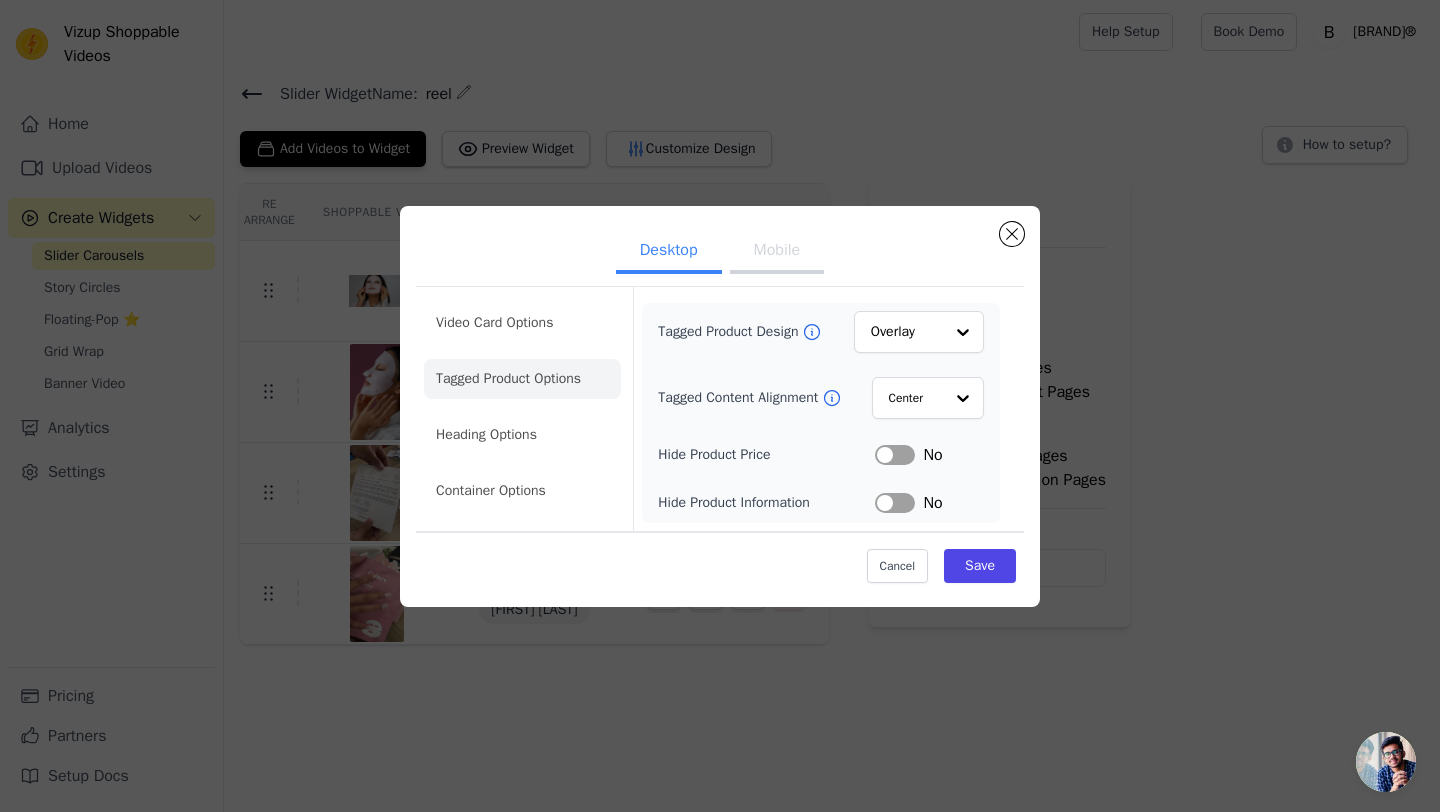 click on "No" at bounding box center (929, 455) 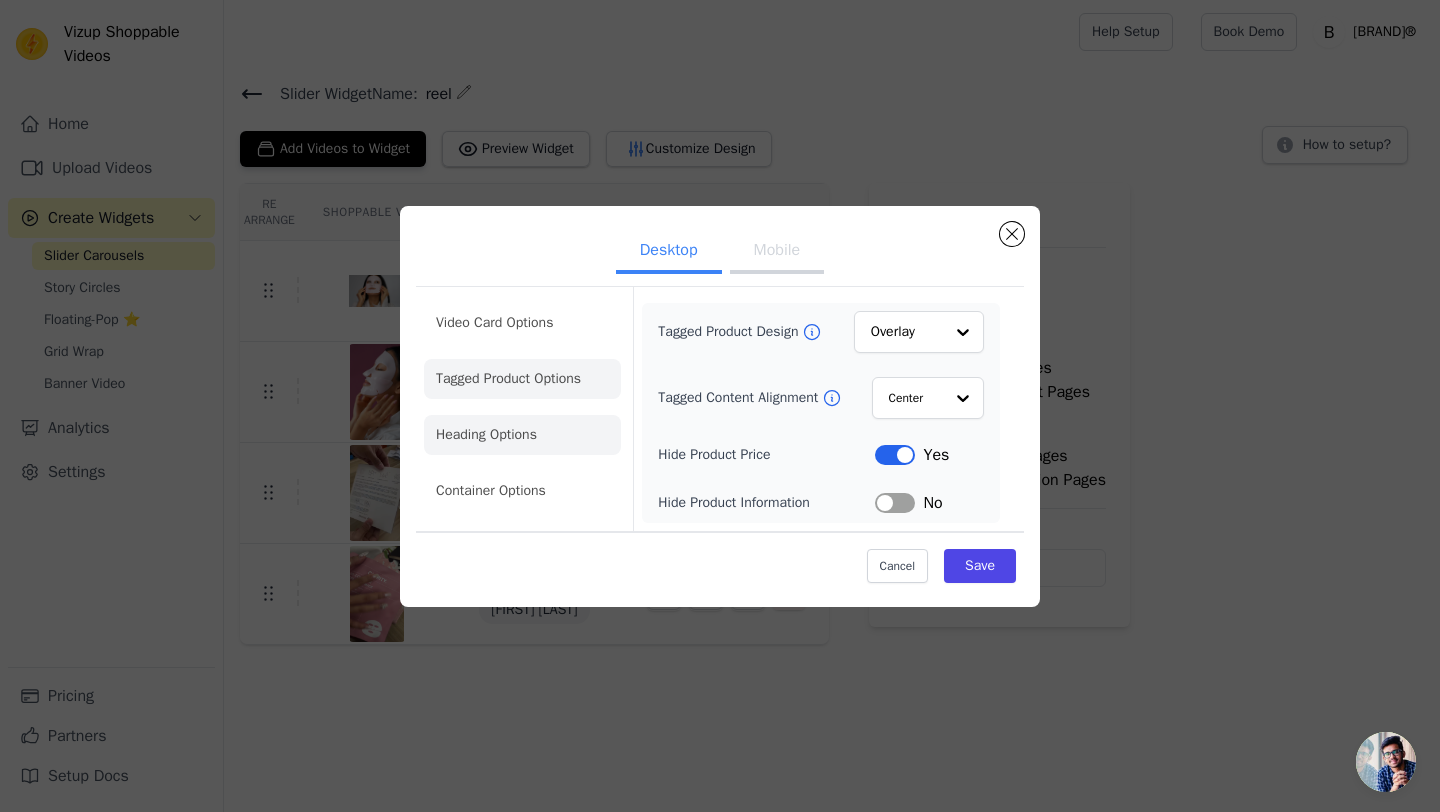 click on "Heading Options" 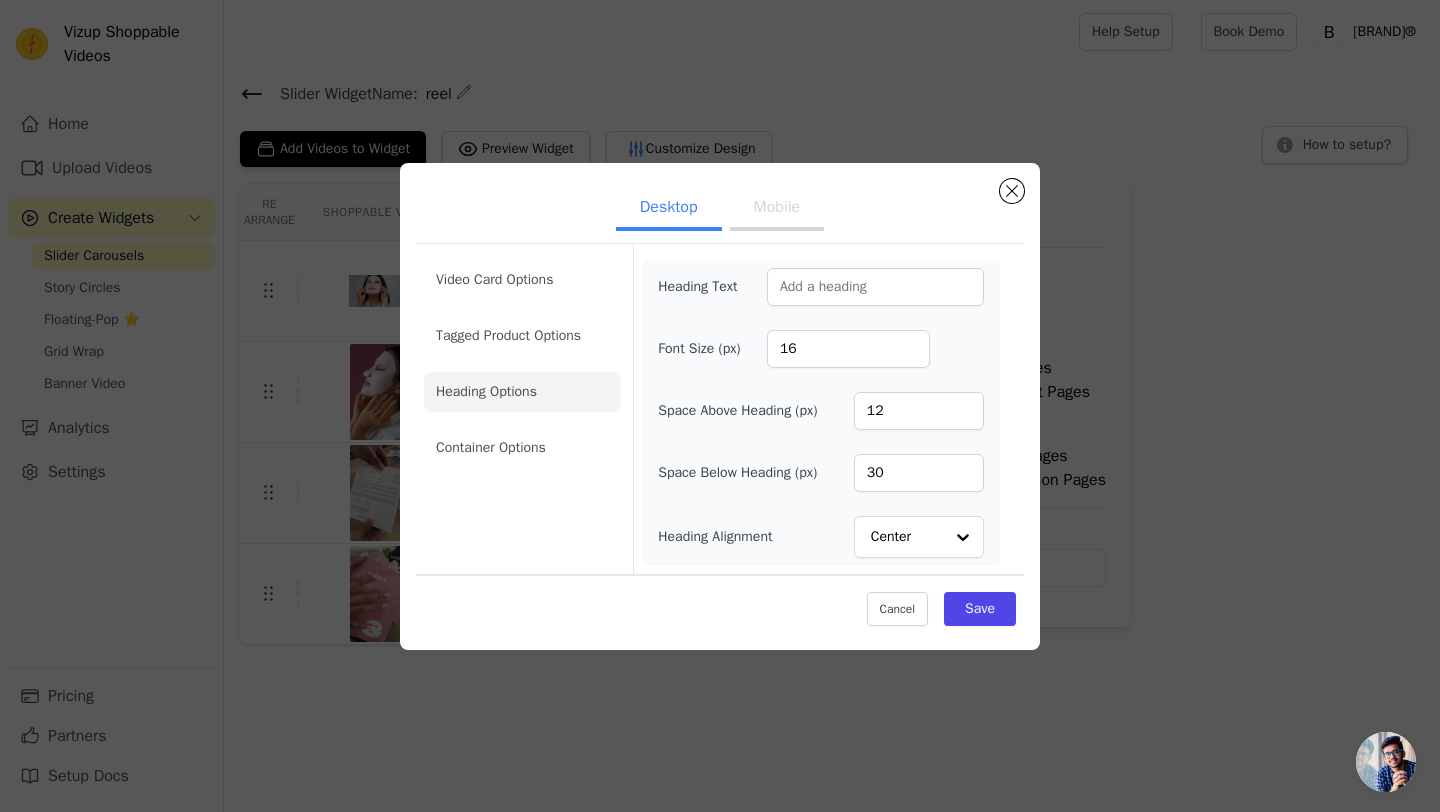 click on "Mobile" at bounding box center [777, 209] 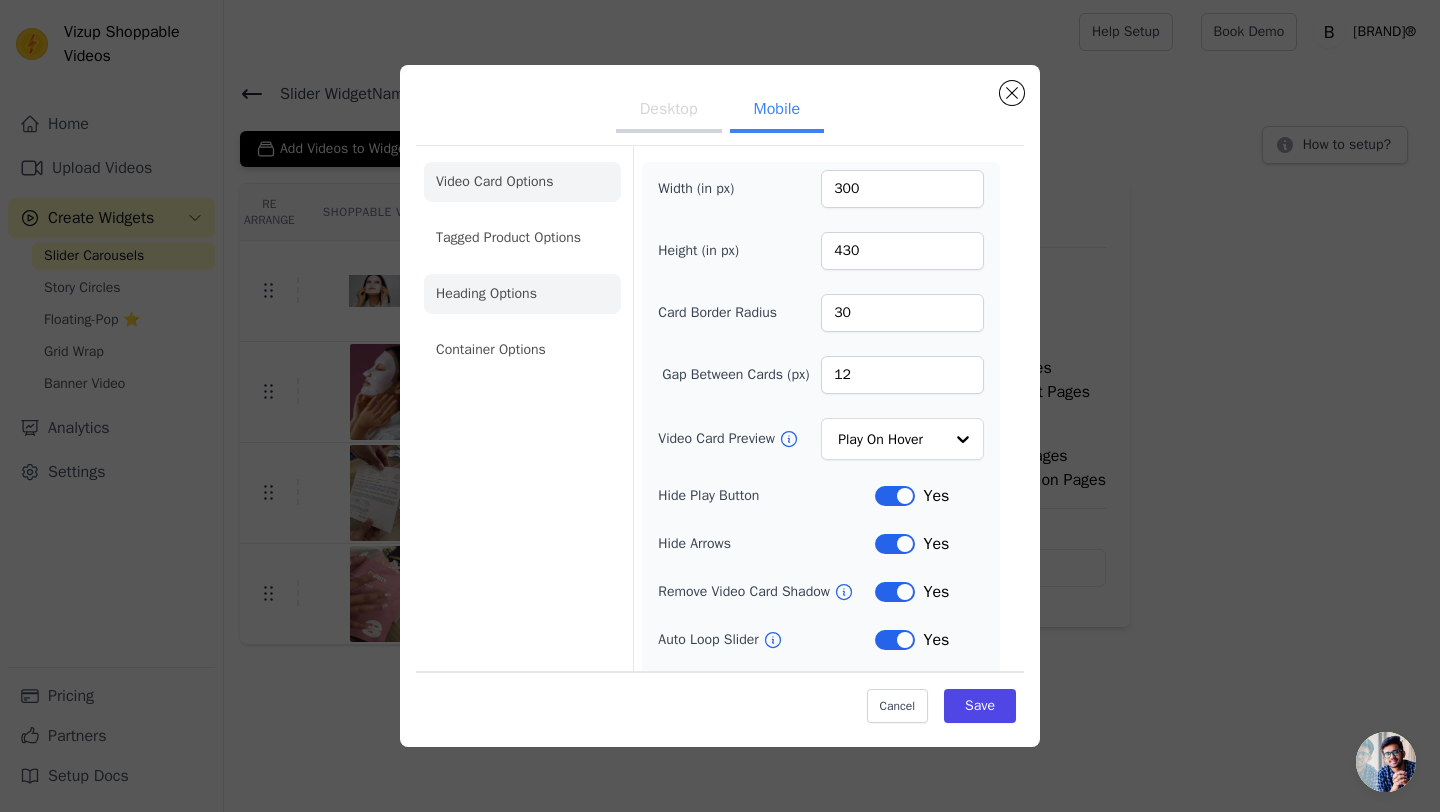 click on "Heading Options" 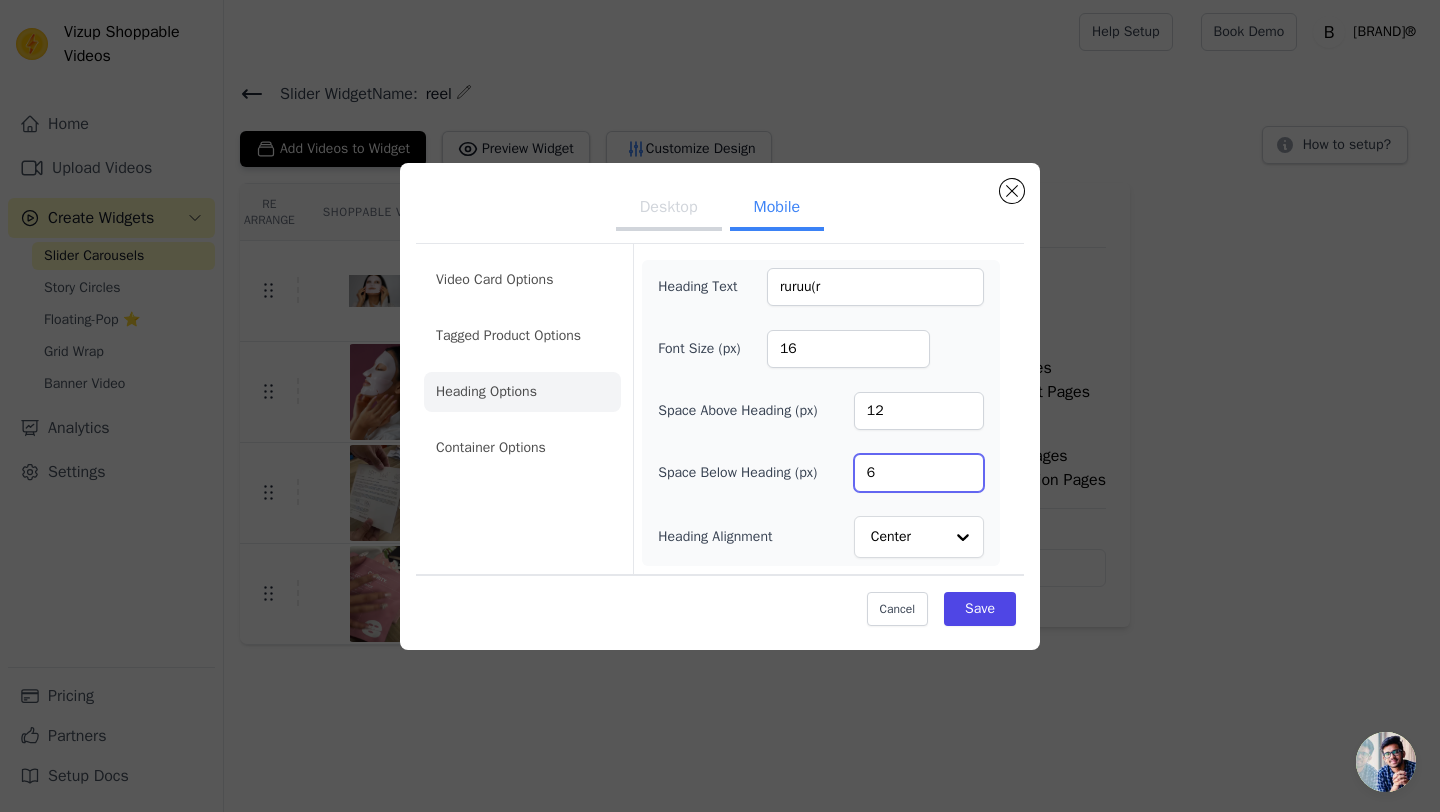 click on "6" at bounding box center (919, 473) 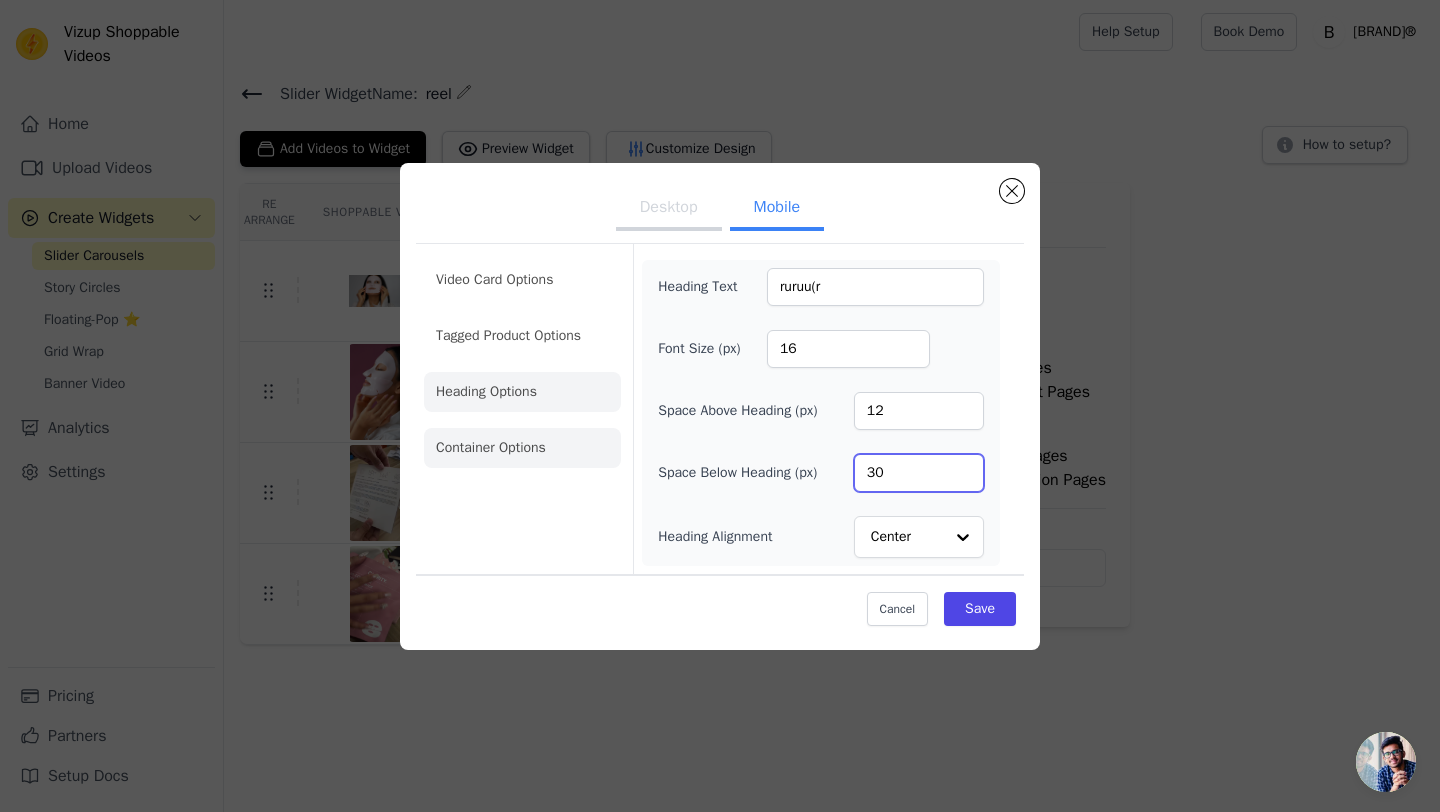 type on "30" 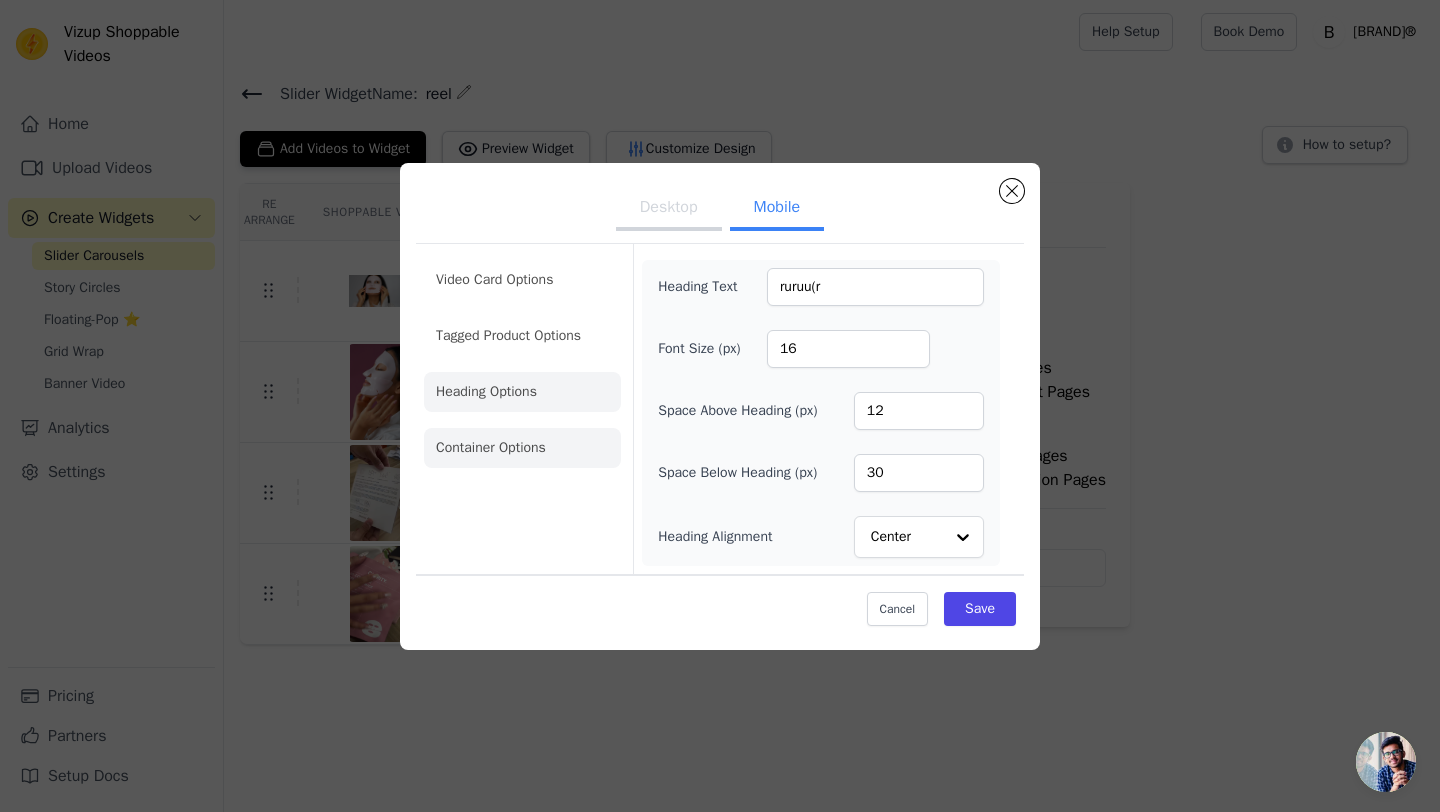 click on "Container Options" 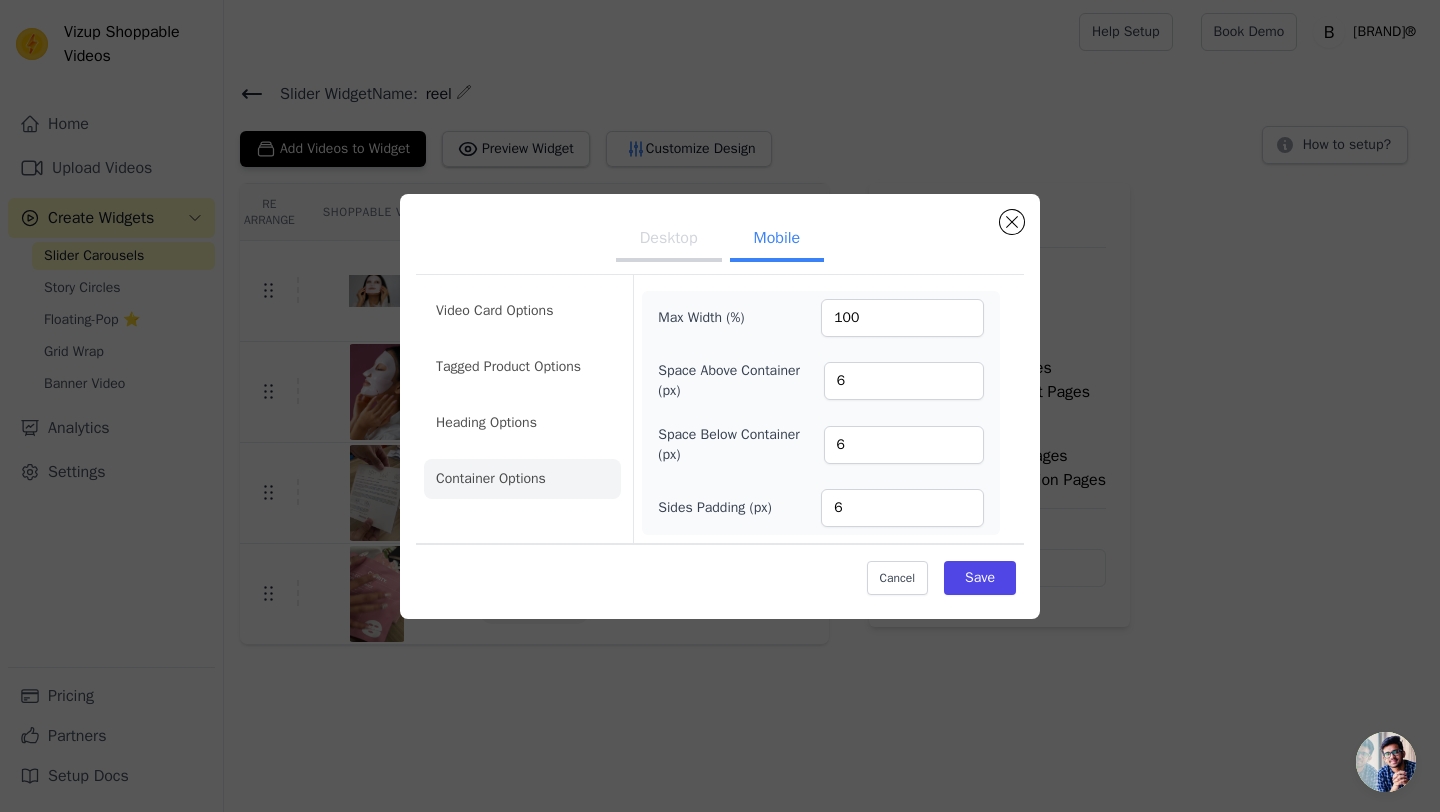 click on "Desktop" at bounding box center [669, 240] 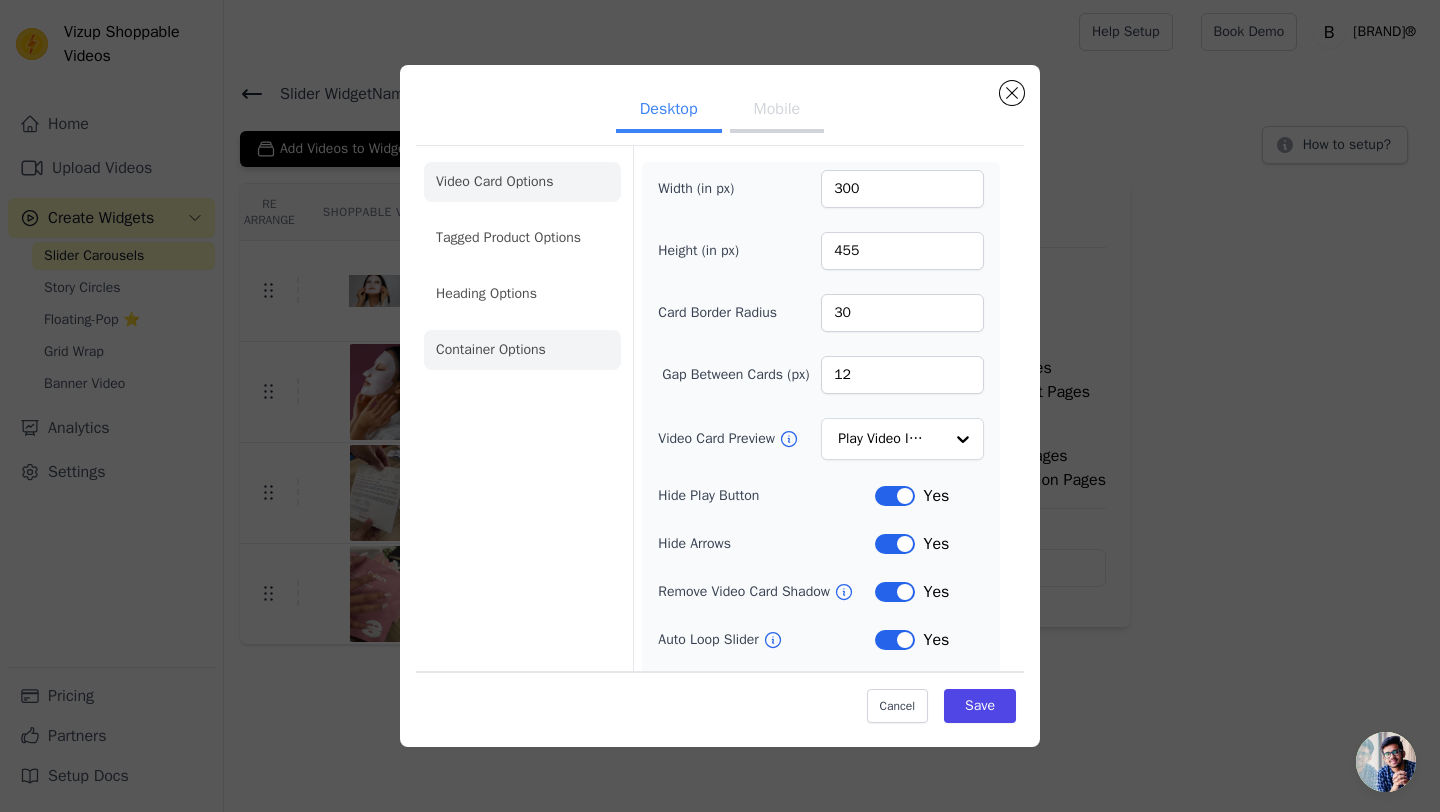 click on "Container Options" 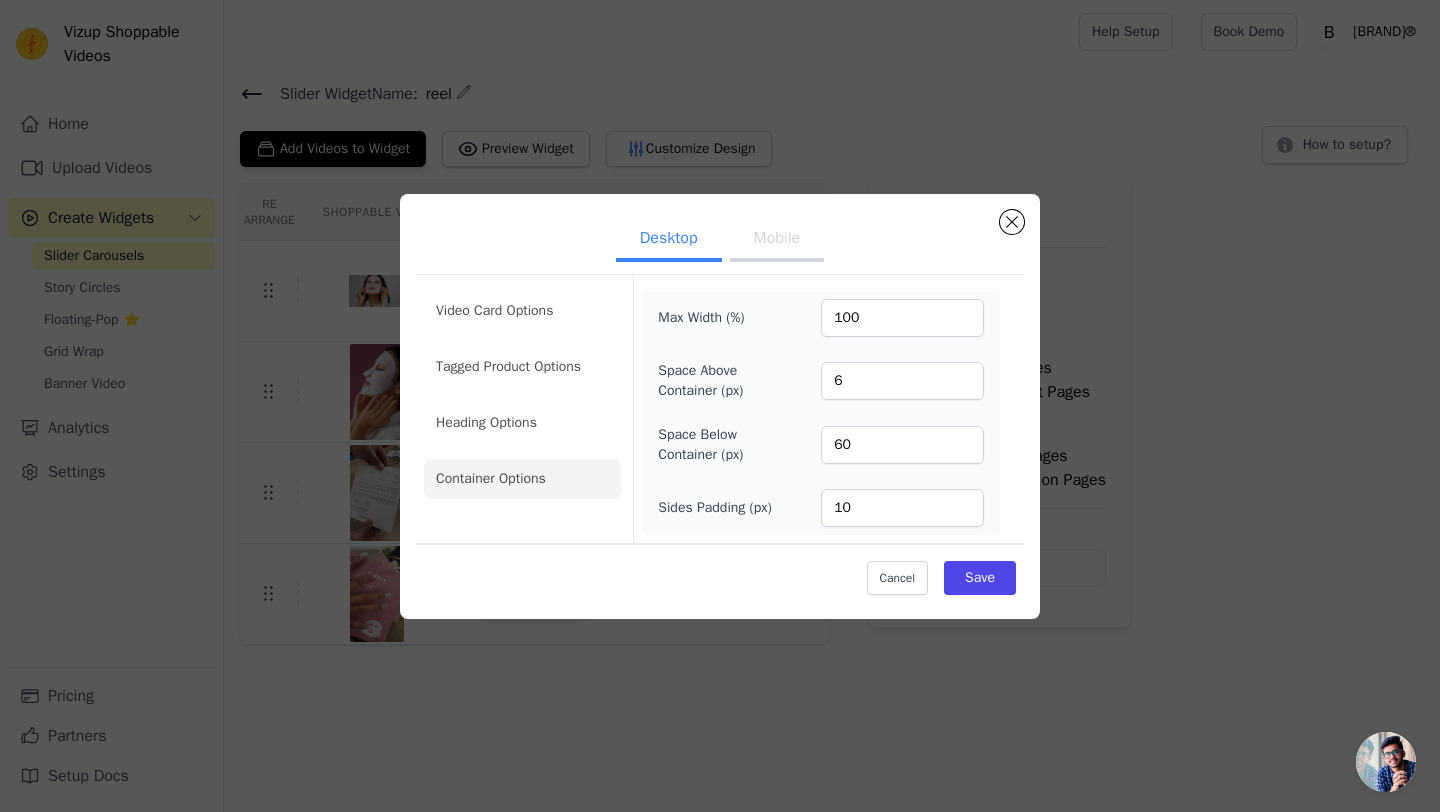 click on "Mobile" at bounding box center (777, 240) 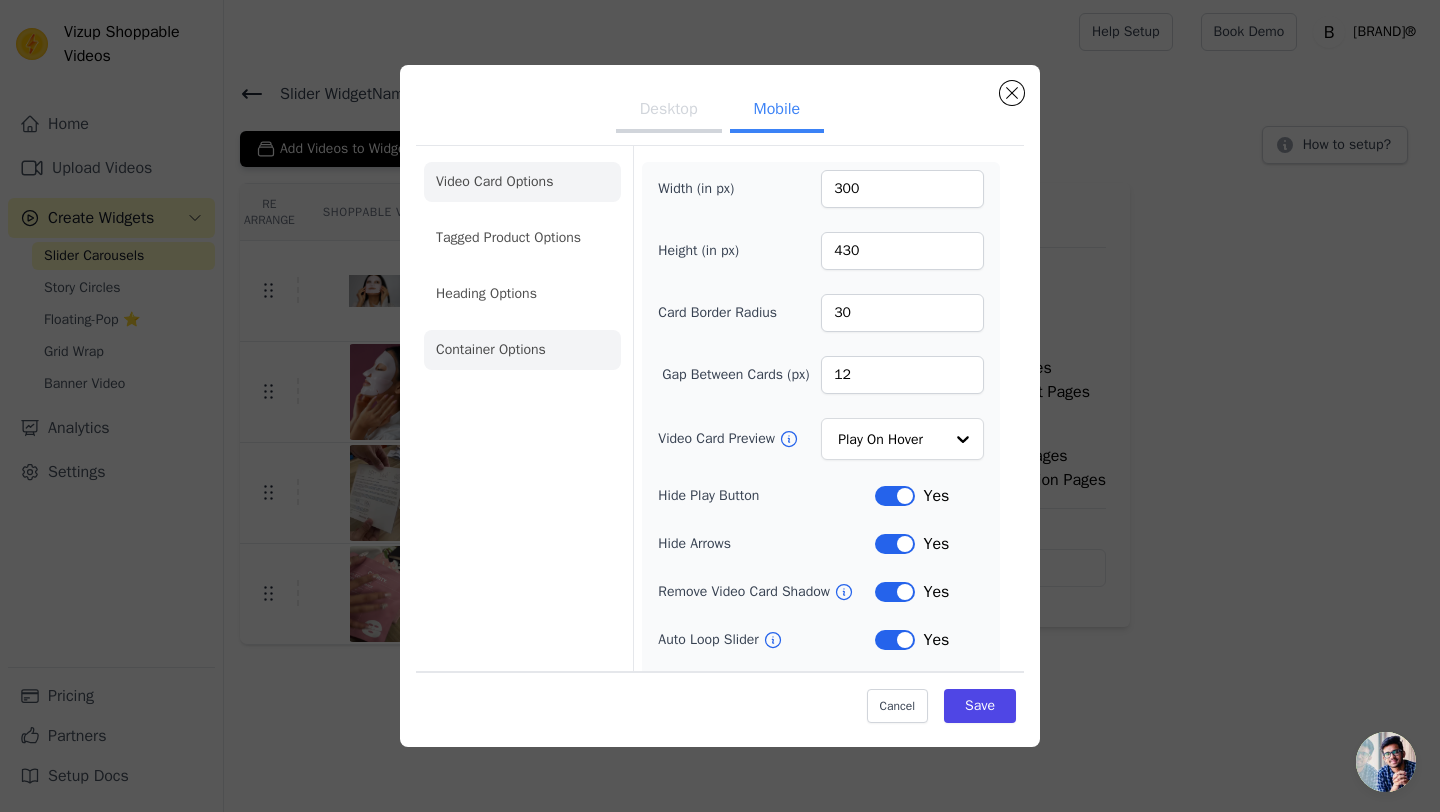 click on "Container Options" 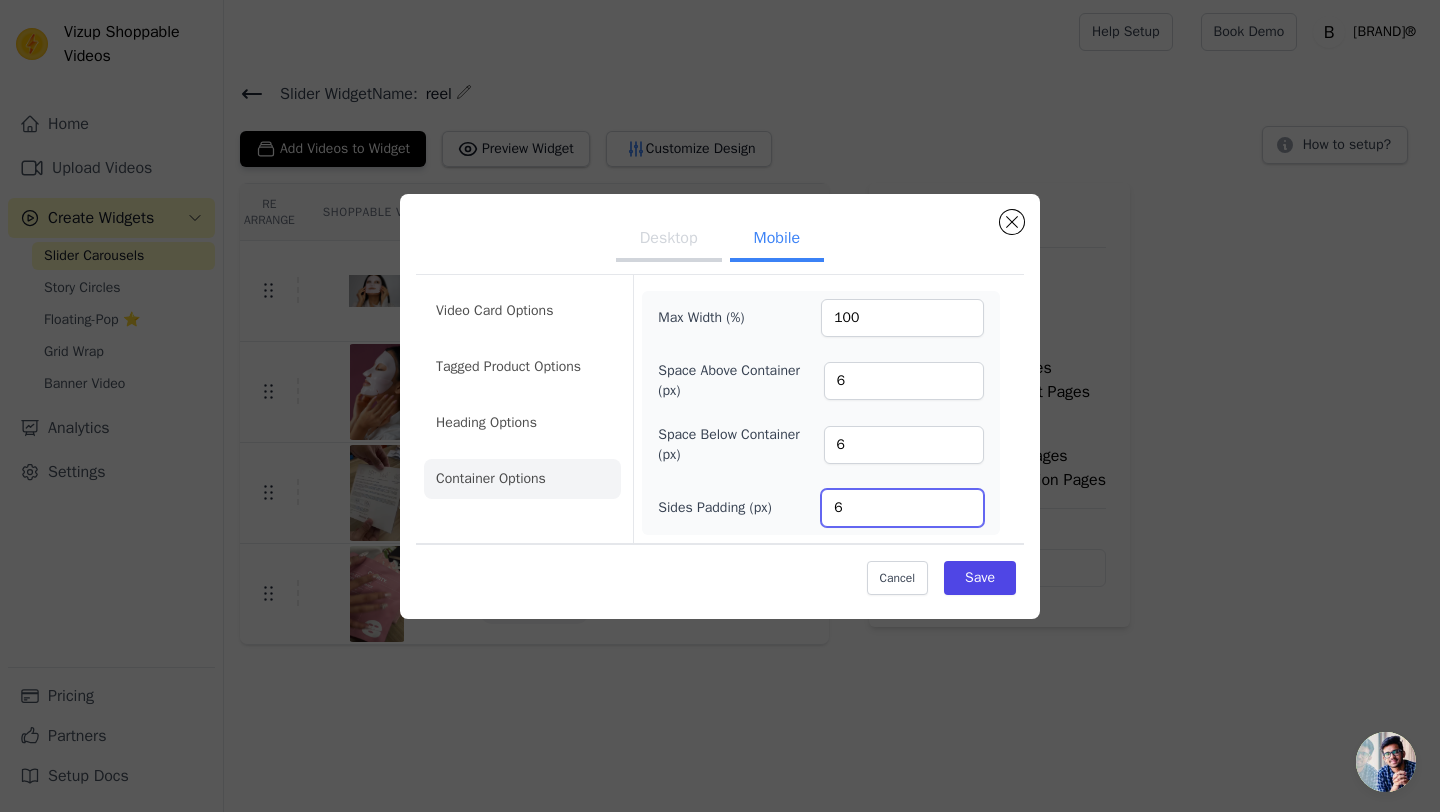 click on "6" at bounding box center (902, 508) 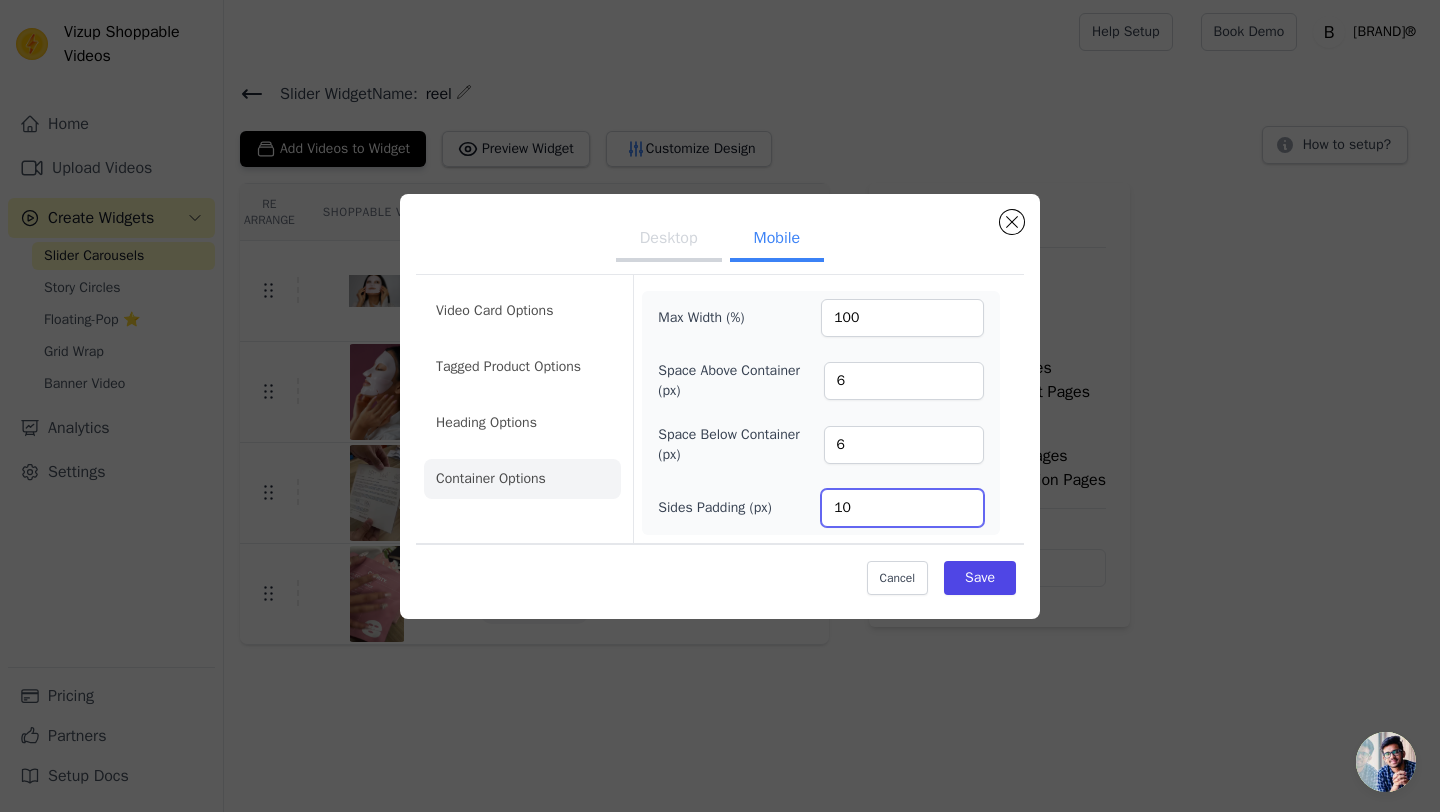 type on "10" 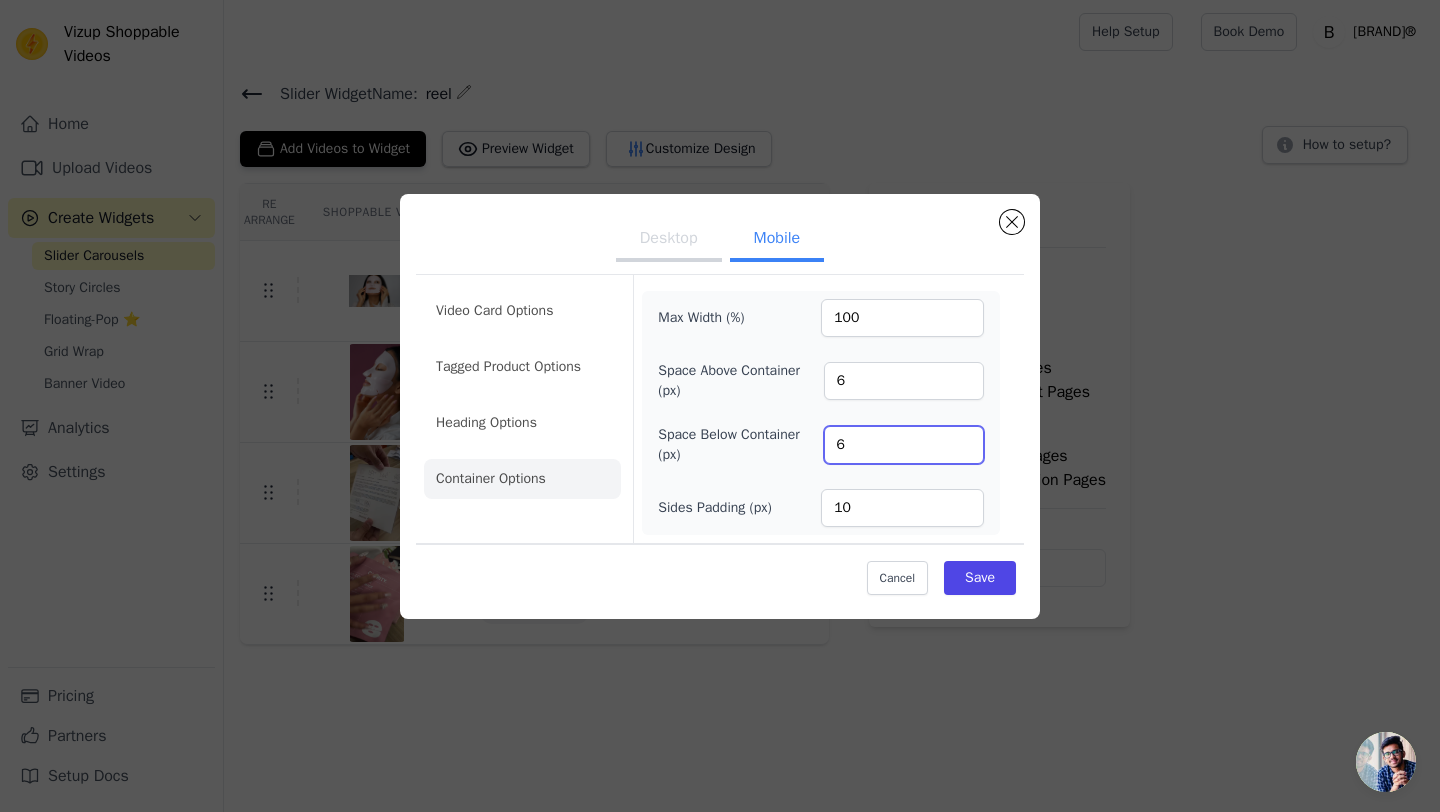click on "6" at bounding box center (904, 445) 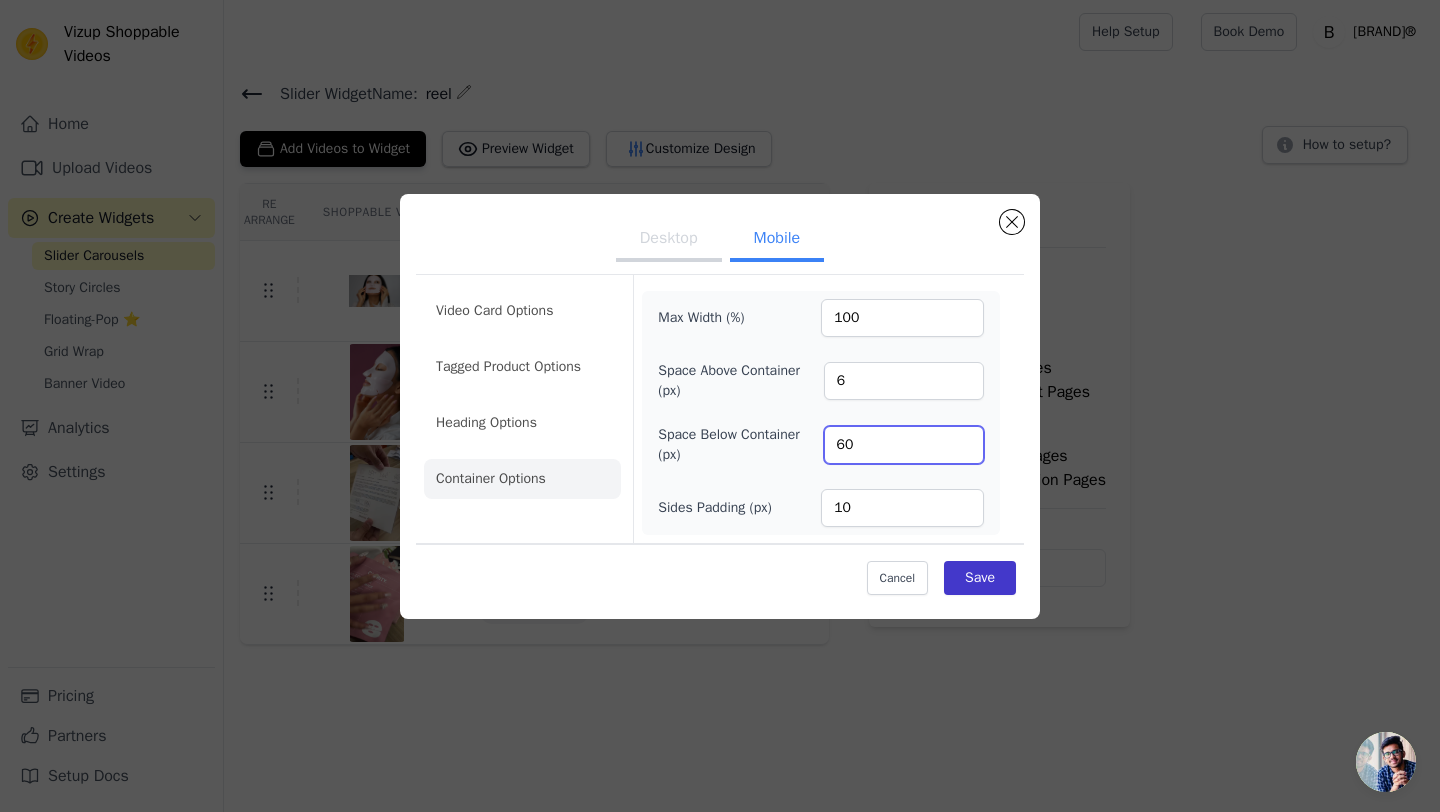type on "60" 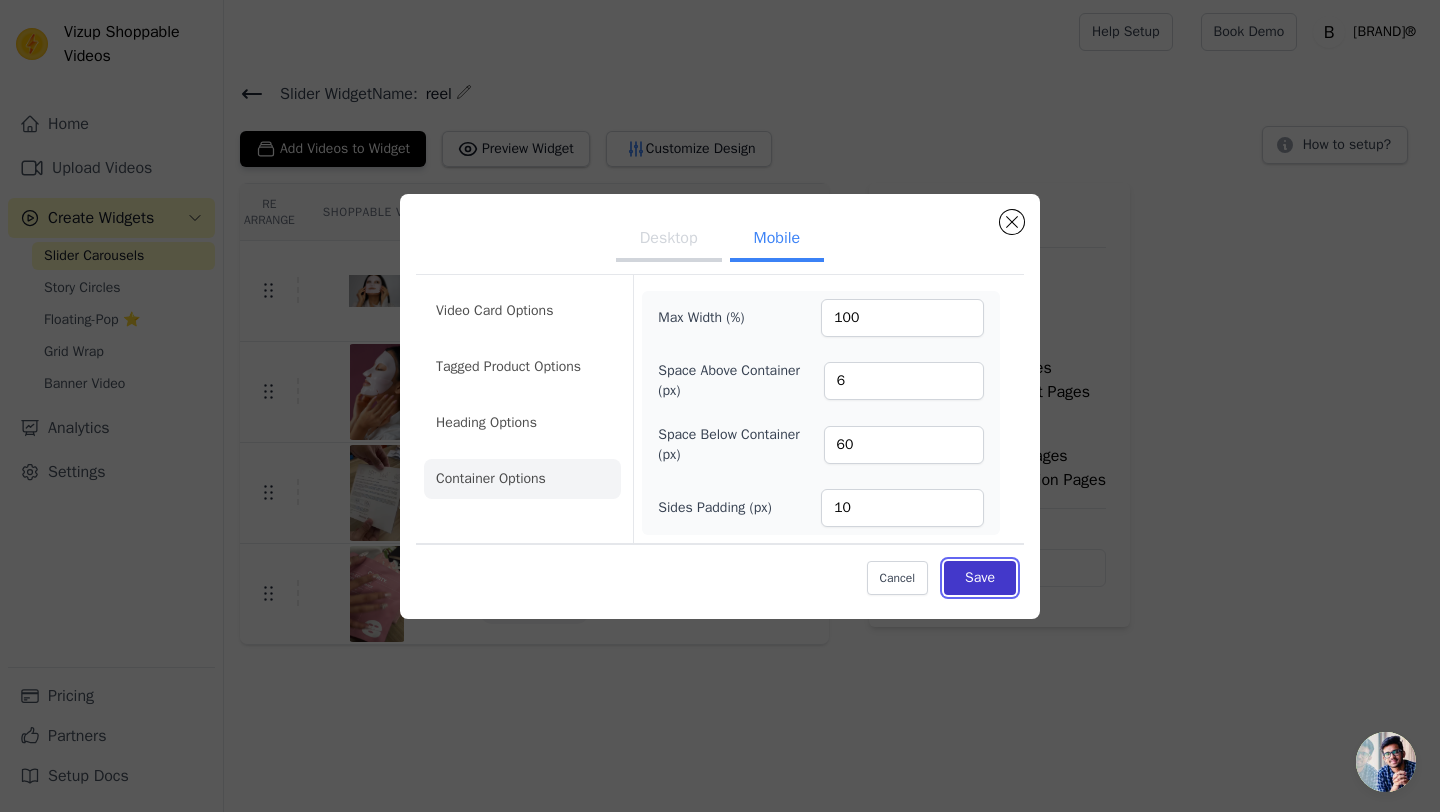 click on "Save" at bounding box center [980, 578] 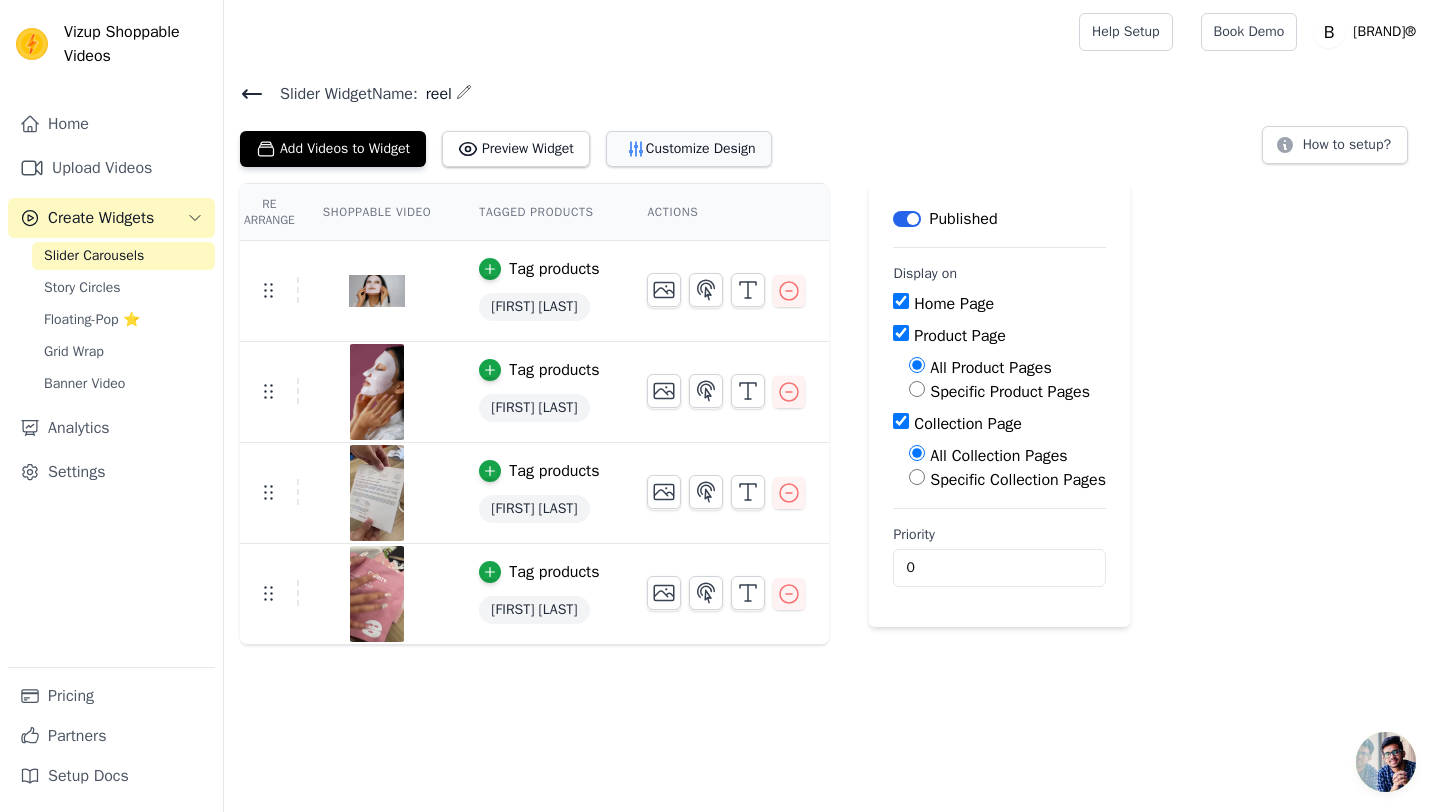 click on "Customize Design" at bounding box center [689, 149] 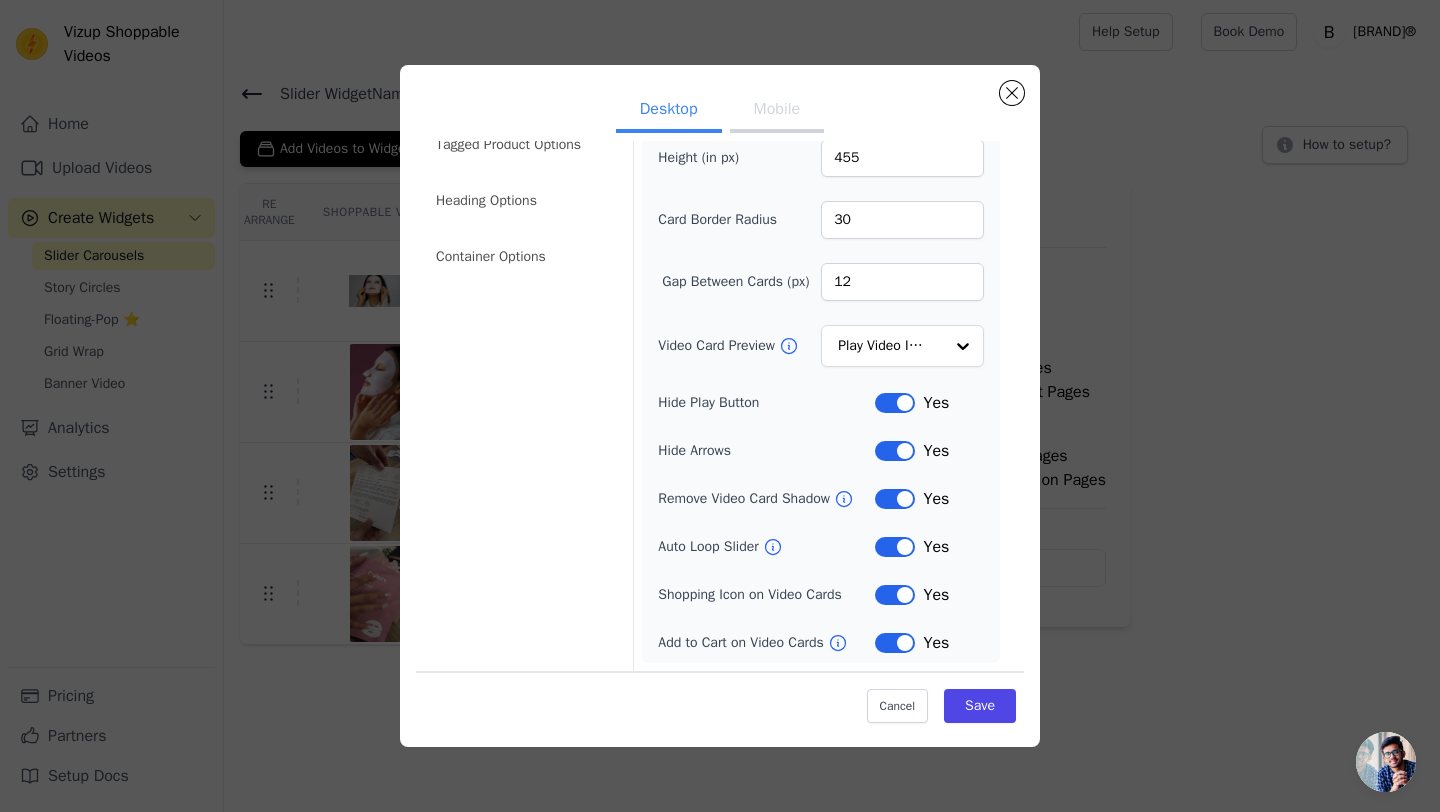 scroll, scrollTop: 0, scrollLeft: 0, axis: both 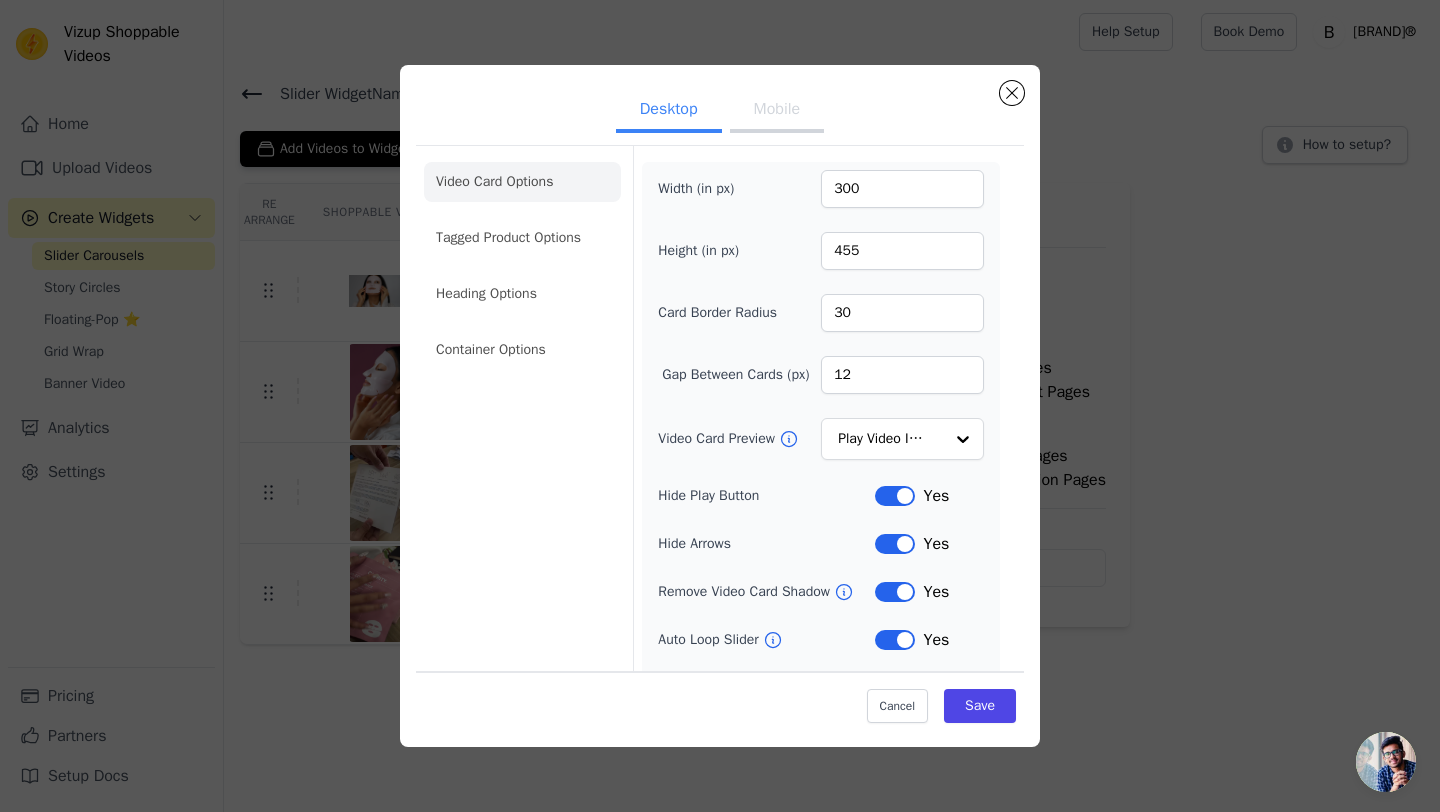 click on "Mobile" at bounding box center (777, 111) 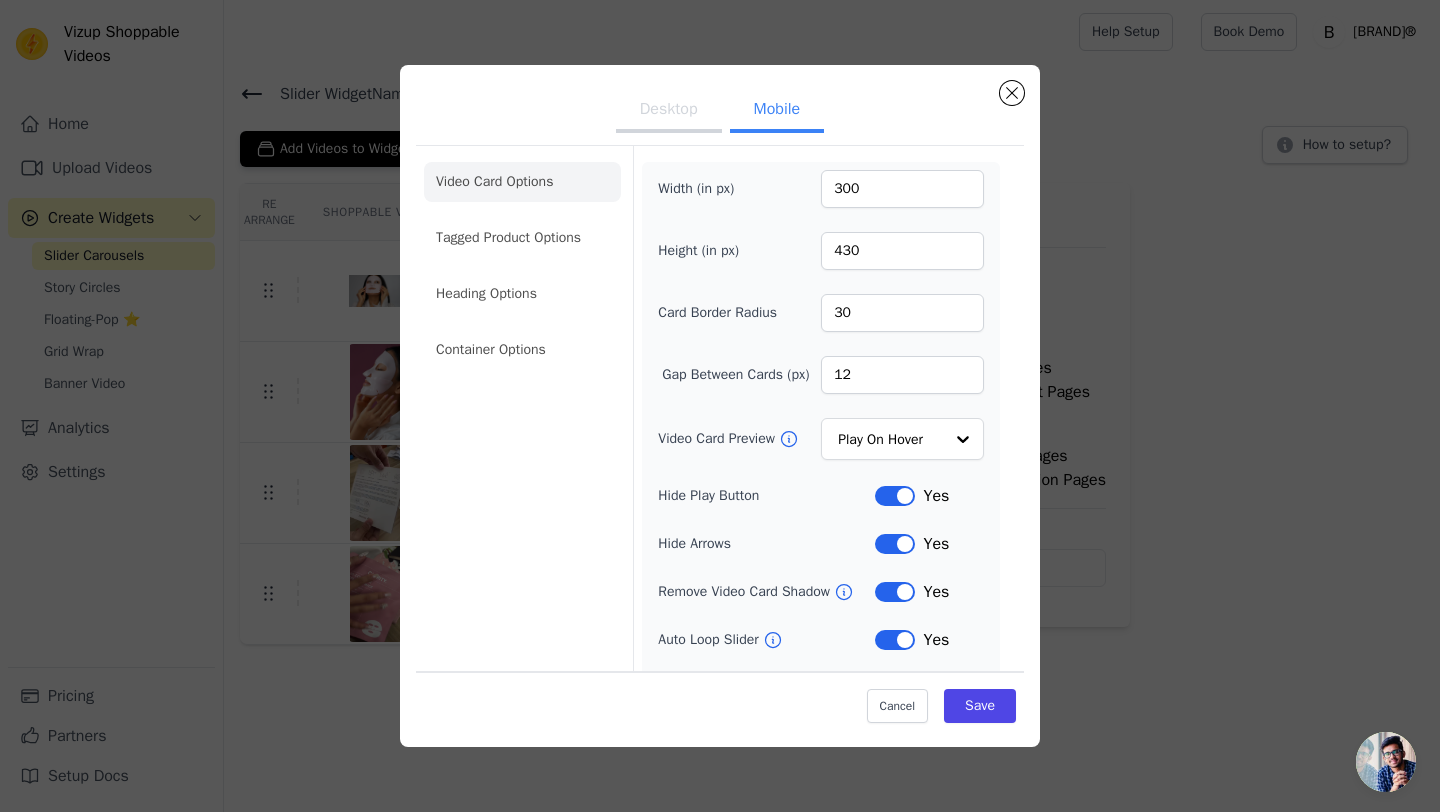 scroll, scrollTop: 143, scrollLeft: 0, axis: vertical 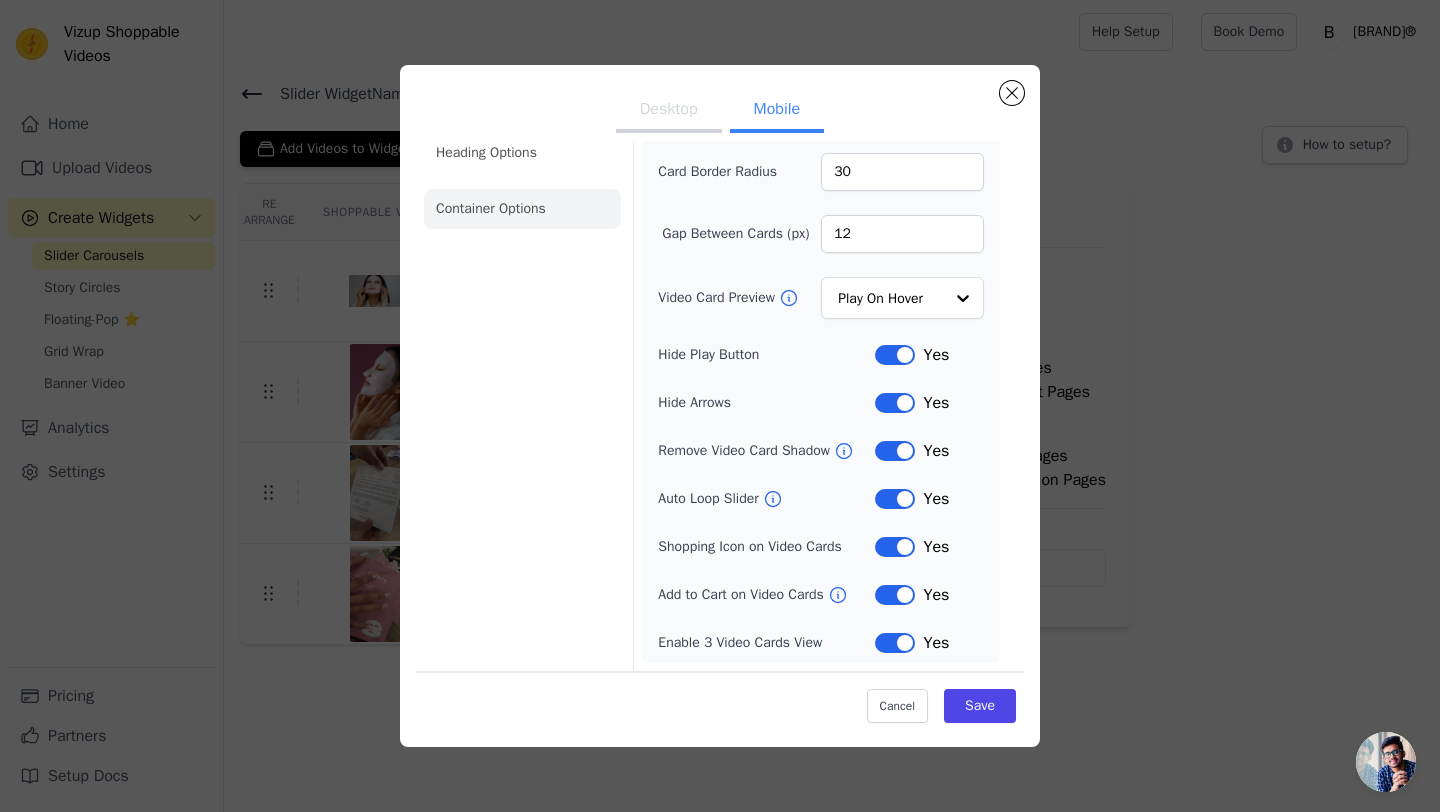 click on "Container Options" 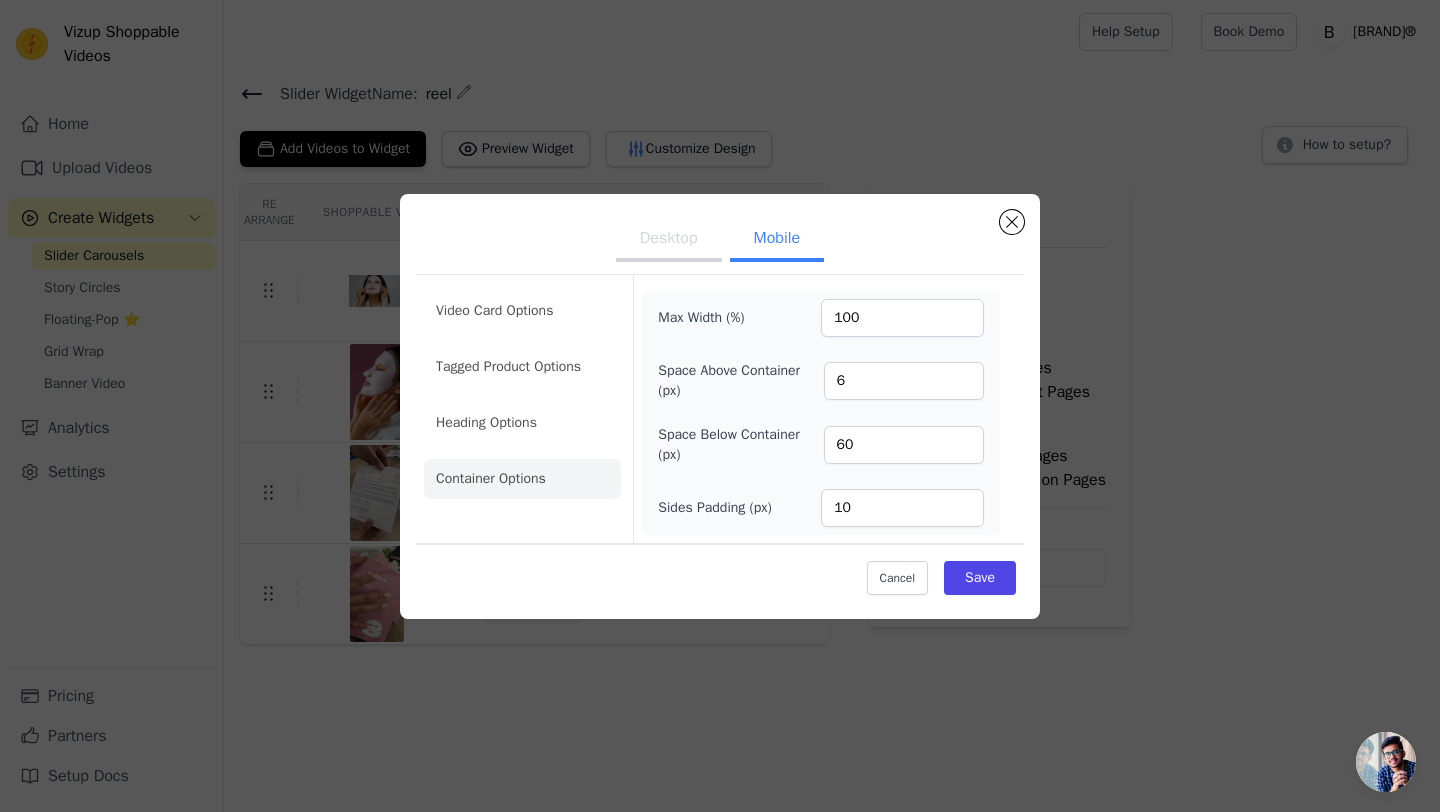 scroll, scrollTop: 0, scrollLeft: 0, axis: both 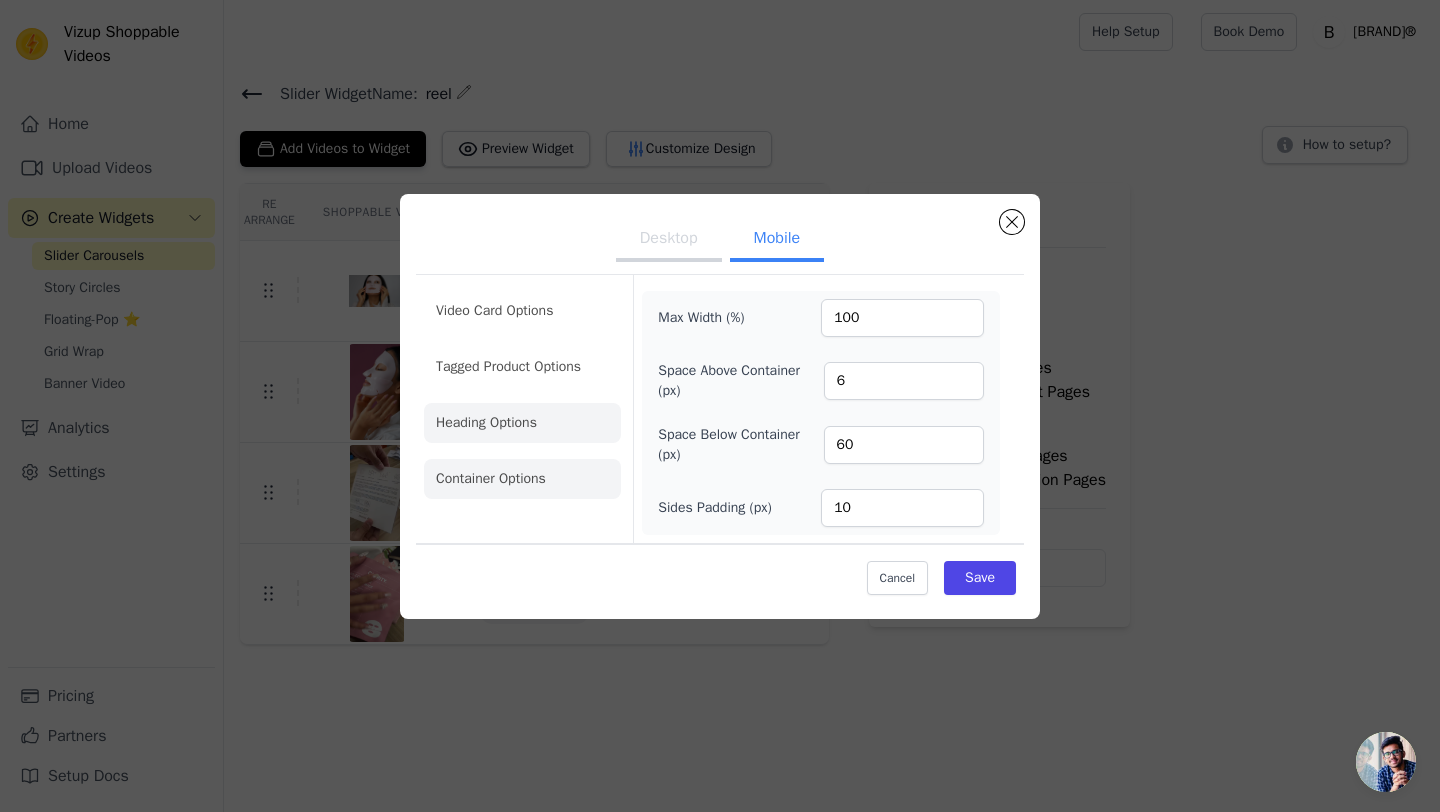 click on "Heading Options" 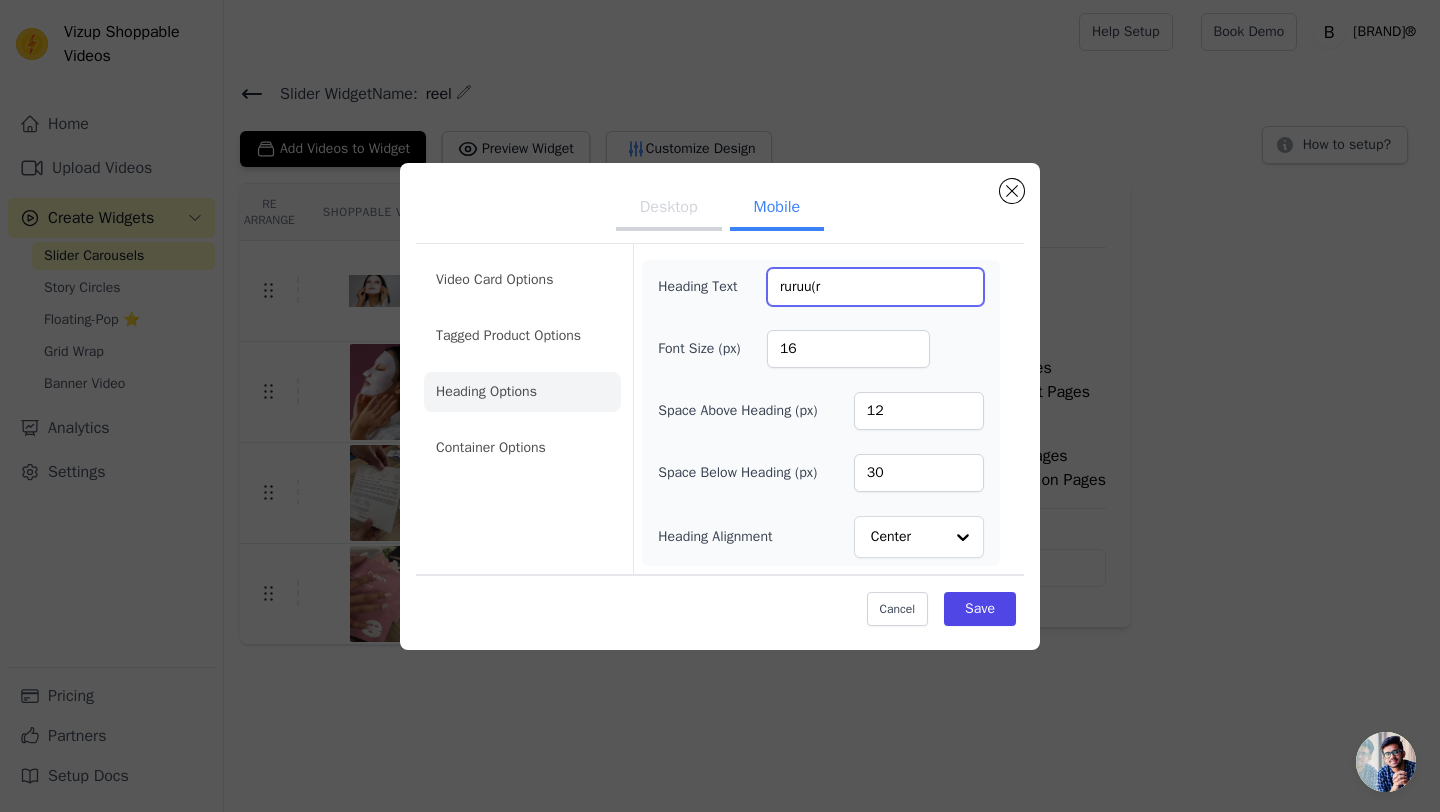 click on "ruruu(r" at bounding box center (875, 287) 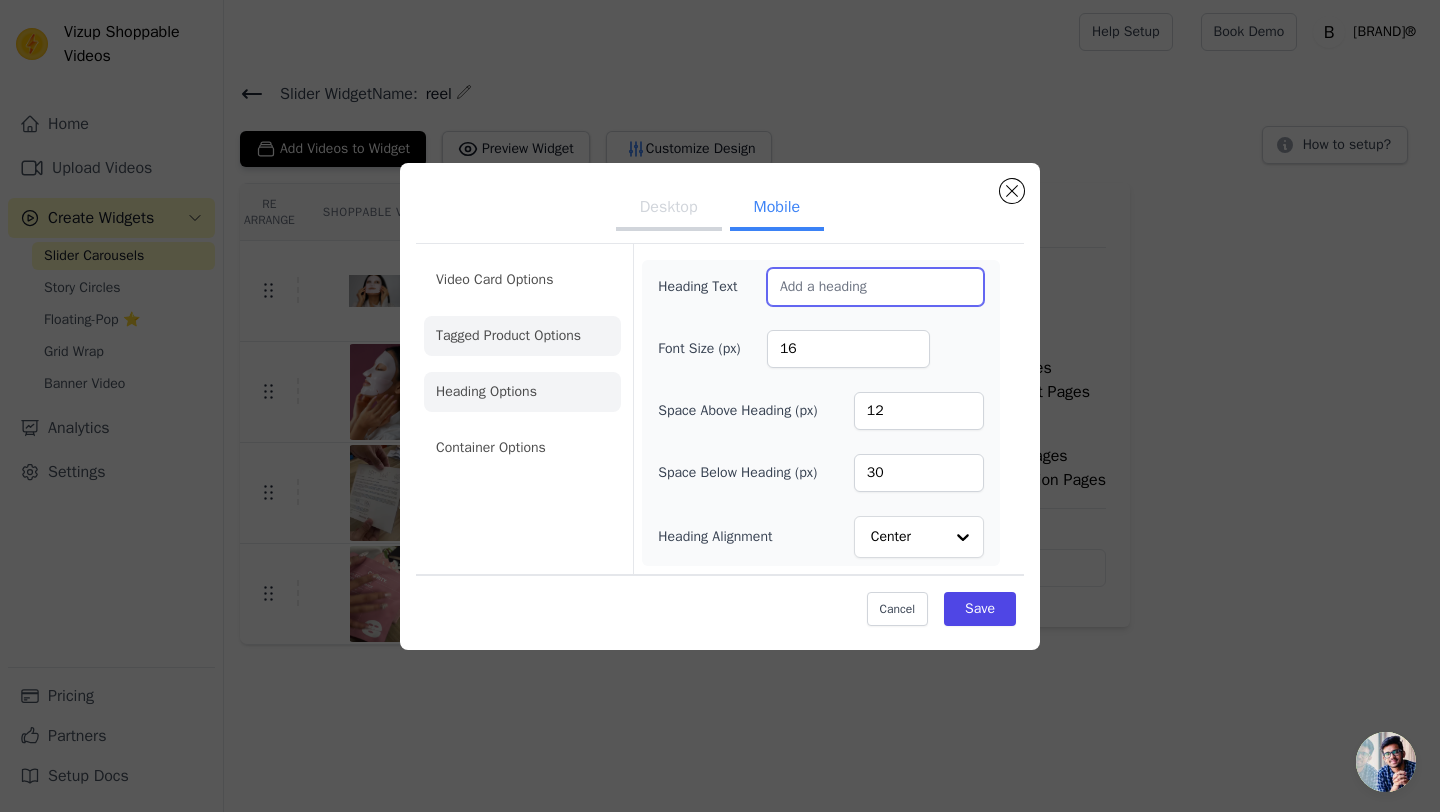 type 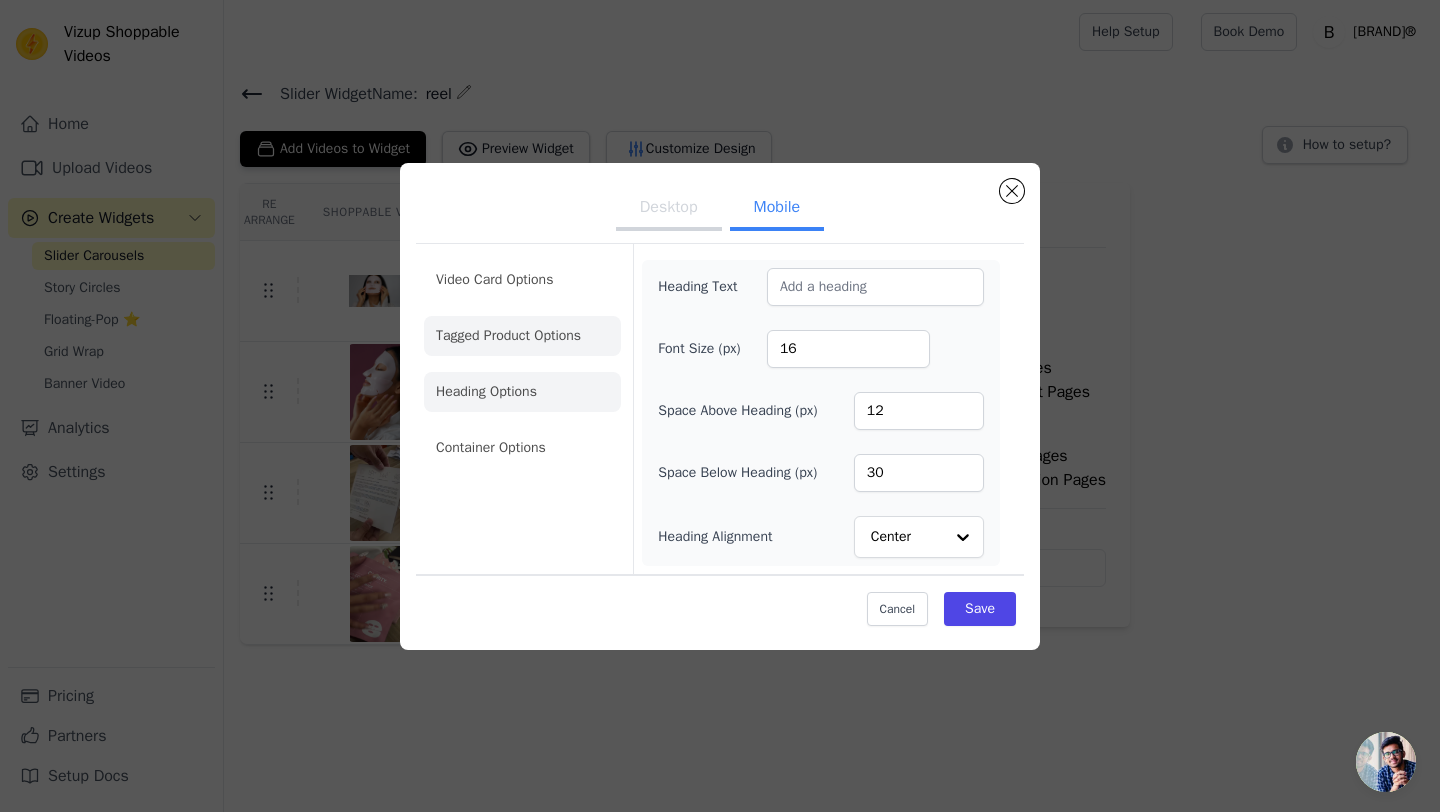 click on "Tagged Product Options" 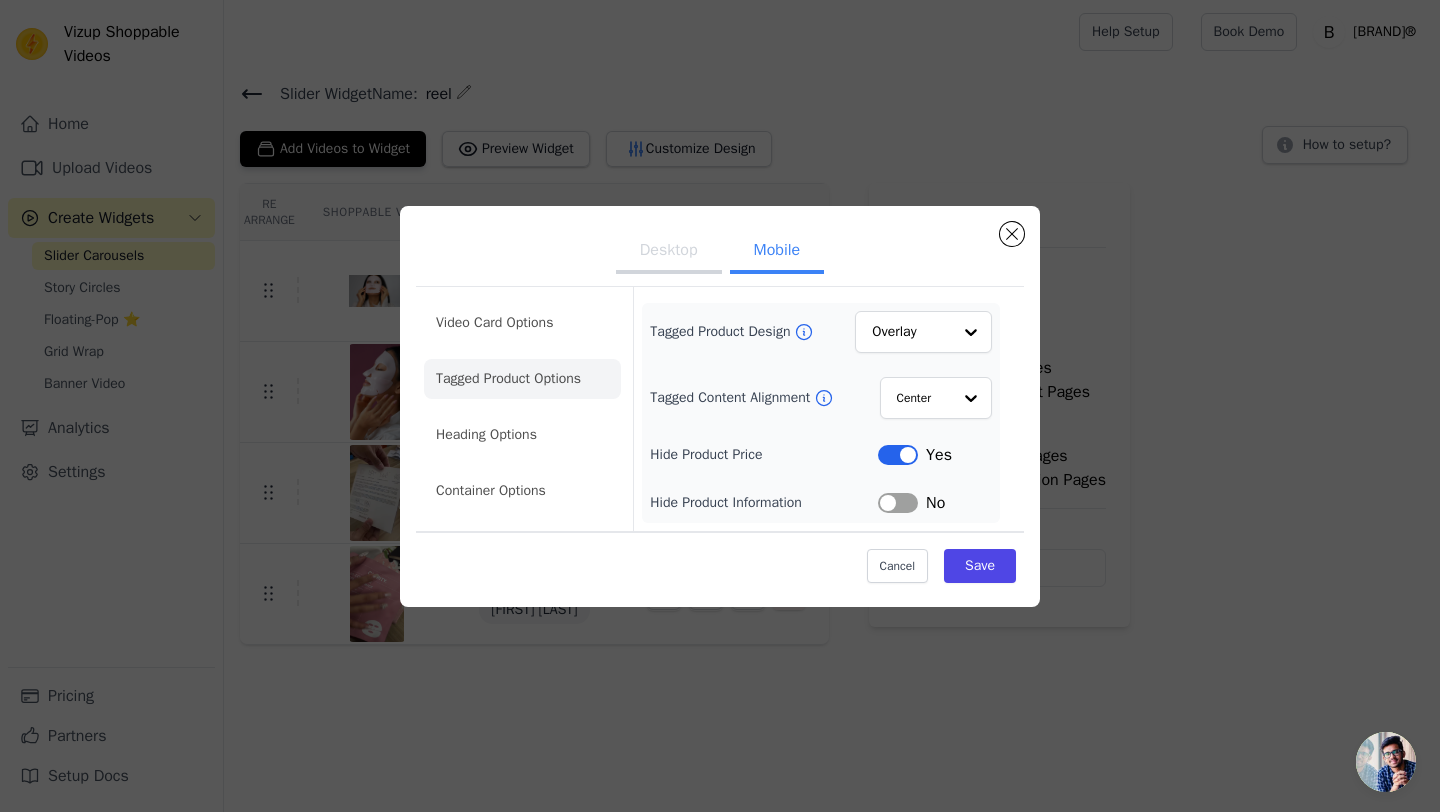 click on "Video Card Options Tagged Product Options Heading Options Container Options" at bounding box center (522, 407) 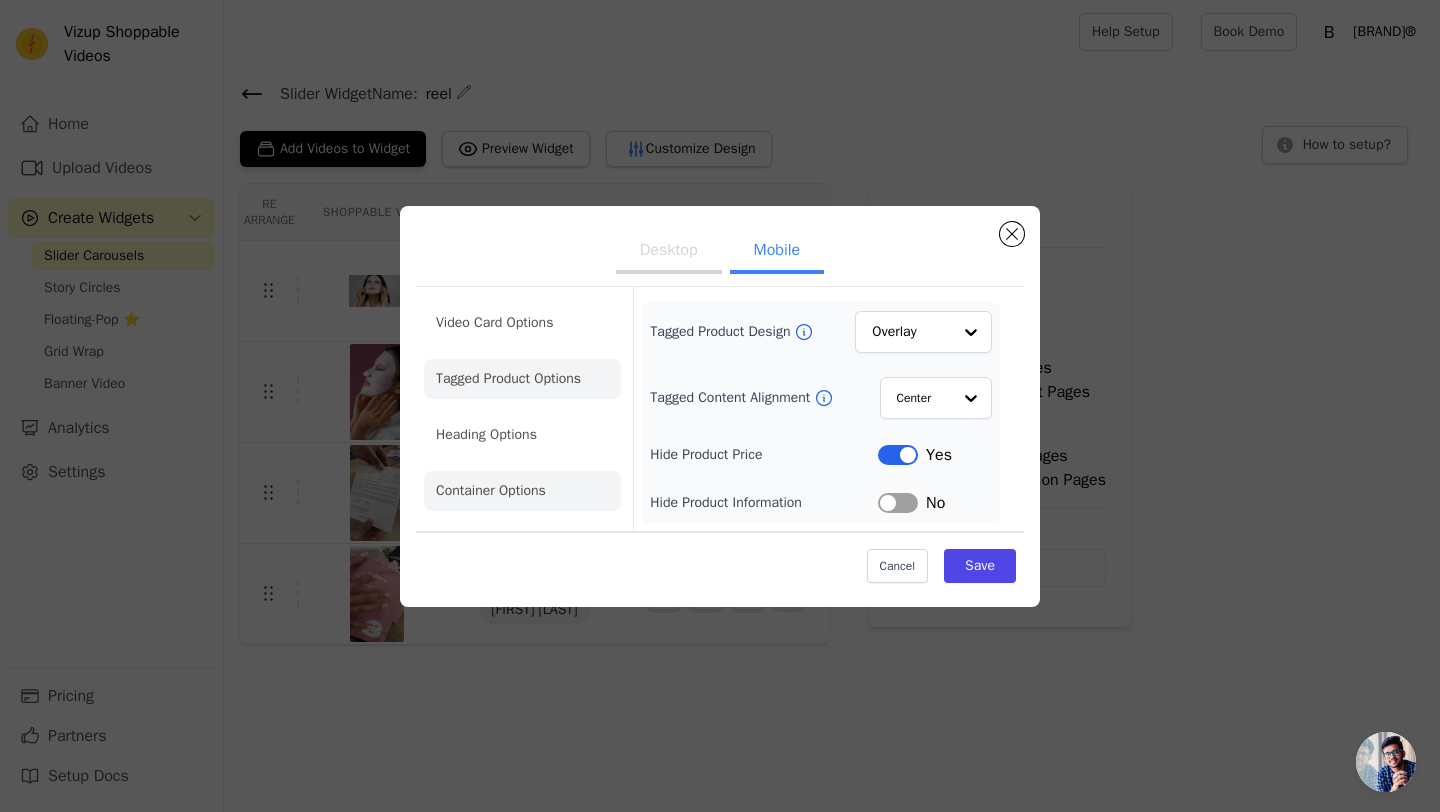 click on "Container Options" 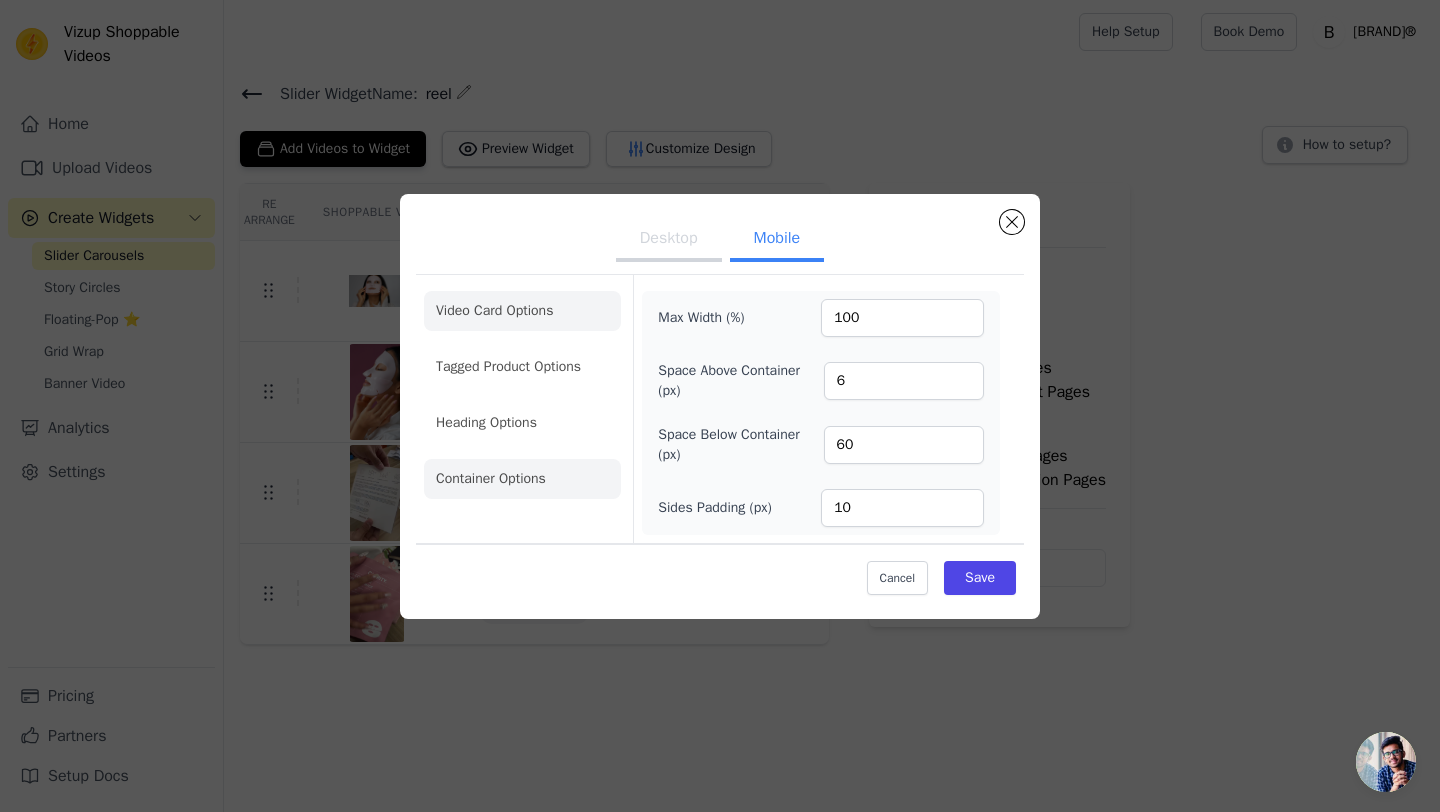 click on "Video Card Options" 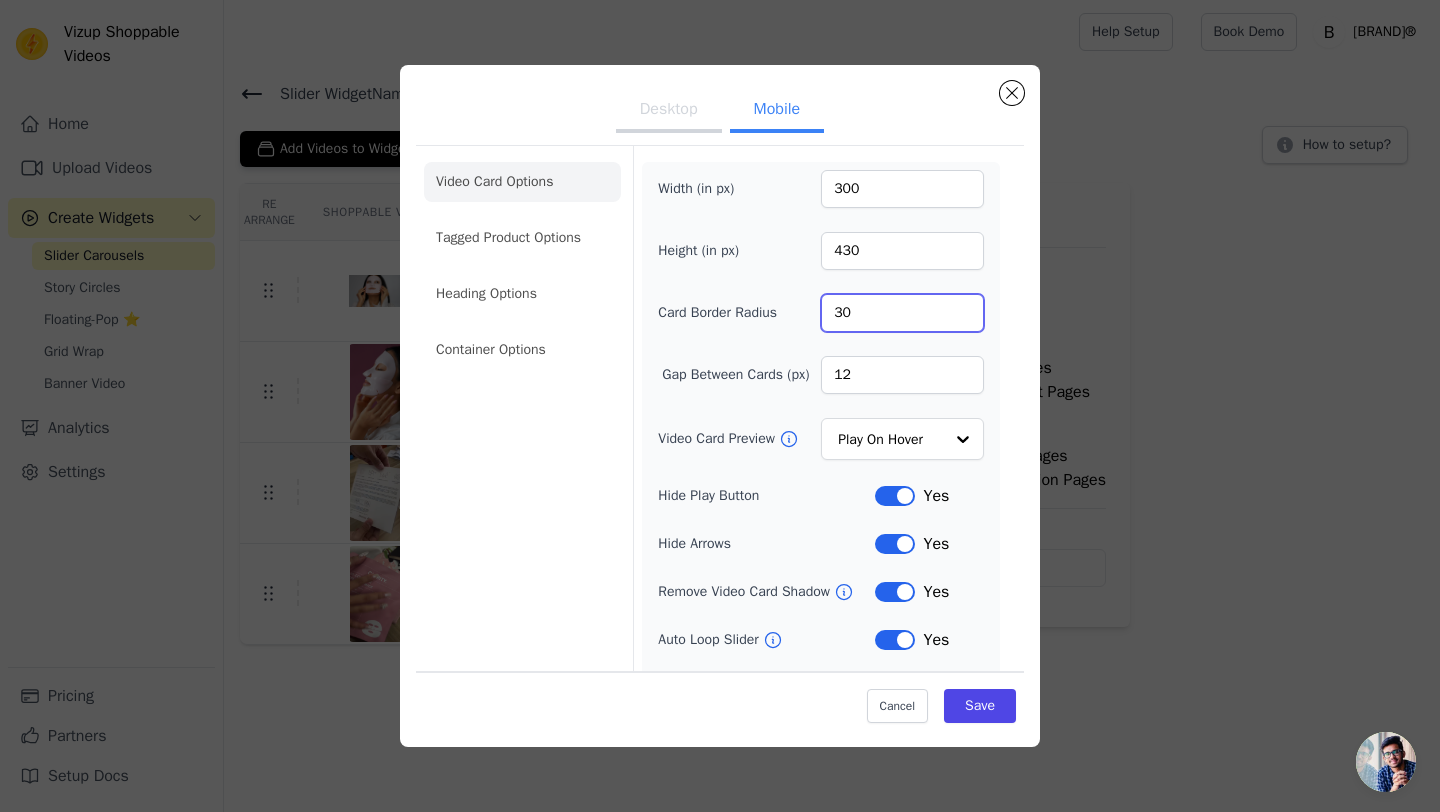 click on "30" at bounding box center (902, 313) 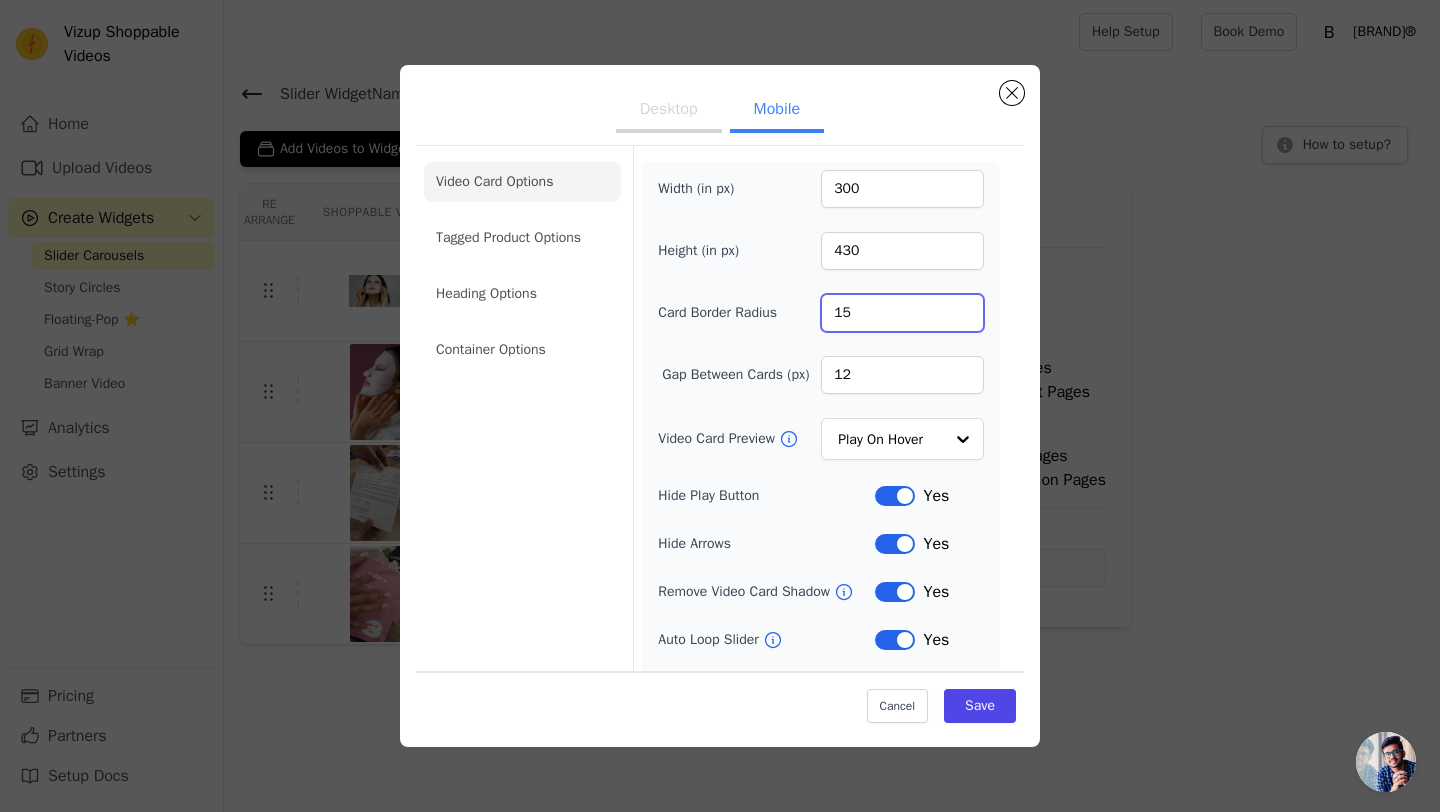 type on "15" 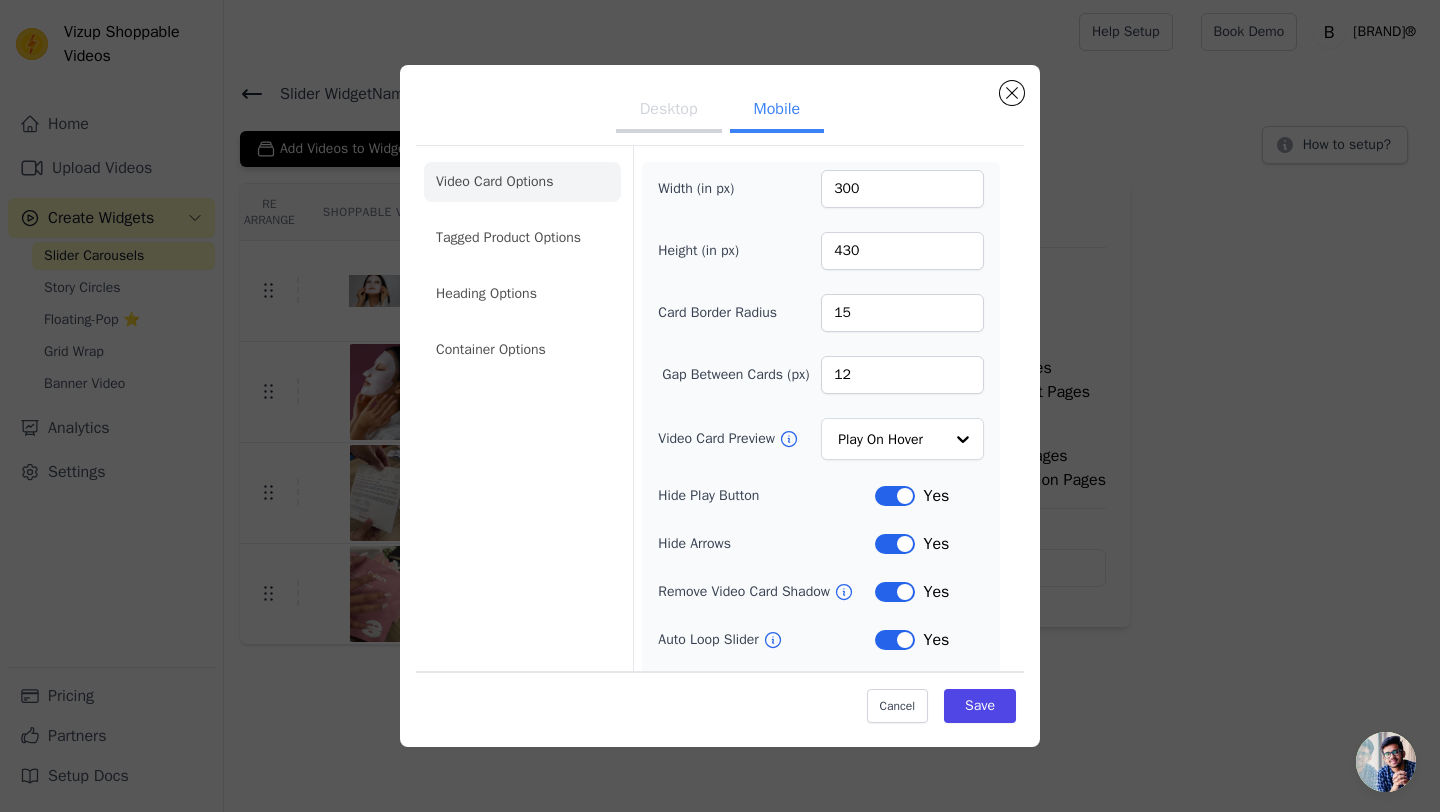 click on "Card Border Radius" at bounding box center [717, 313] 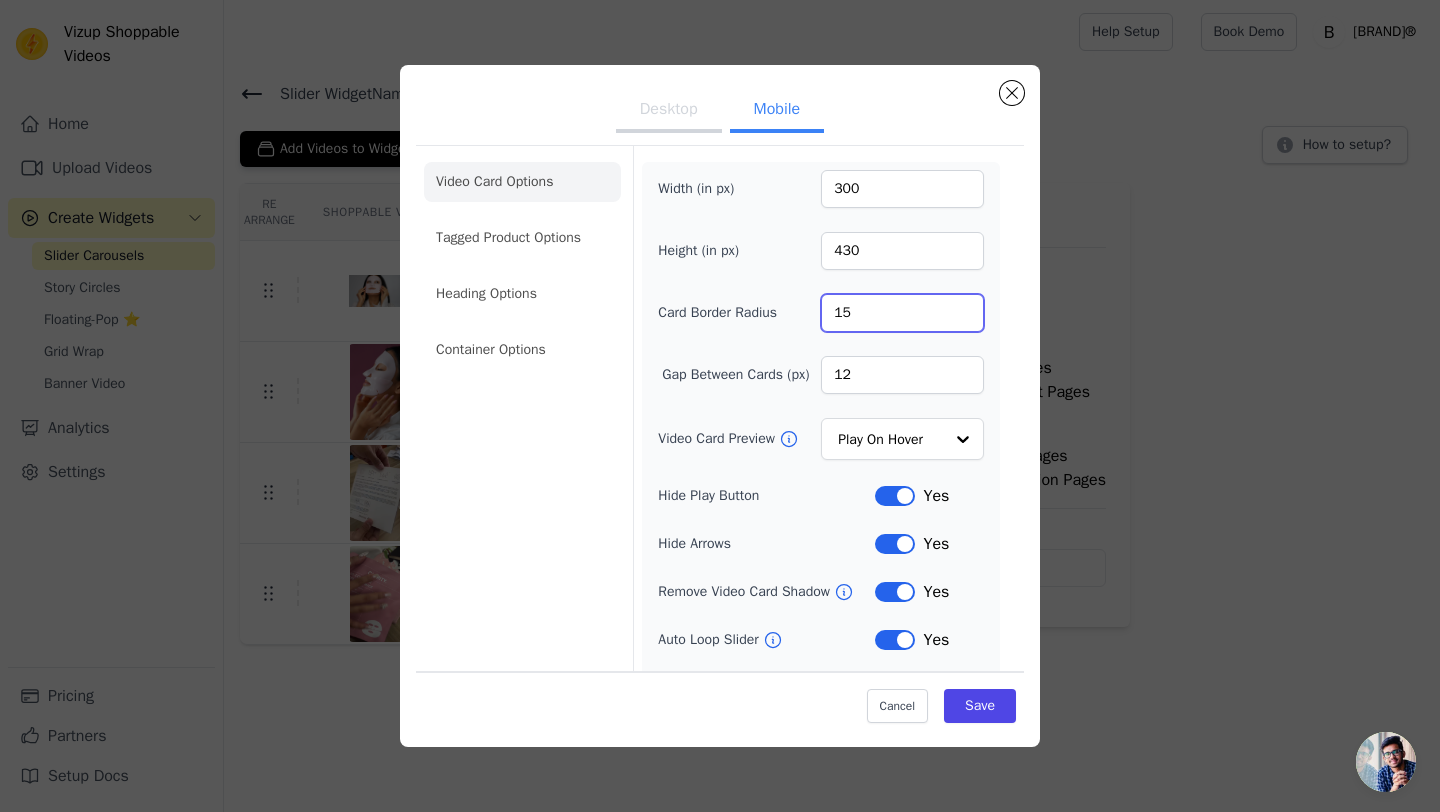 click on "15" at bounding box center [902, 313] 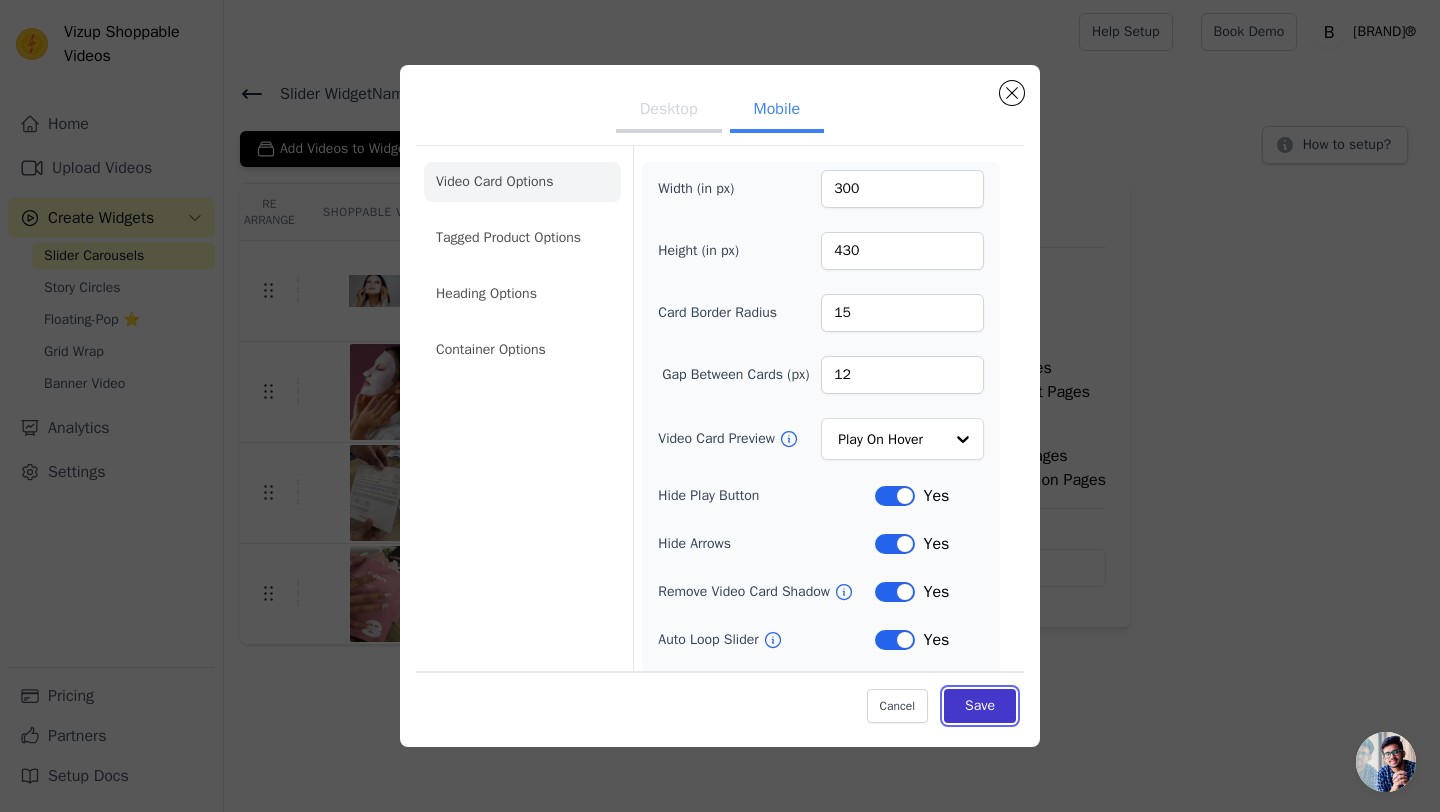 click on "Save" at bounding box center [980, 706] 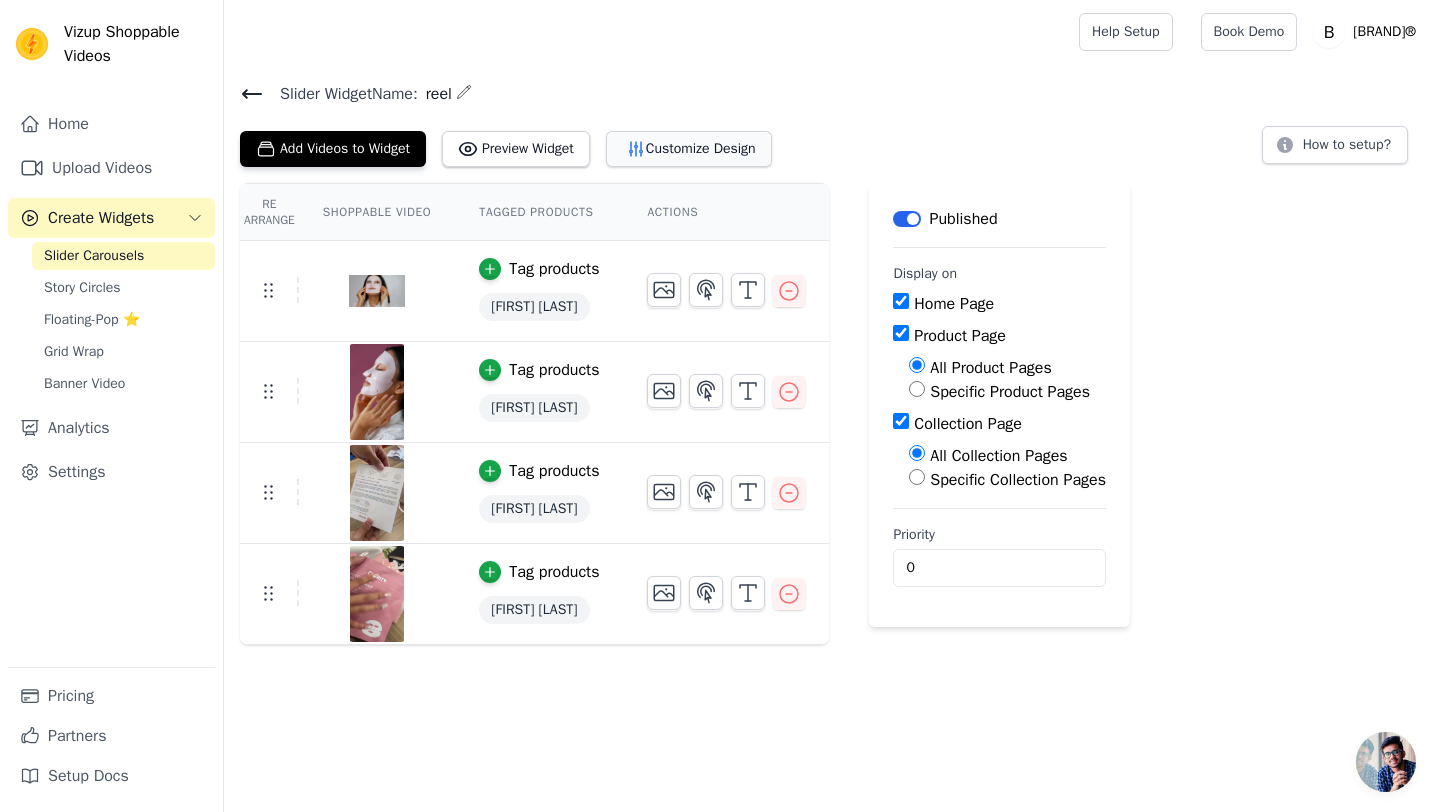 click on "Customize Design" at bounding box center (689, 149) 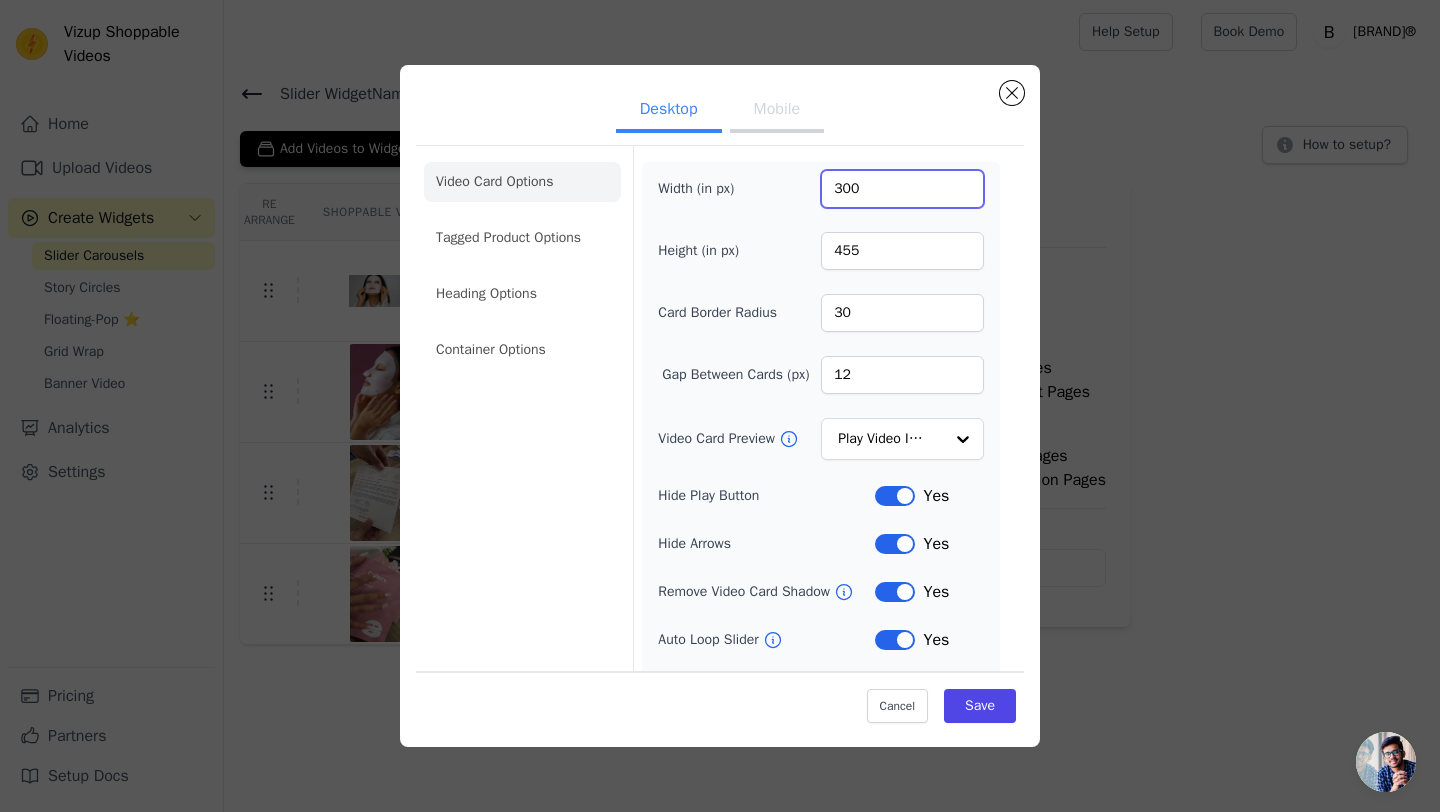 click on "300" at bounding box center (902, 189) 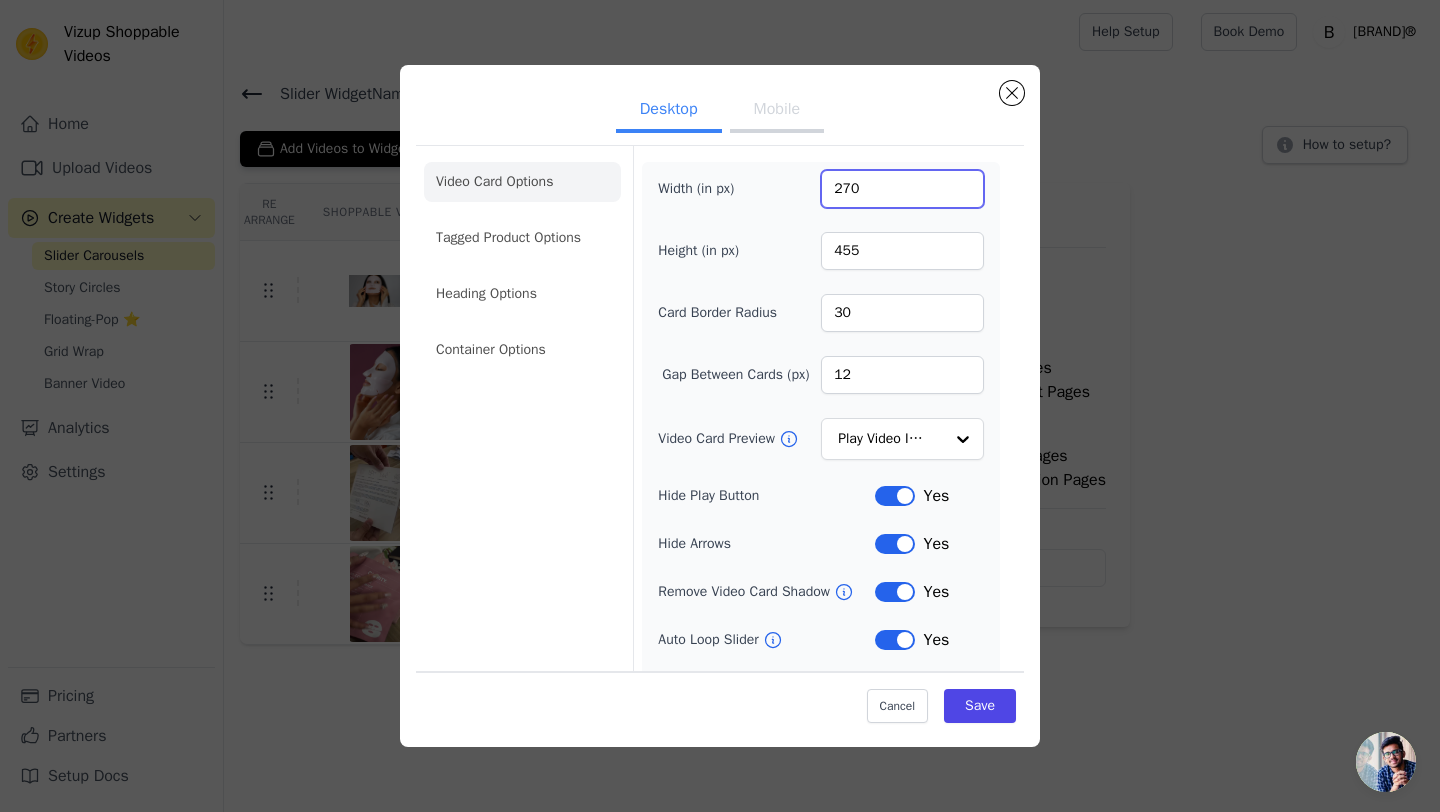 click on "270" at bounding box center [902, 189] 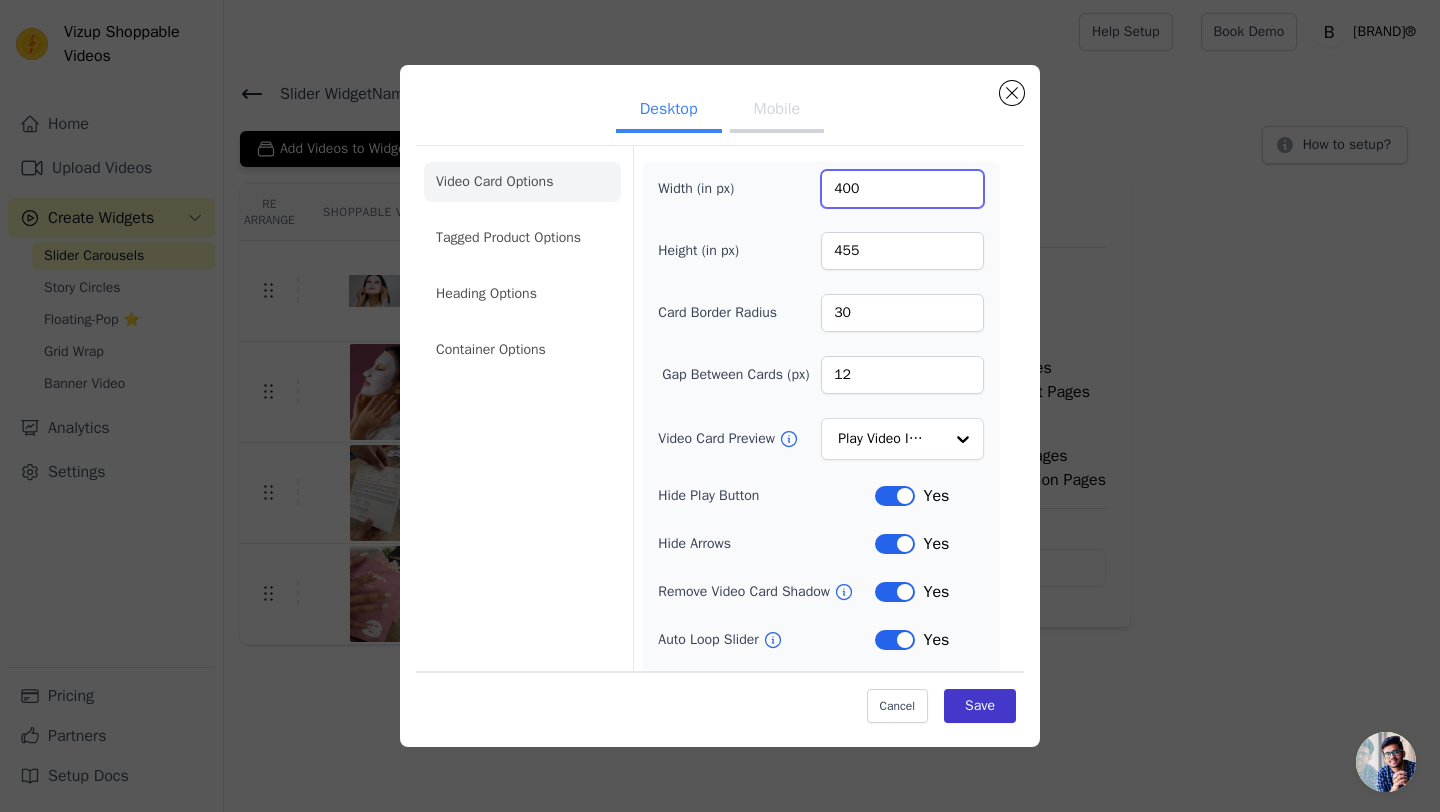 type on "400" 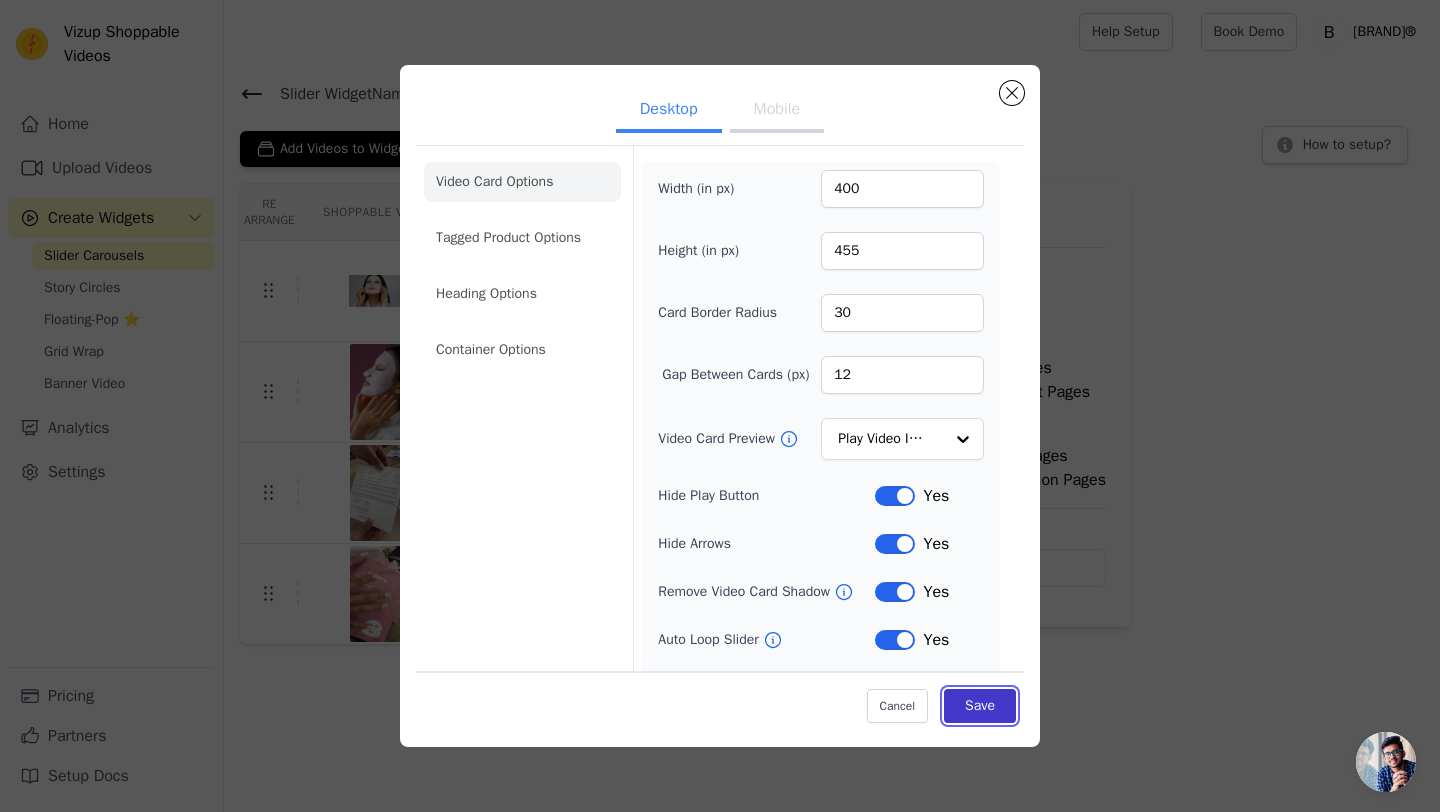 click on "Save" at bounding box center [980, 706] 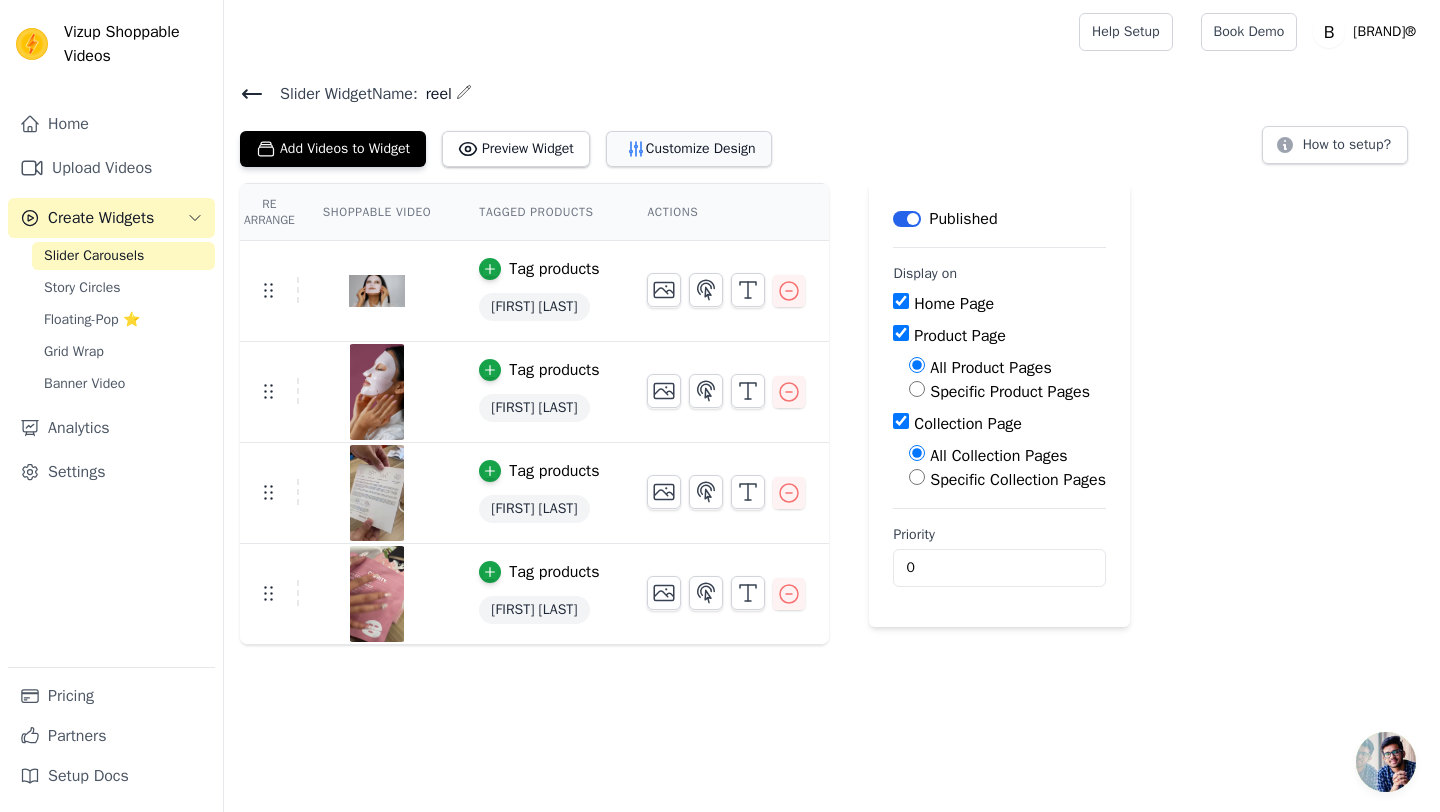 click on "Customize Design" at bounding box center [689, 149] 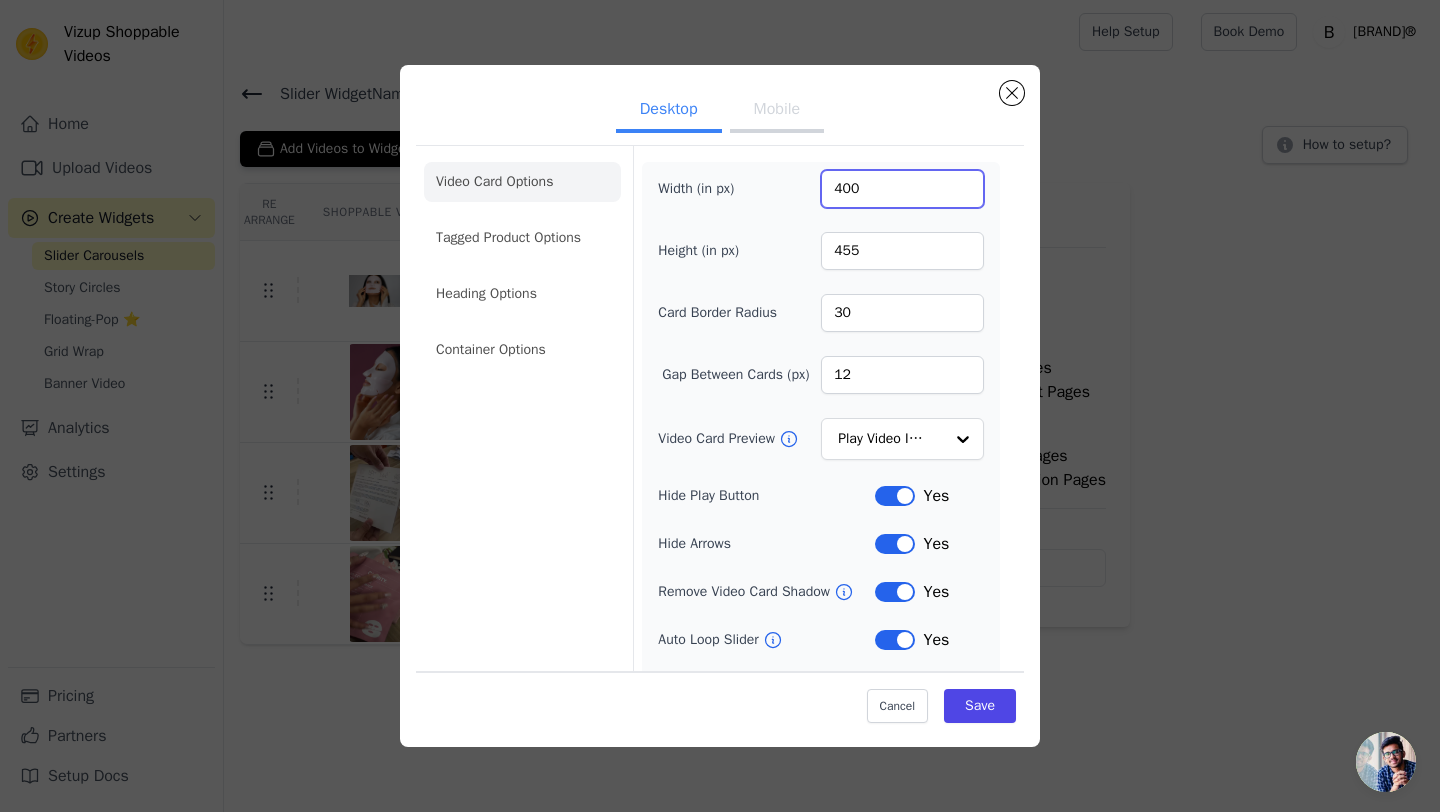click on "400" at bounding box center [902, 189] 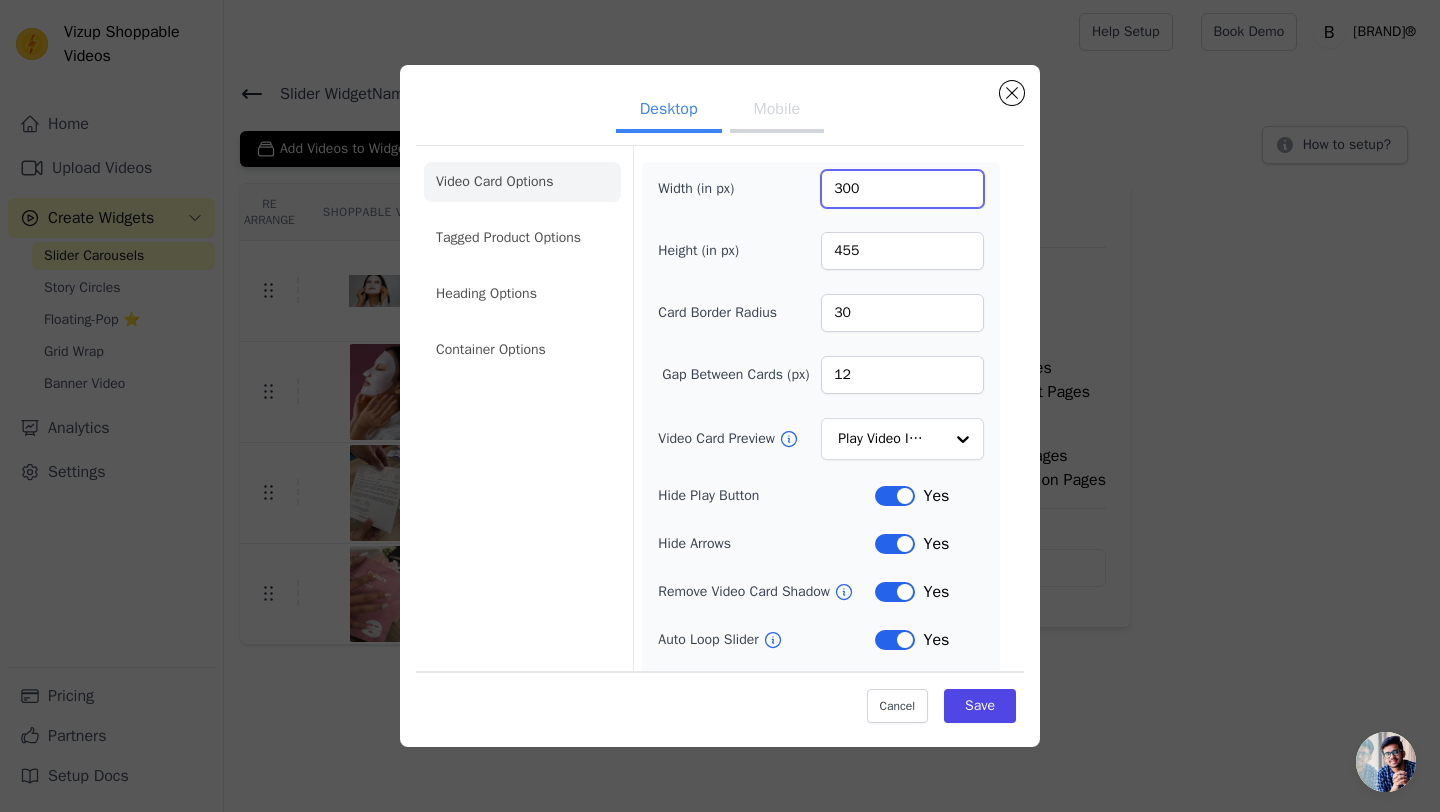 click on "300" at bounding box center [902, 189] 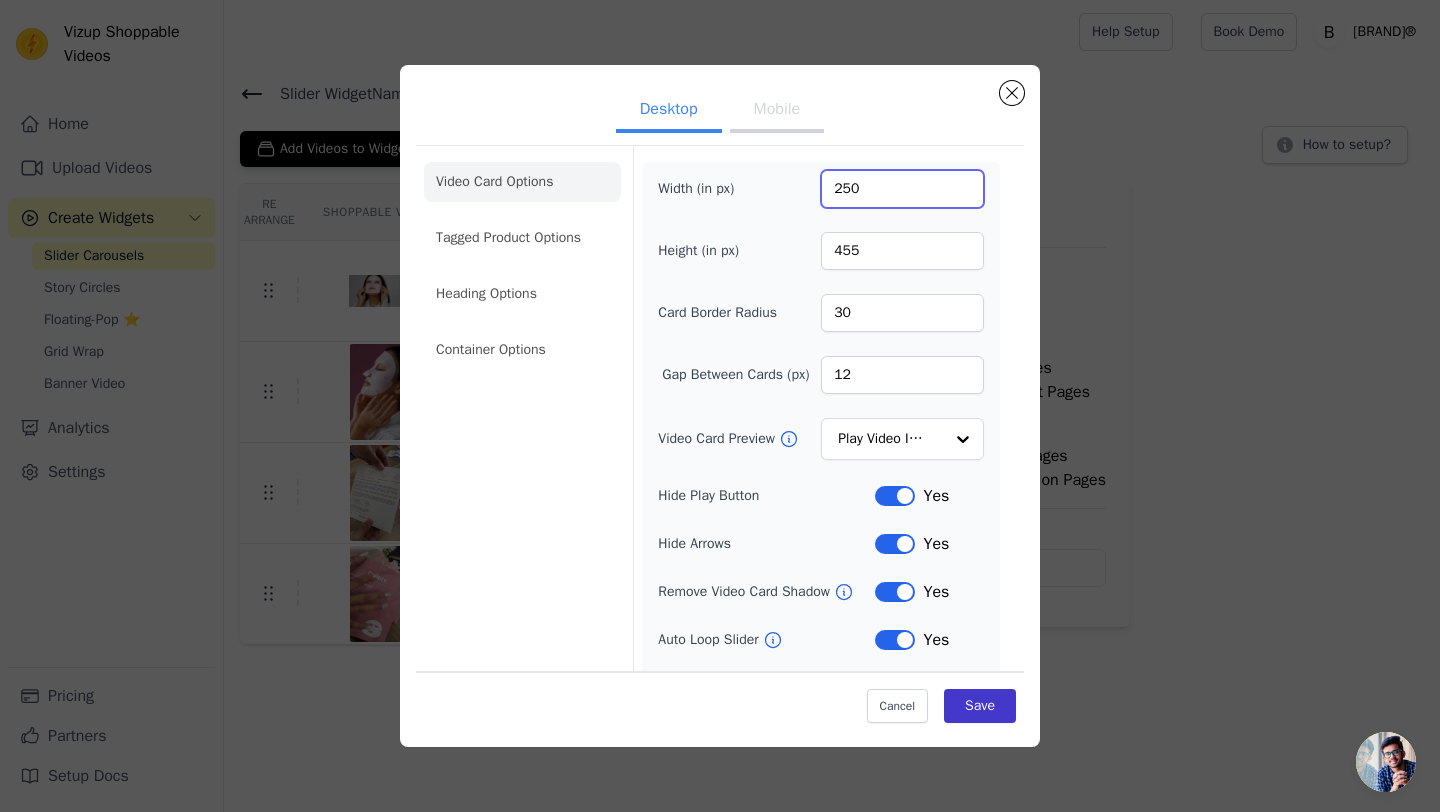 type on "250" 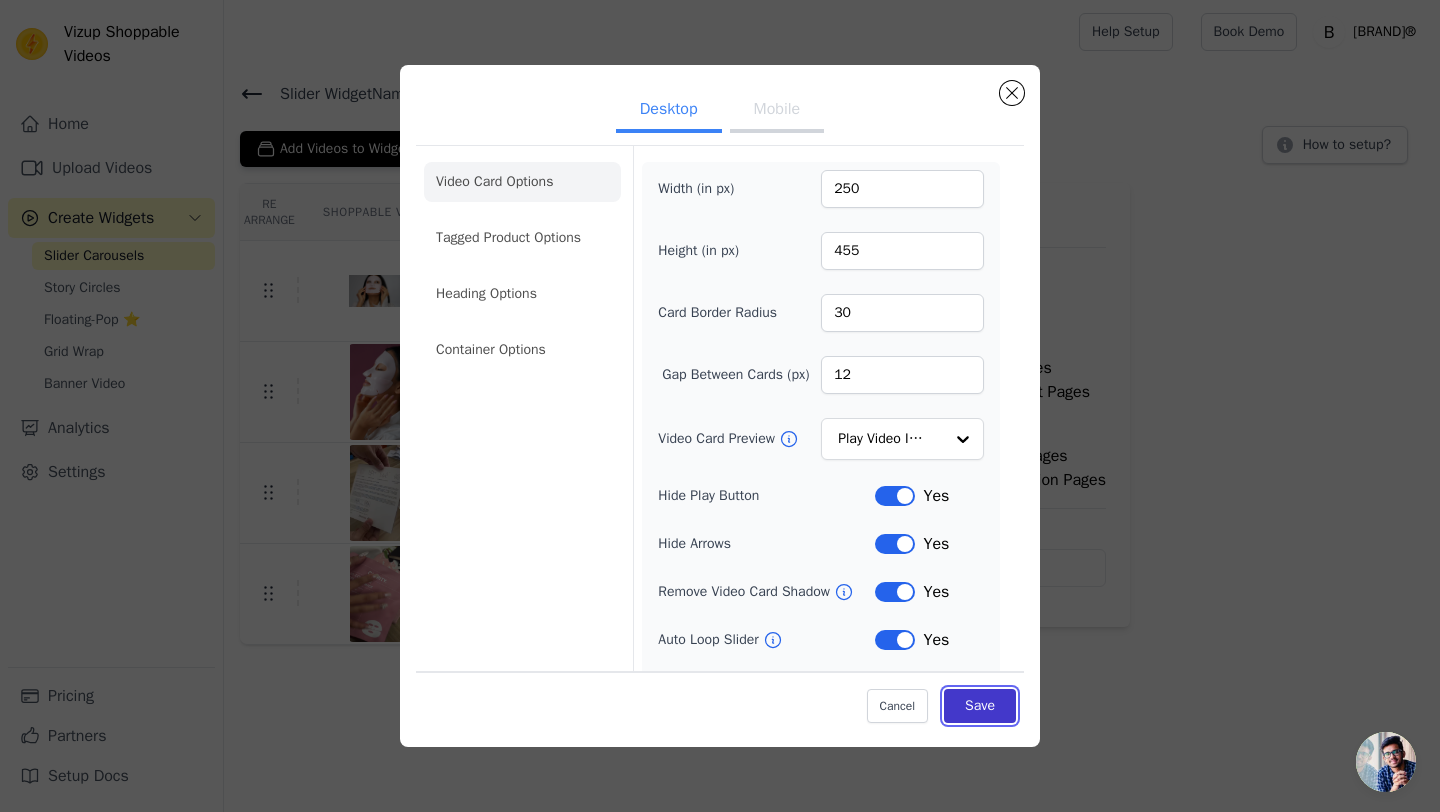click on "Save" at bounding box center (980, 706) 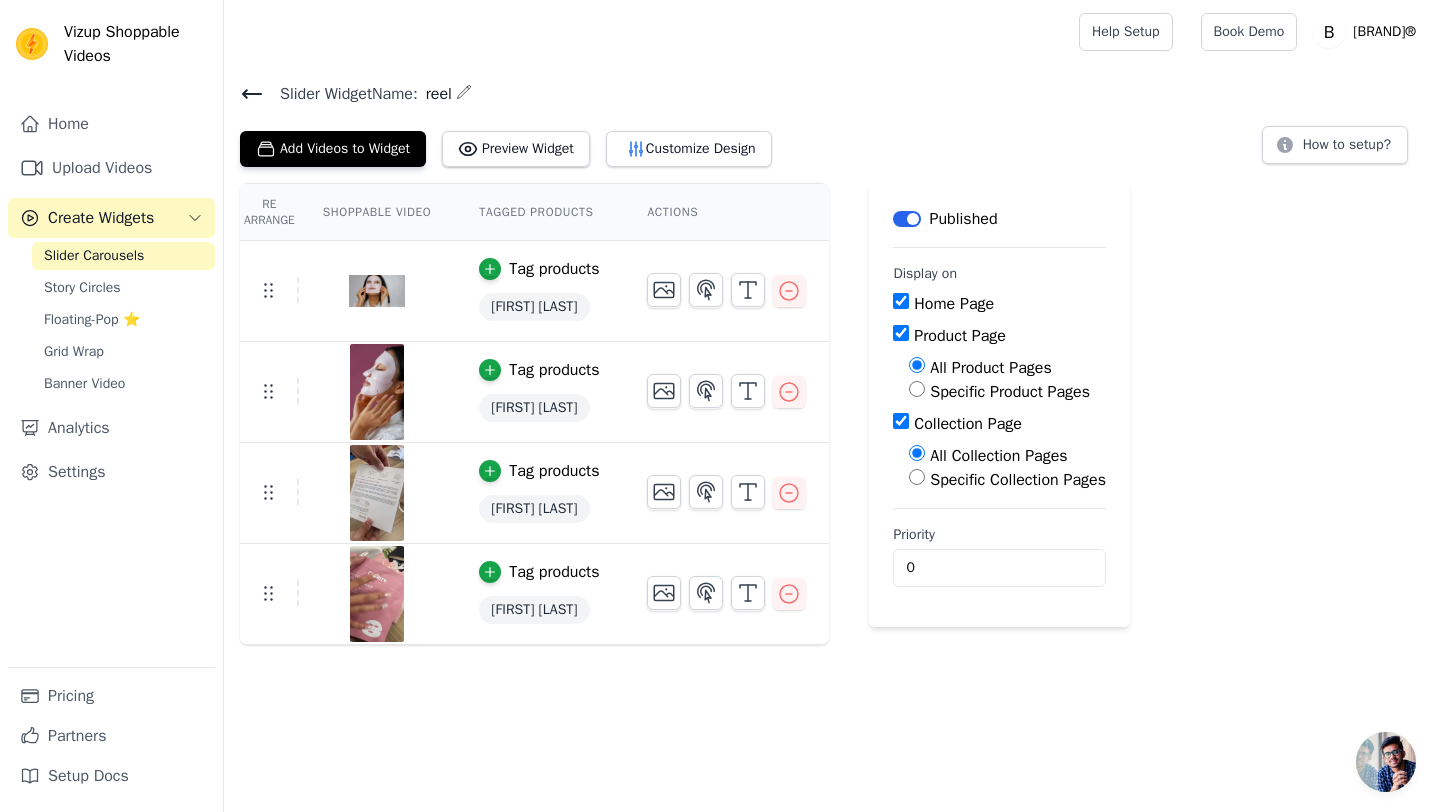 click on "Add Videos to Widget
Preview Widget       Customize Design" at bounding box center [514, 145] 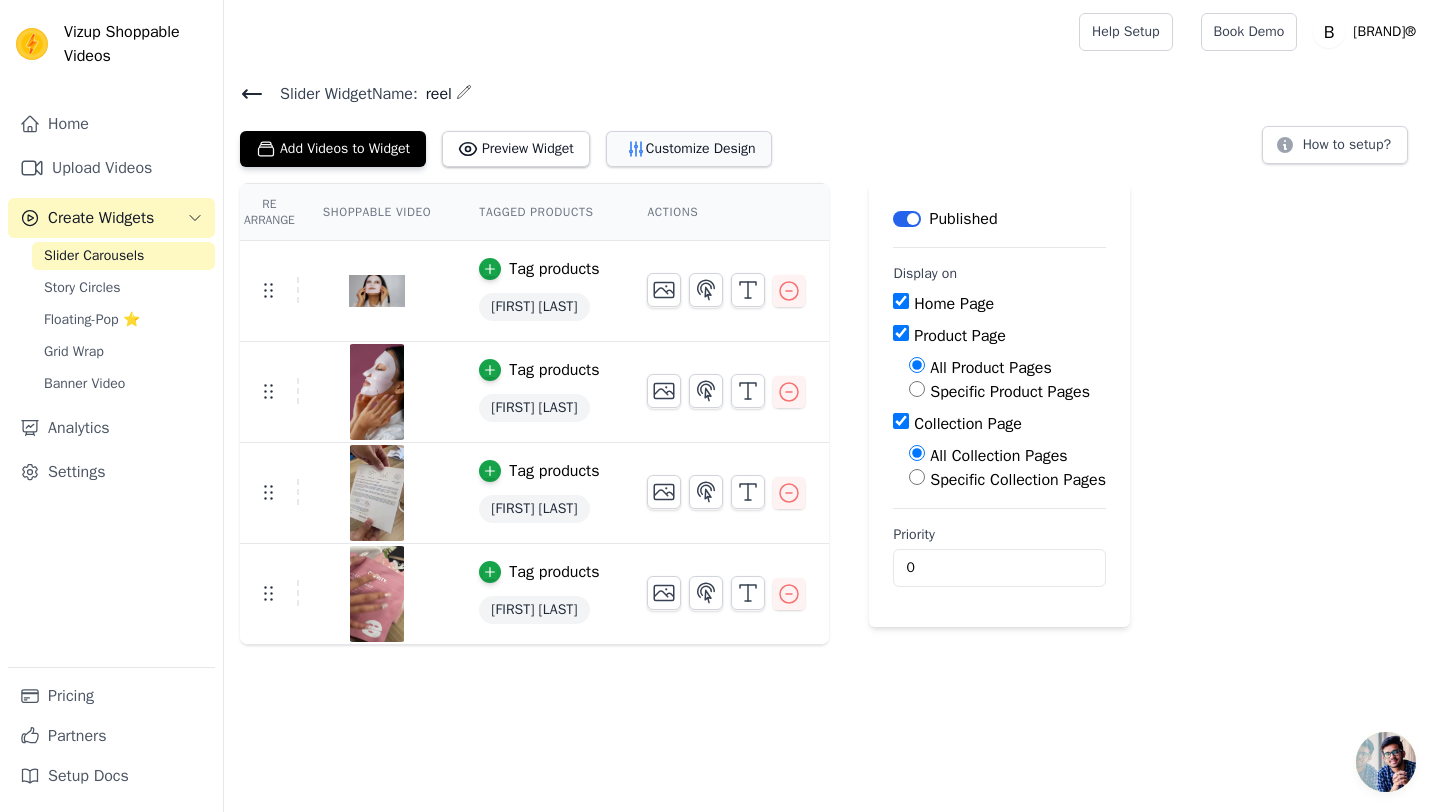 click on "Customize Design" at bounding box center (689, 149) 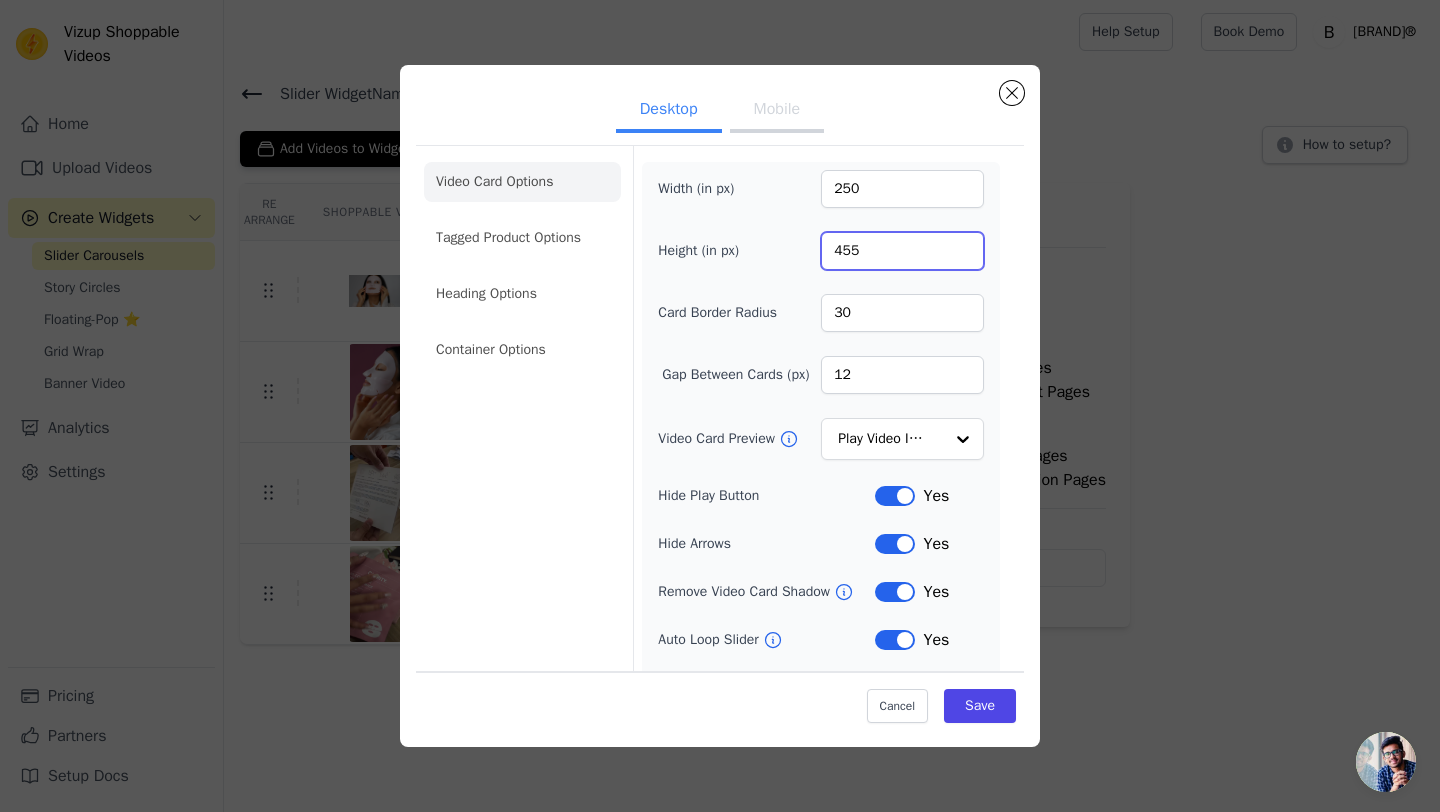 click on "455" at bounding box center (902, 251) 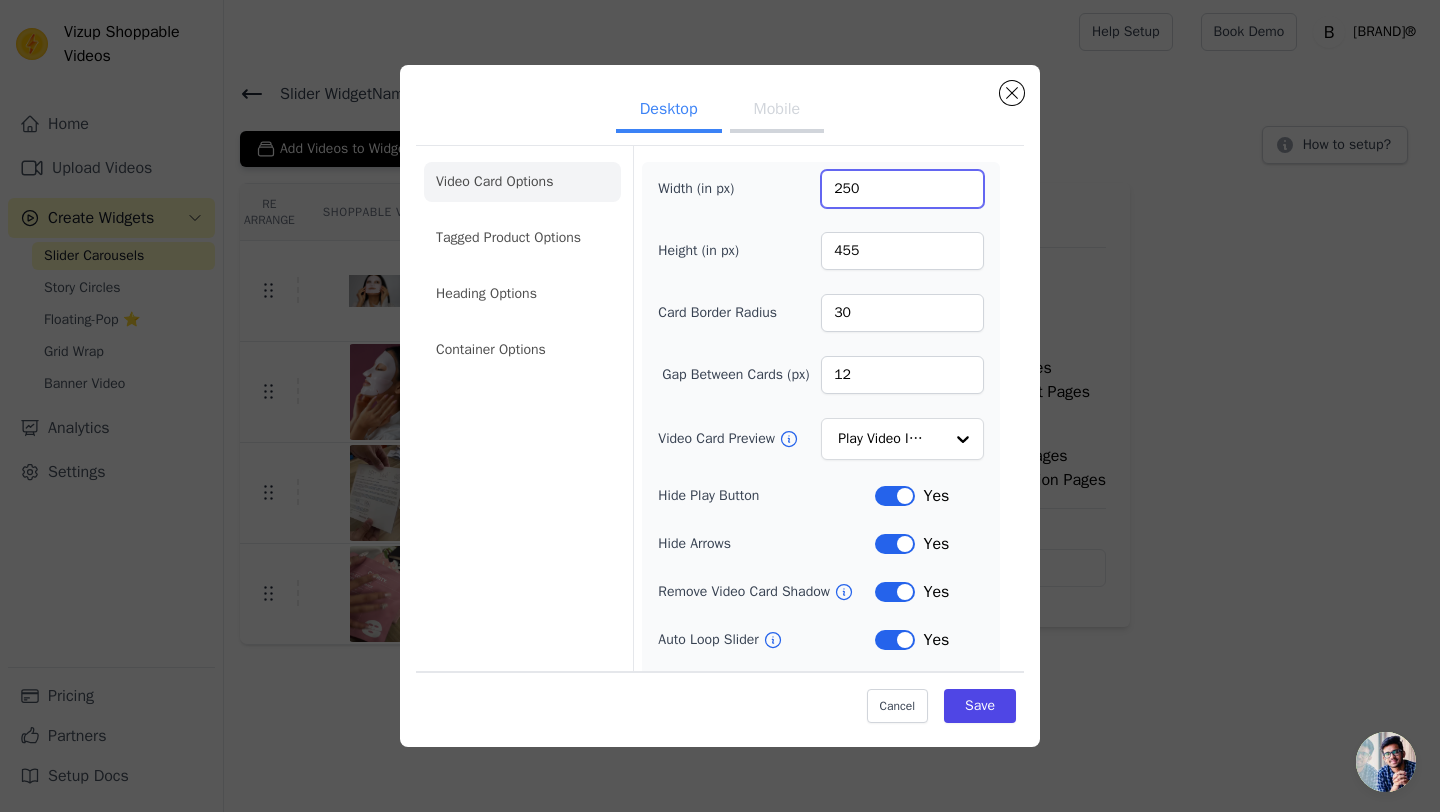click on "250" at bounding box center [902, 189] 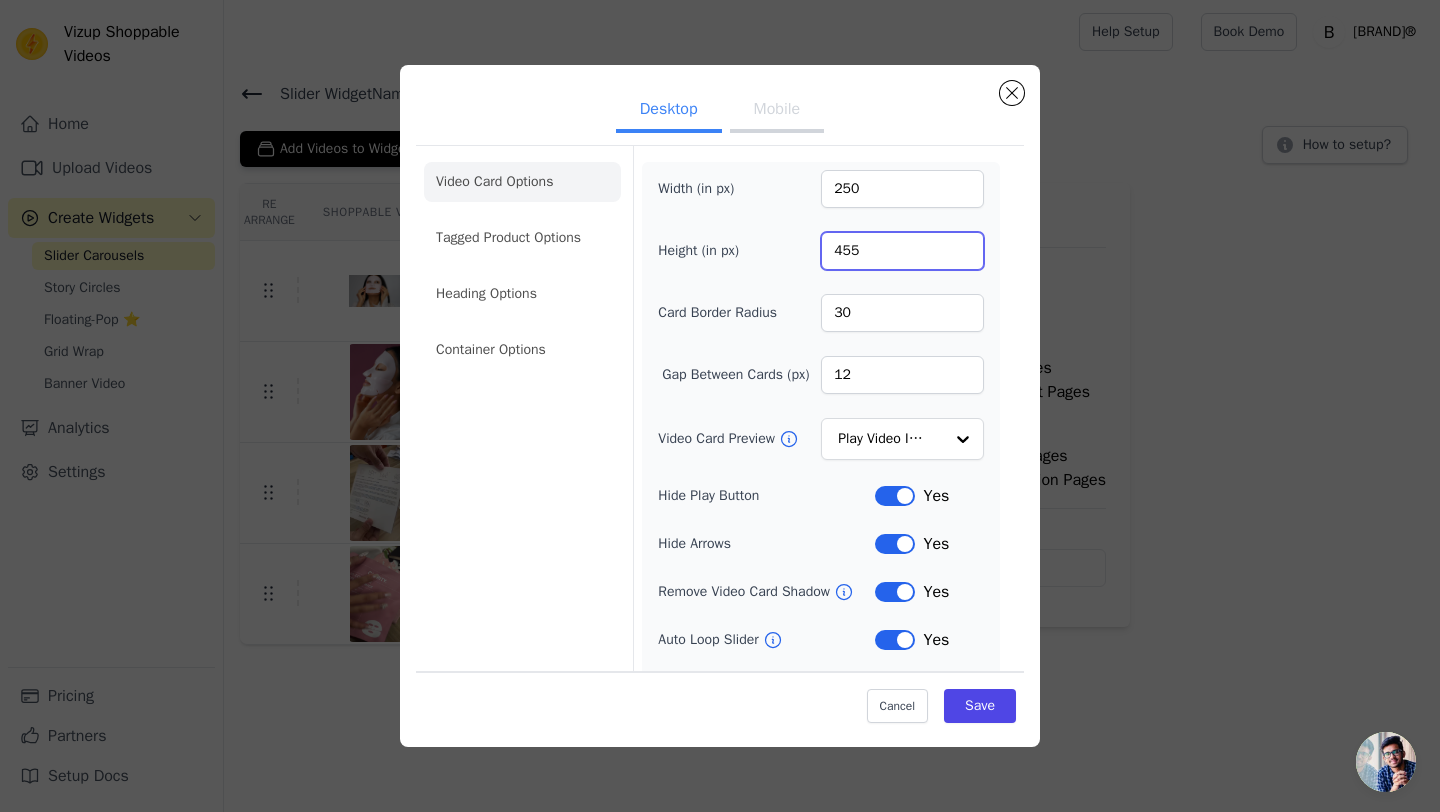 click on "455" at bounding box center [902, 251] 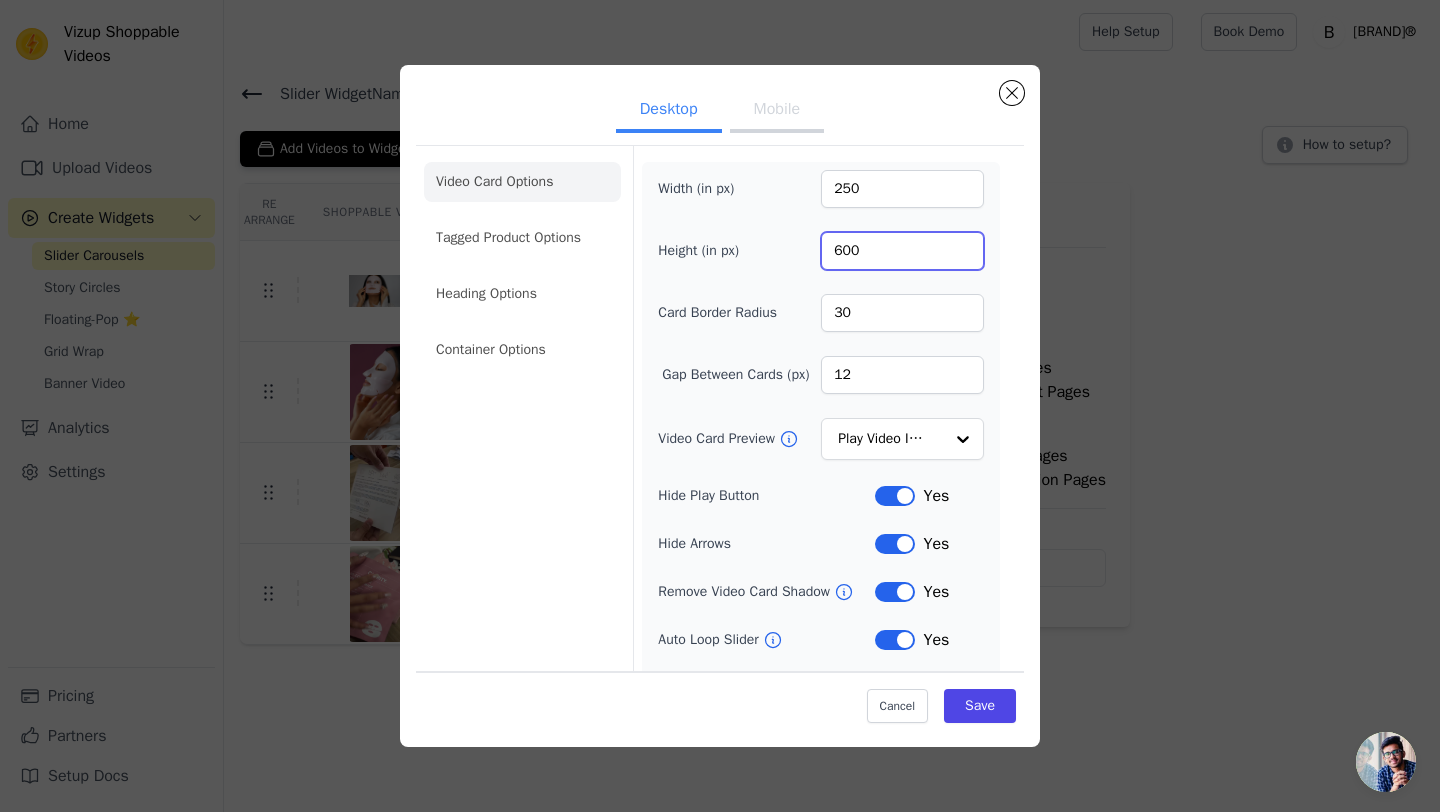type on "600" 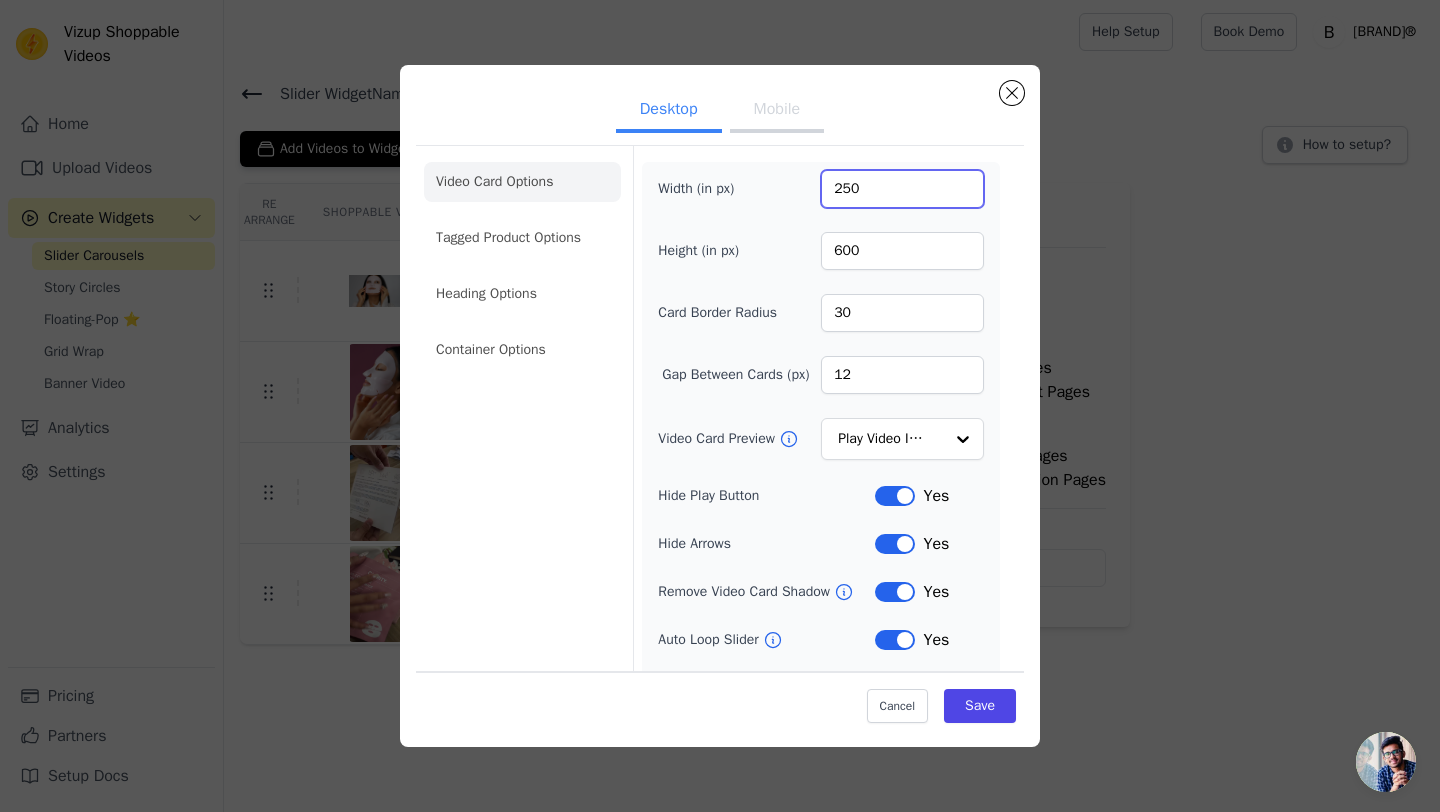 click on "250" at bounding box center (902, 189) 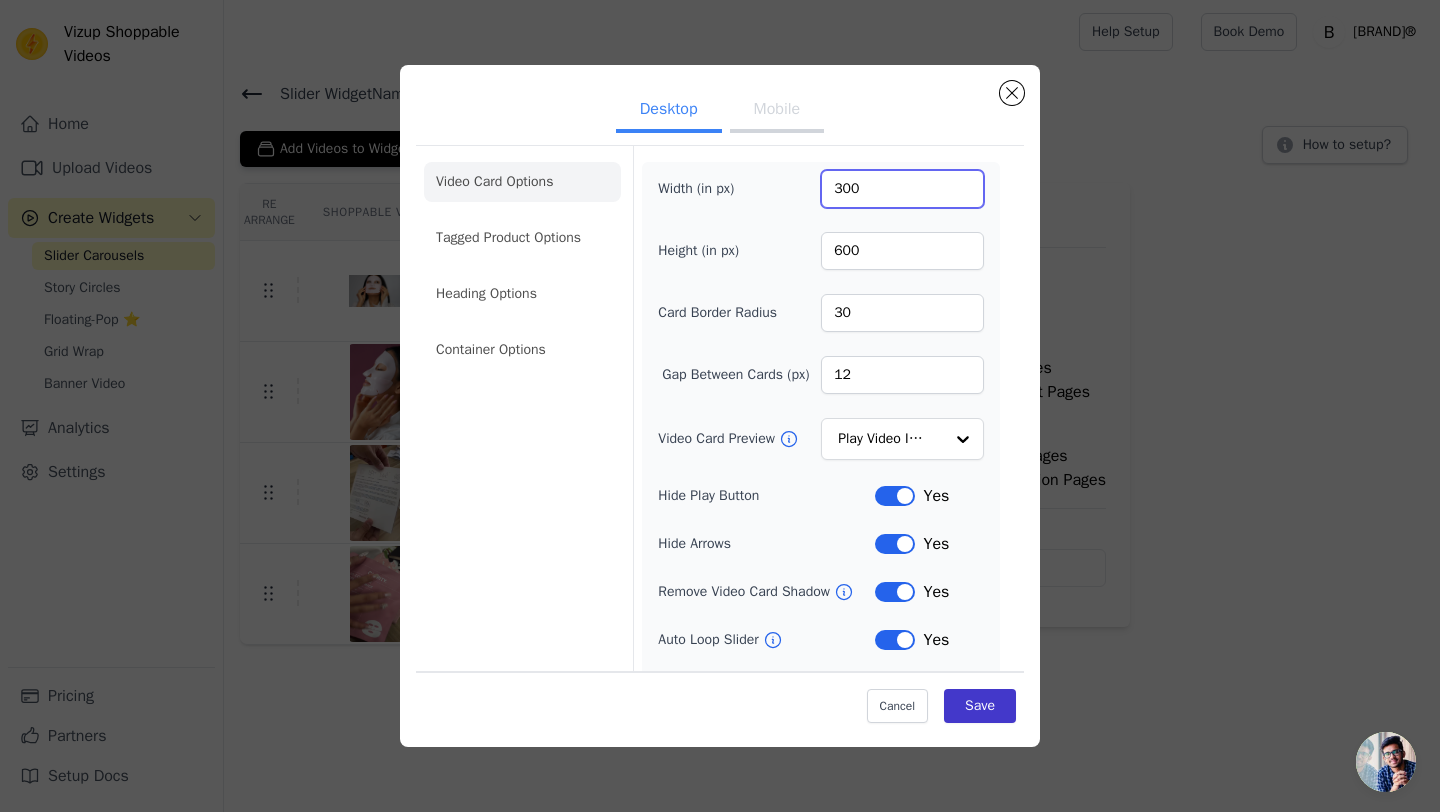 type on "300" 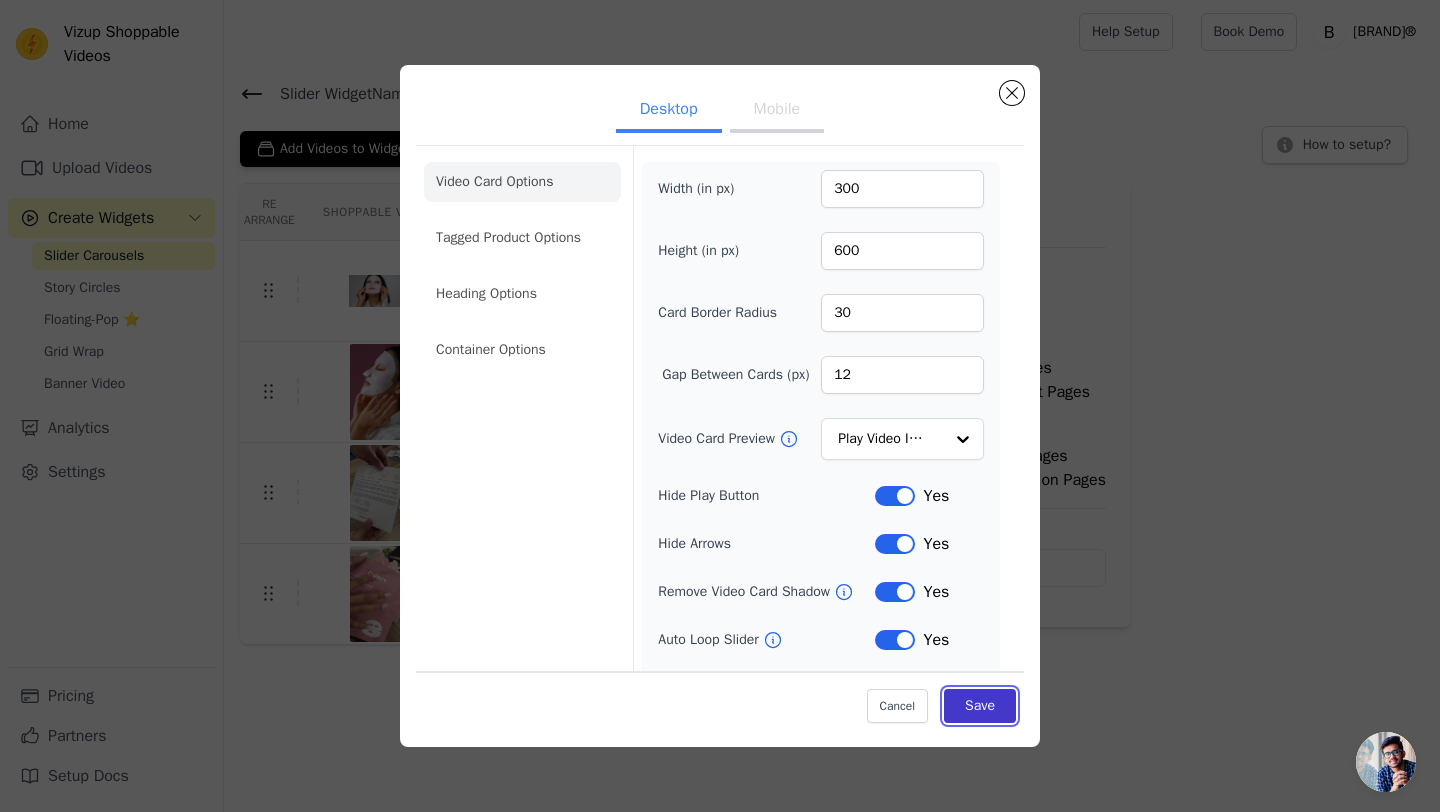 click on "Save" at bounding box center (980, 706) 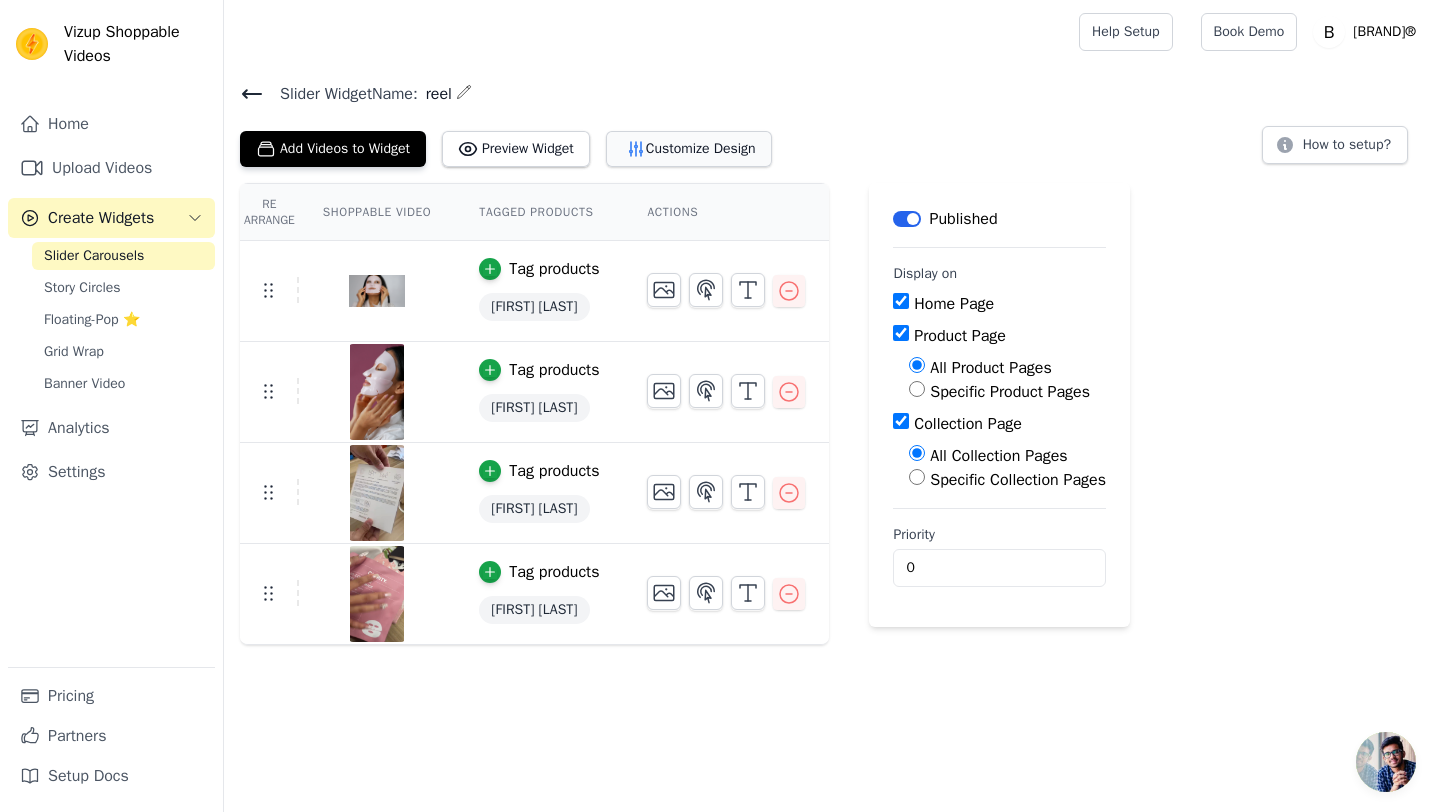 click on "Customize Design" at bounding box center (689, 149) 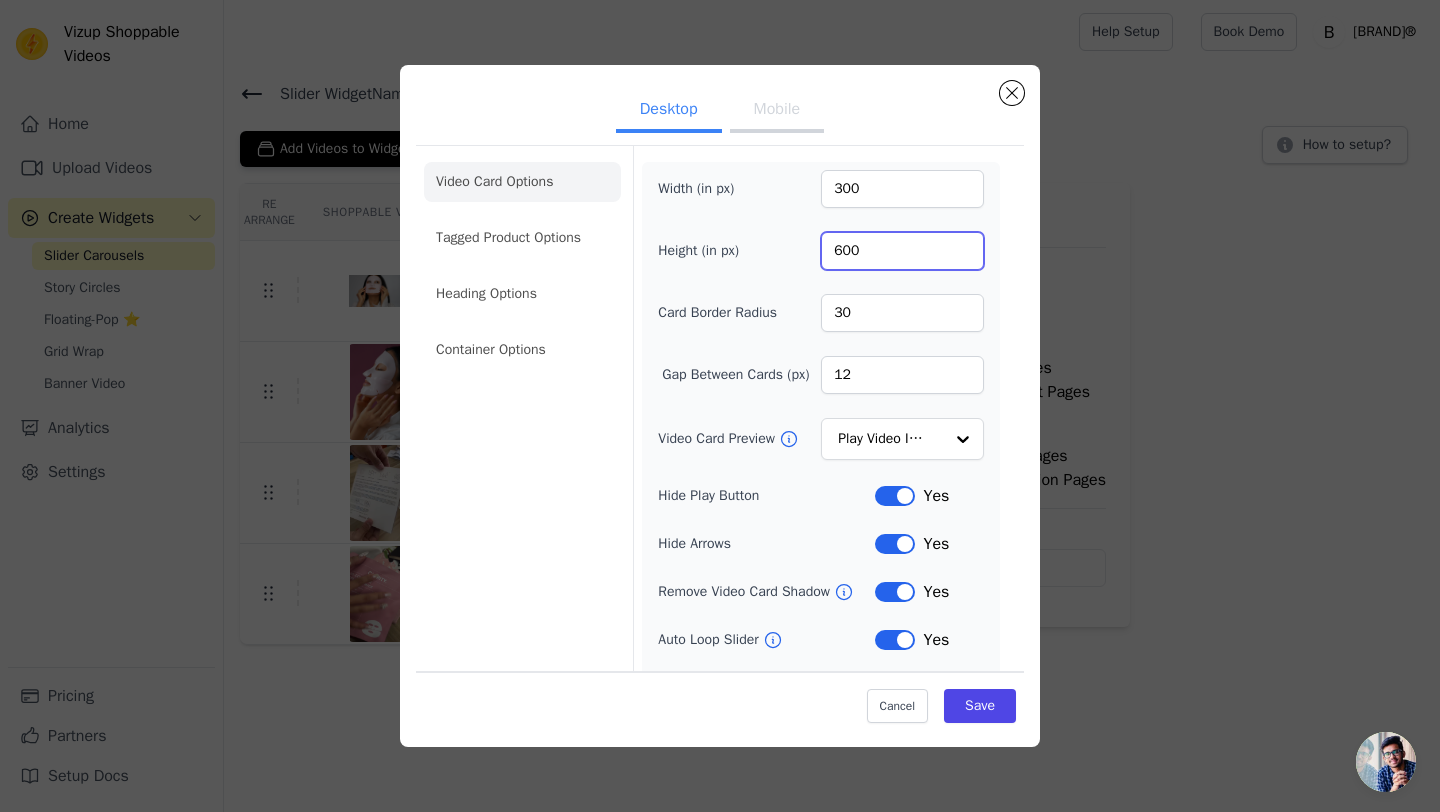 click on "600" at bounding box center (902, 251) 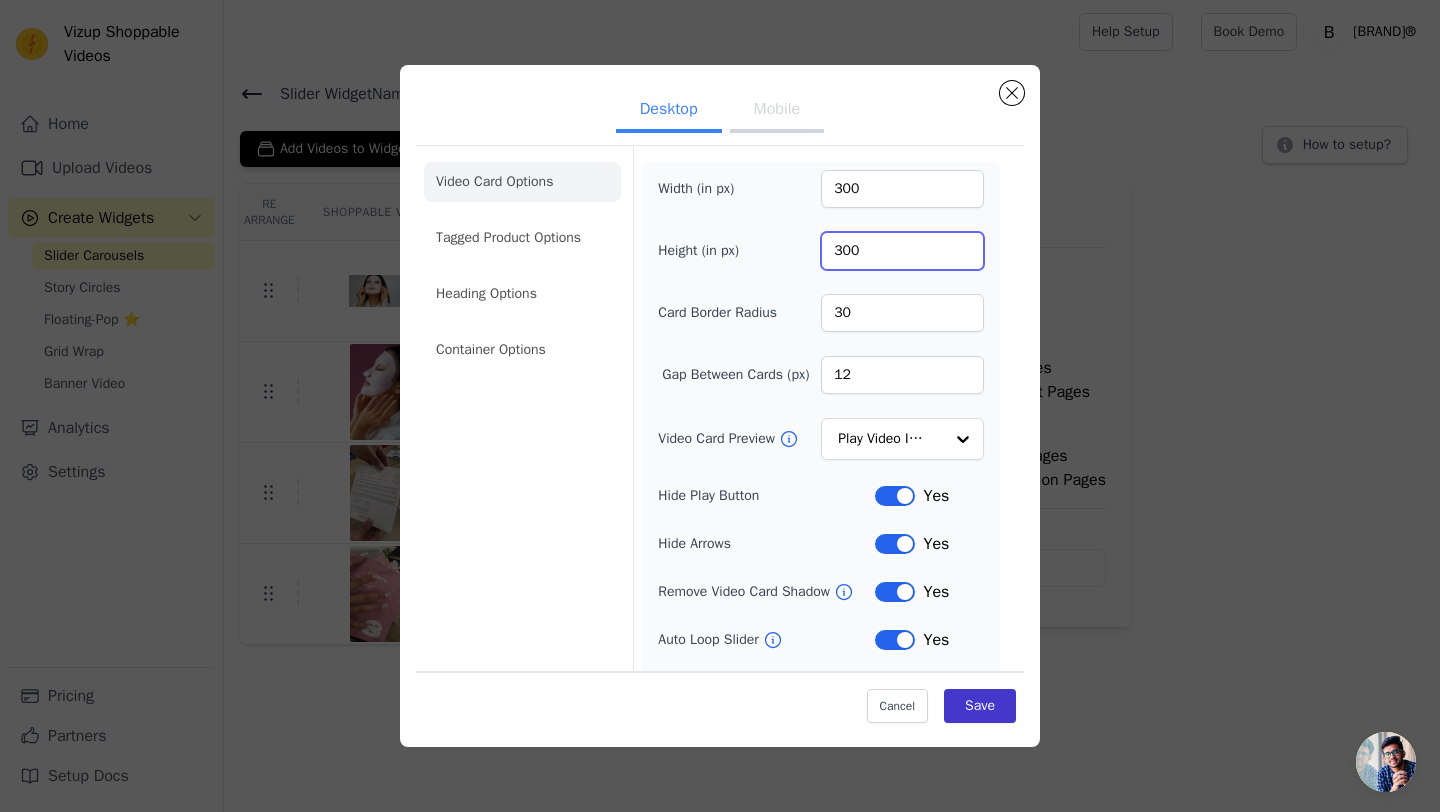 type on "300" 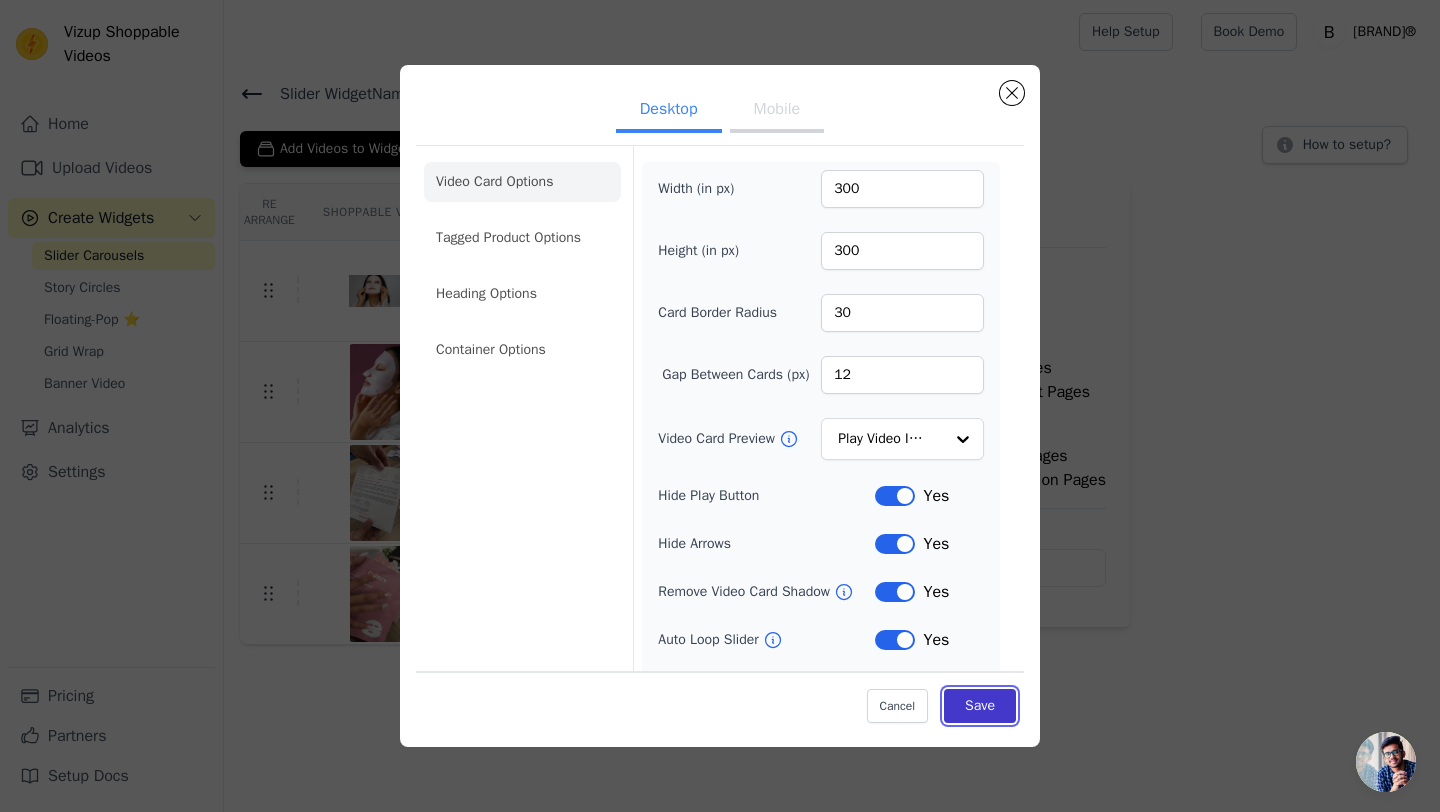 click on "Save" at bounding box center (980, 706) 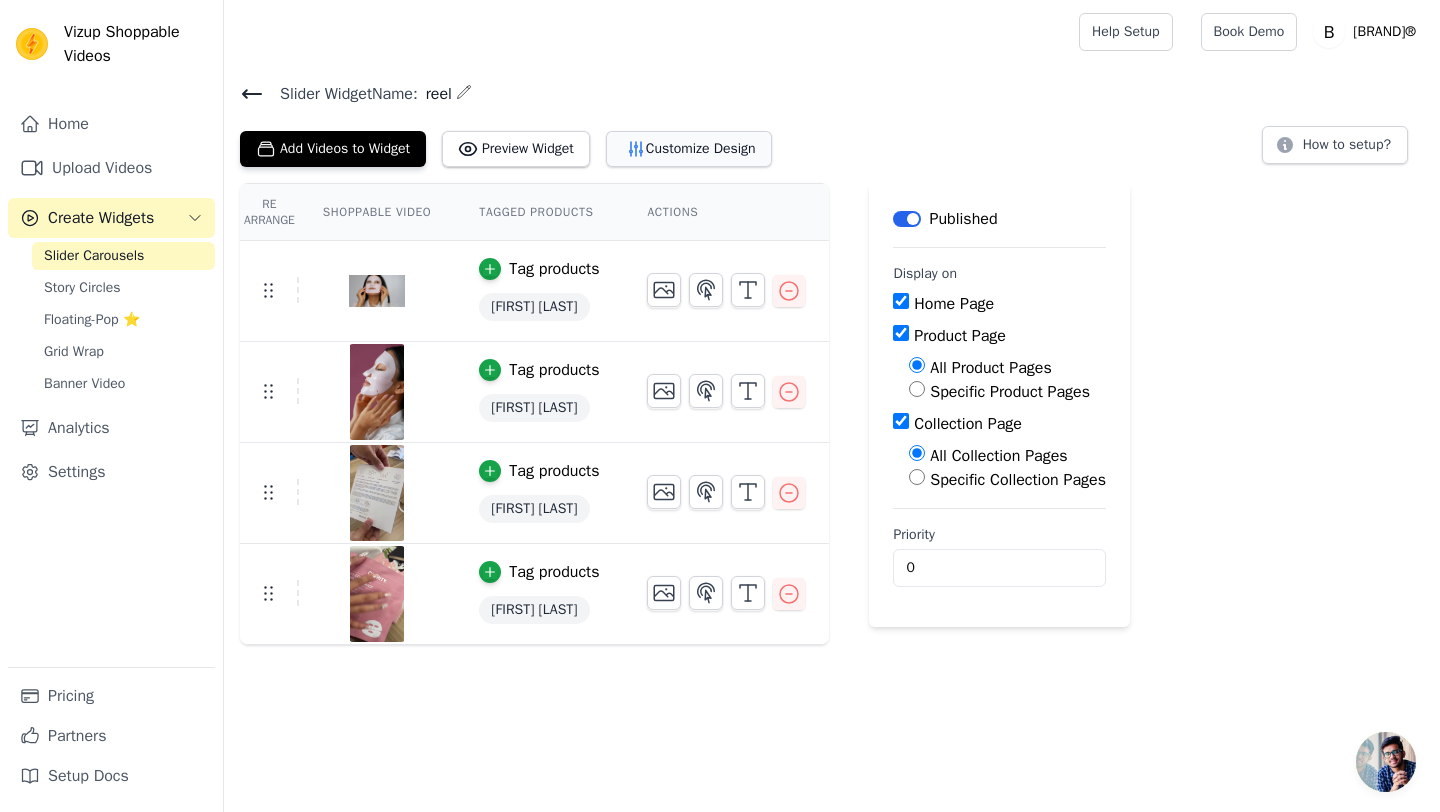 click on "Customize Design" at bounding box center (689, 149) 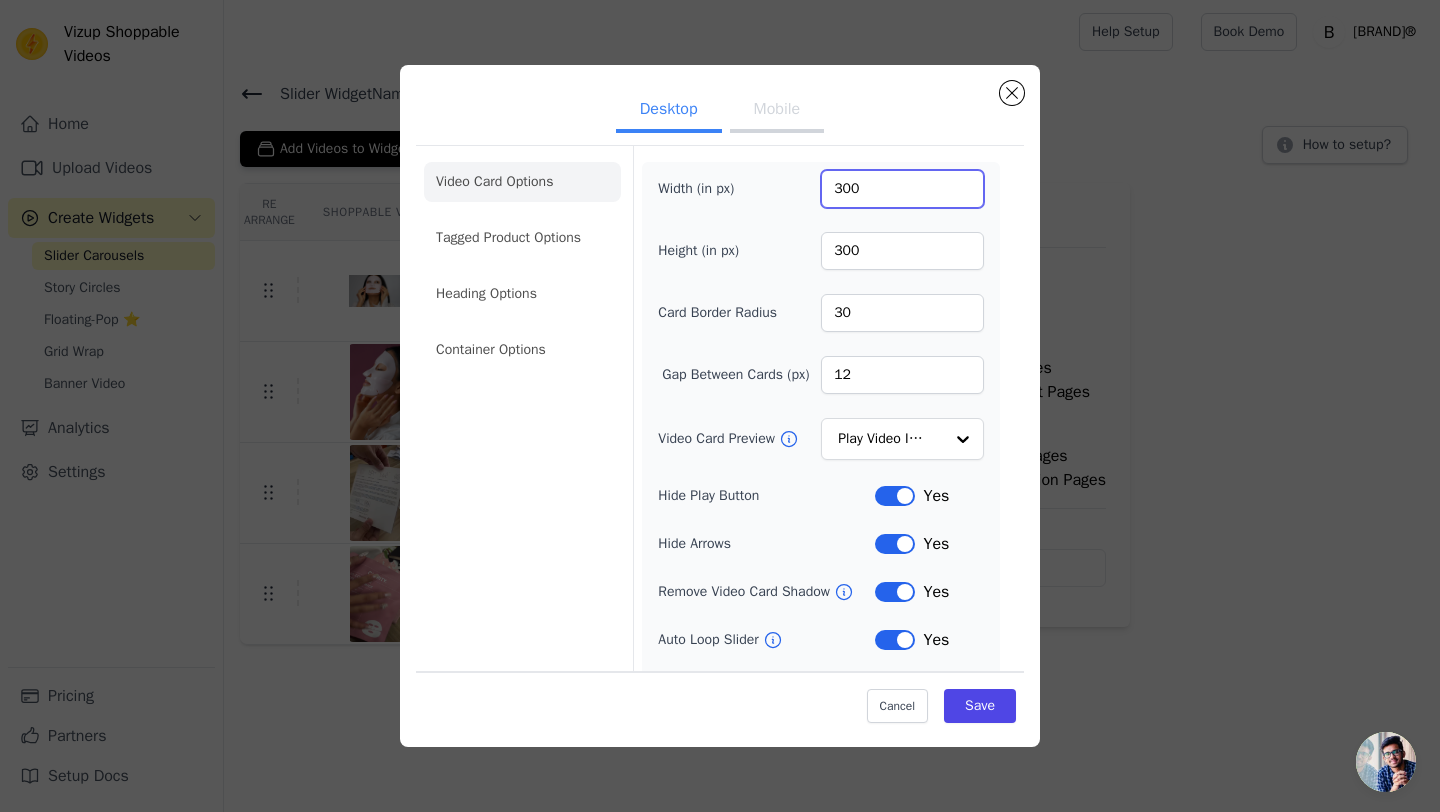 click on "300" at bounding box center (902, 189) 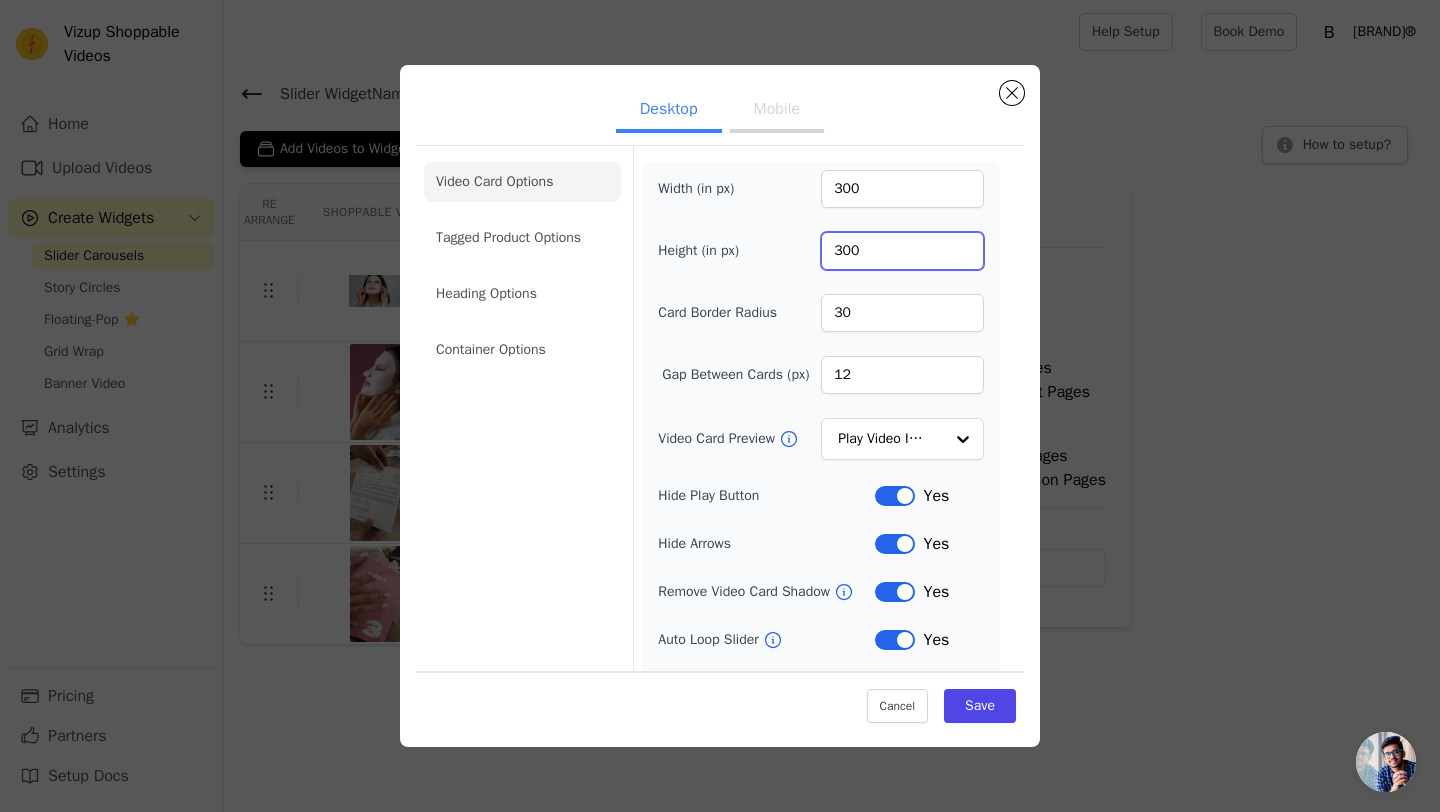 click on "300" at bounding box center [902, 251] 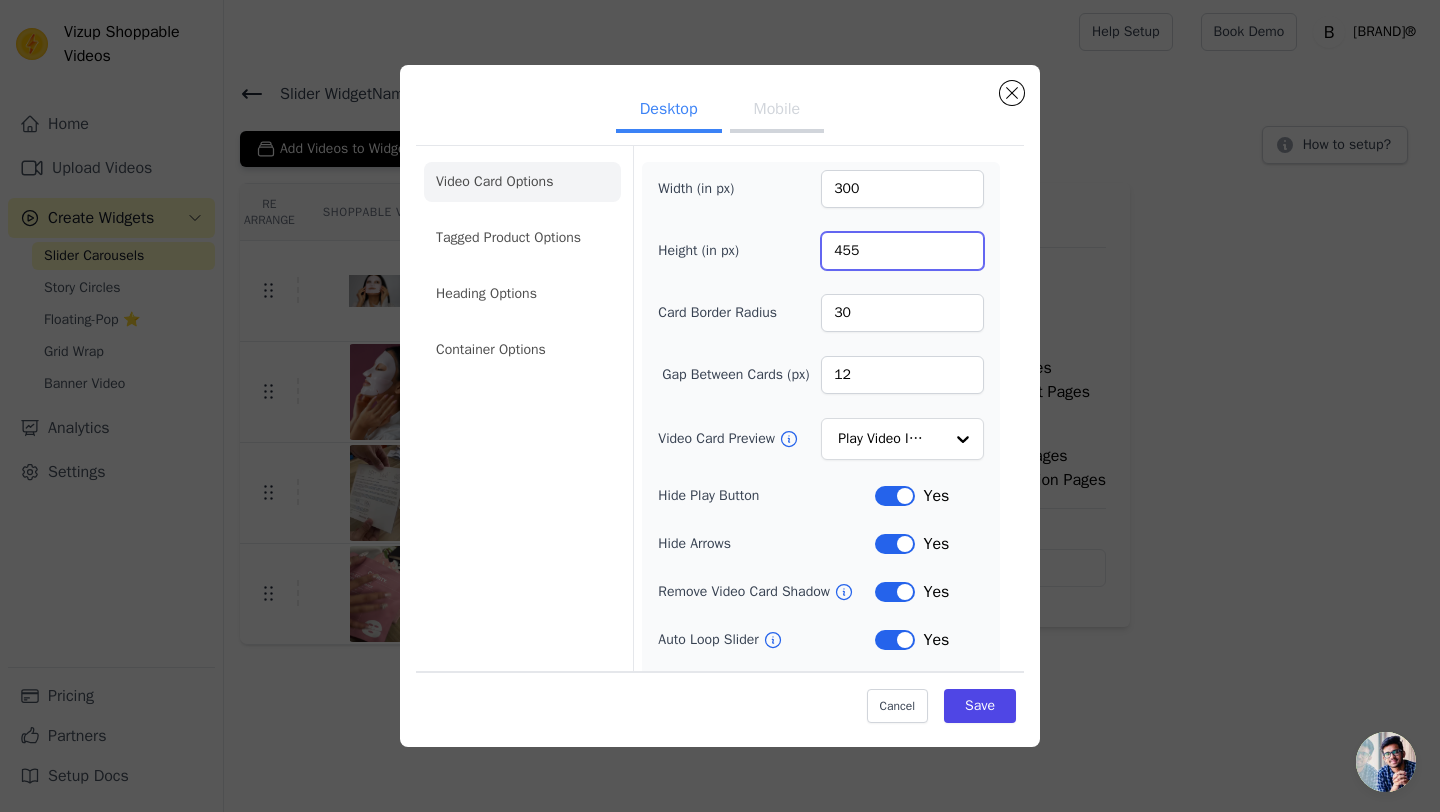 type on "455" 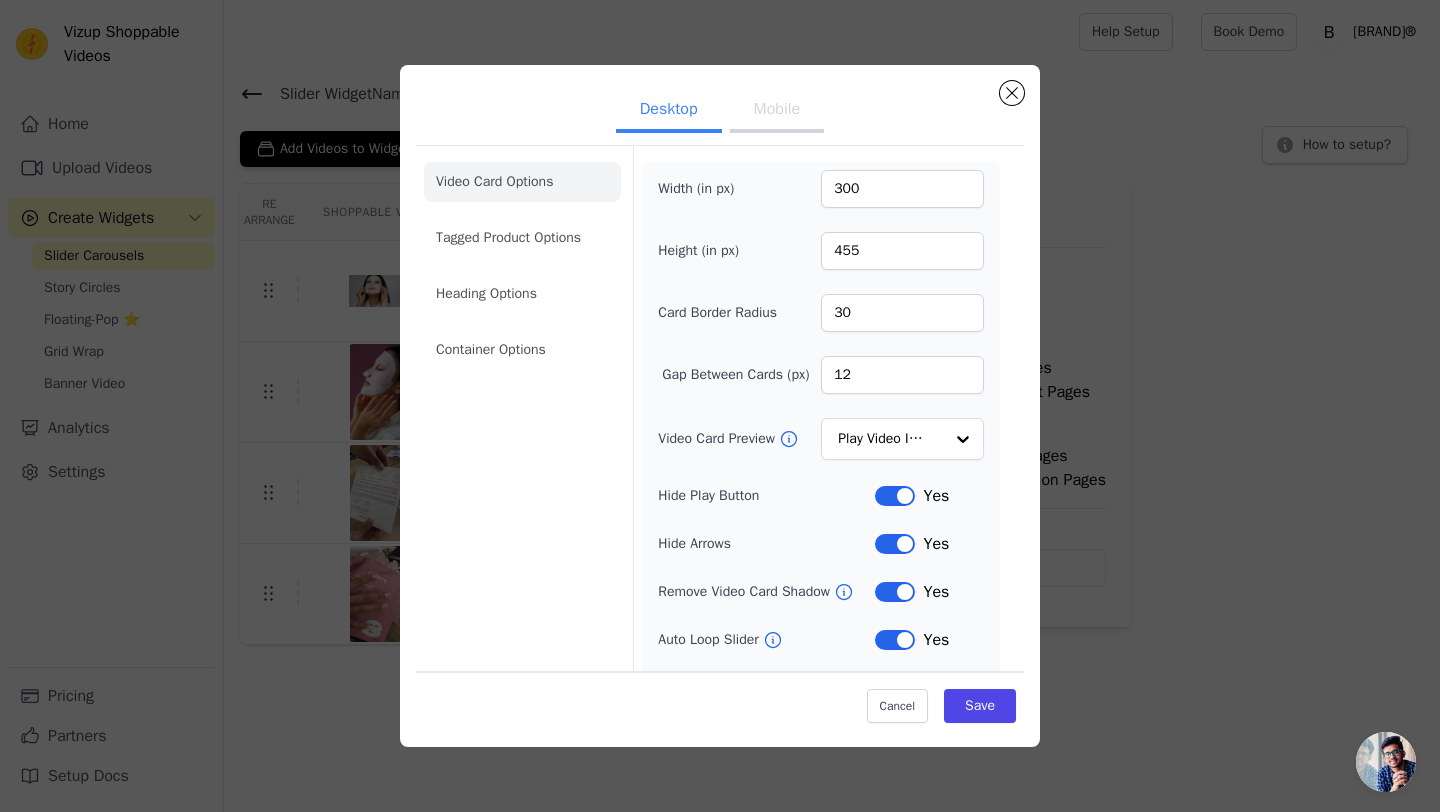 click on "Width (in px)   300" at bounding box center (821, 189) 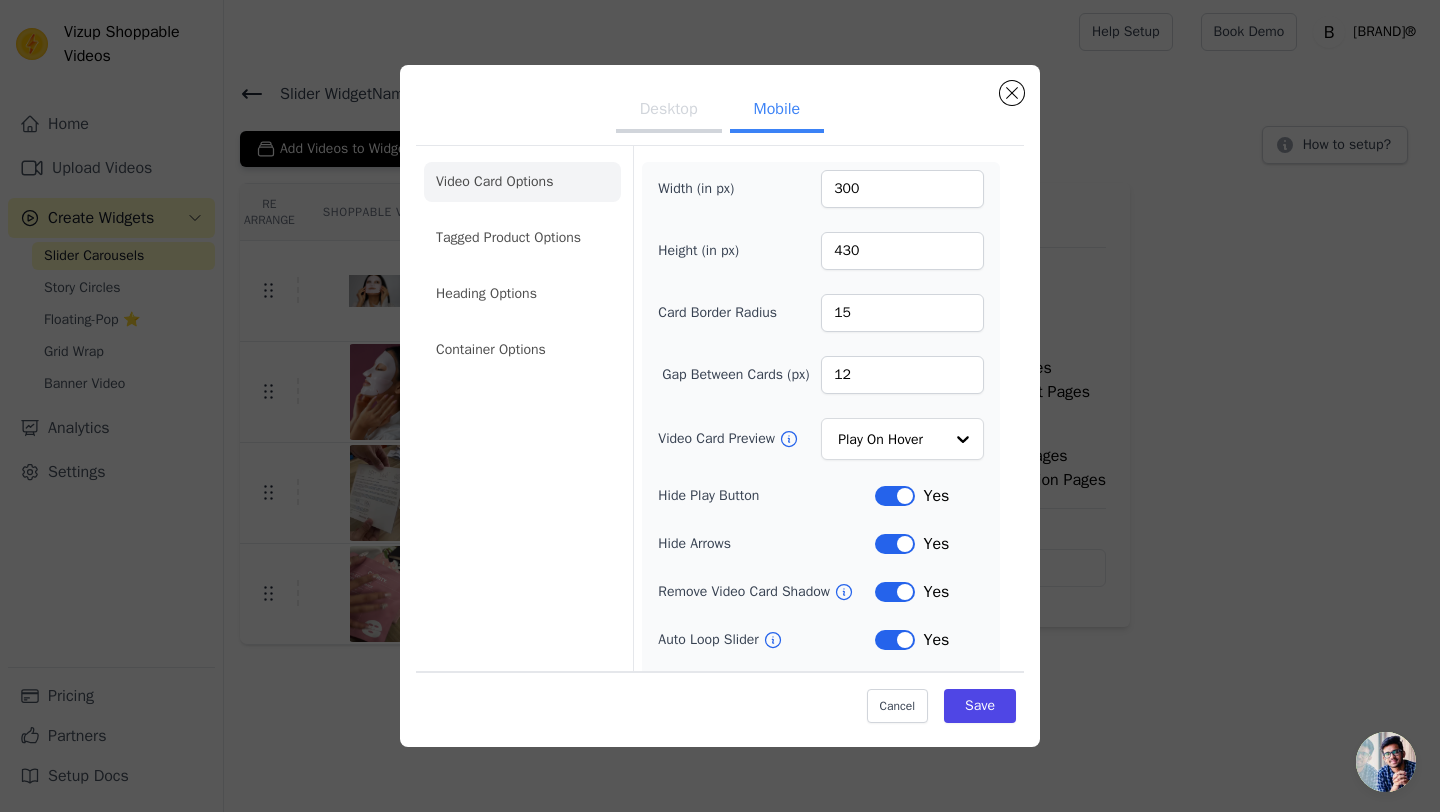 click on "Mobile" at bounding box center (777, 111) 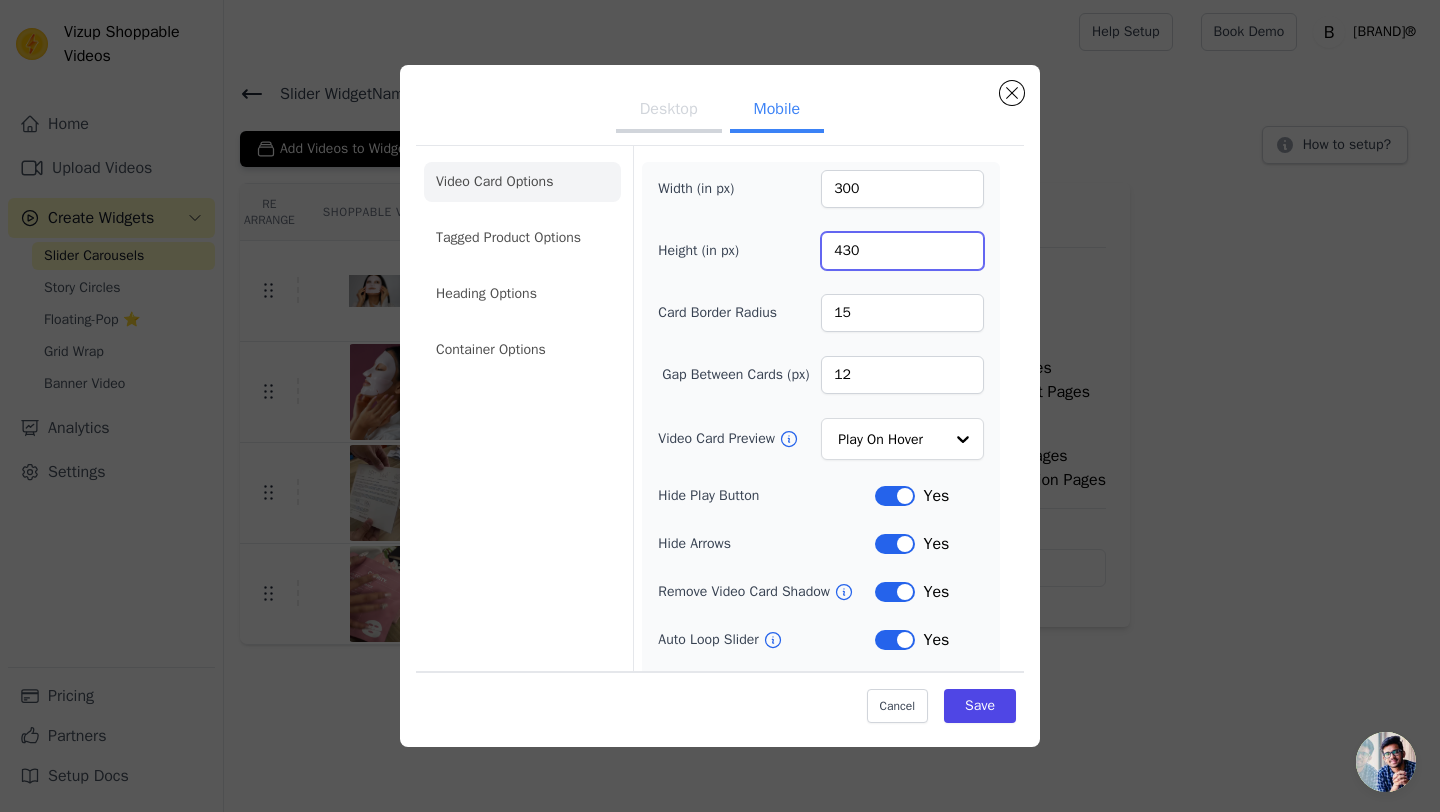 click on "430" at bounding box center [902, 251] 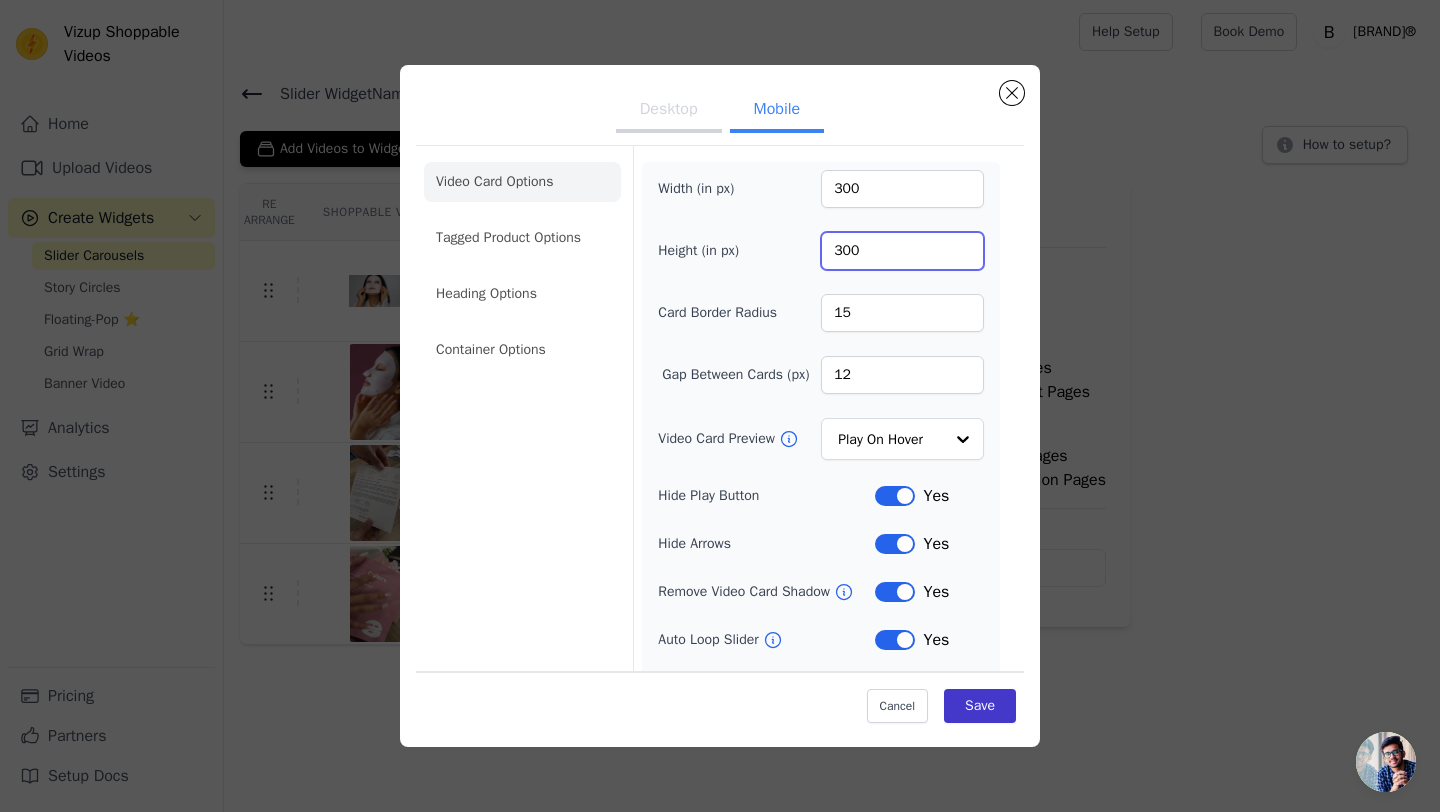 type on "300" 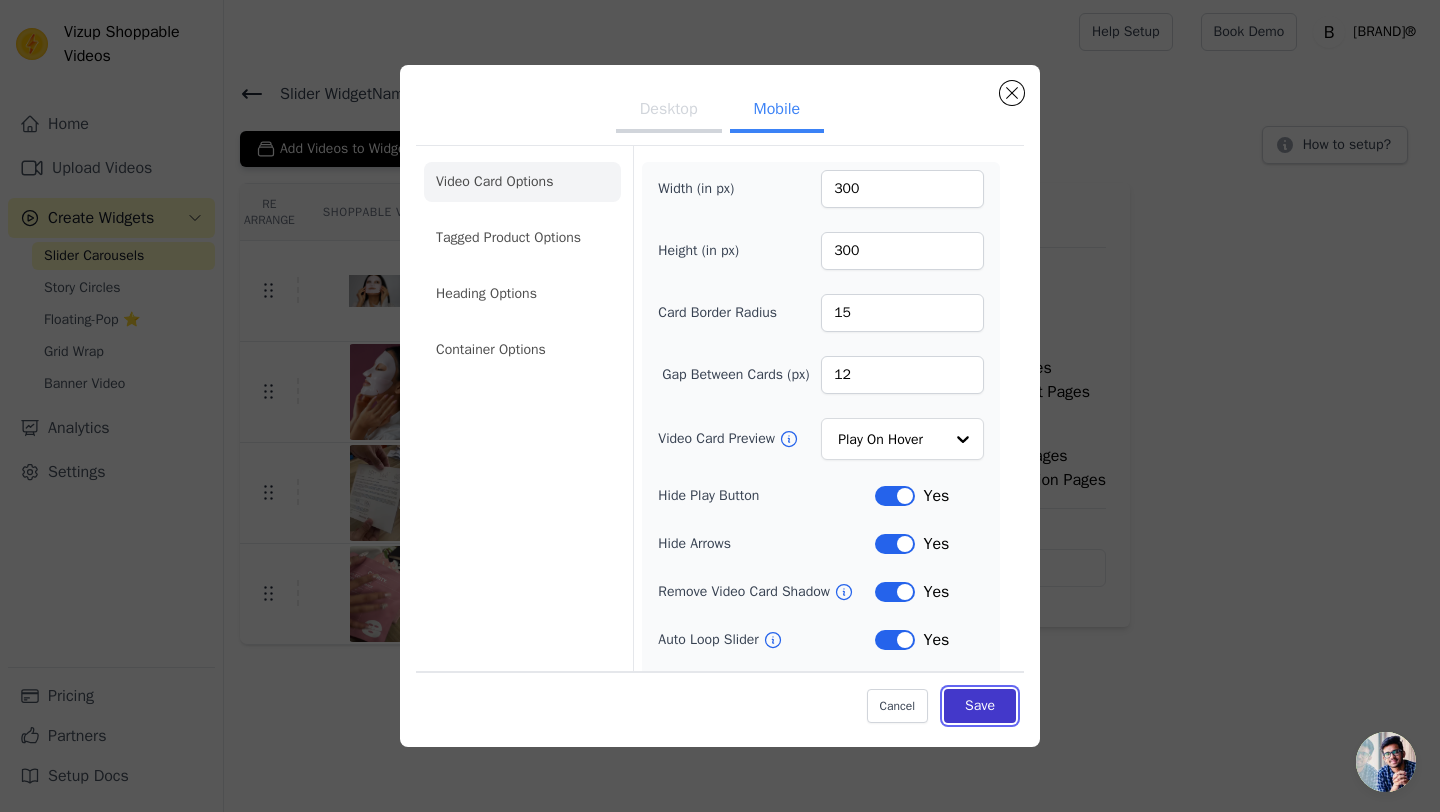 click on "Save" at bounding box center [980, 706] 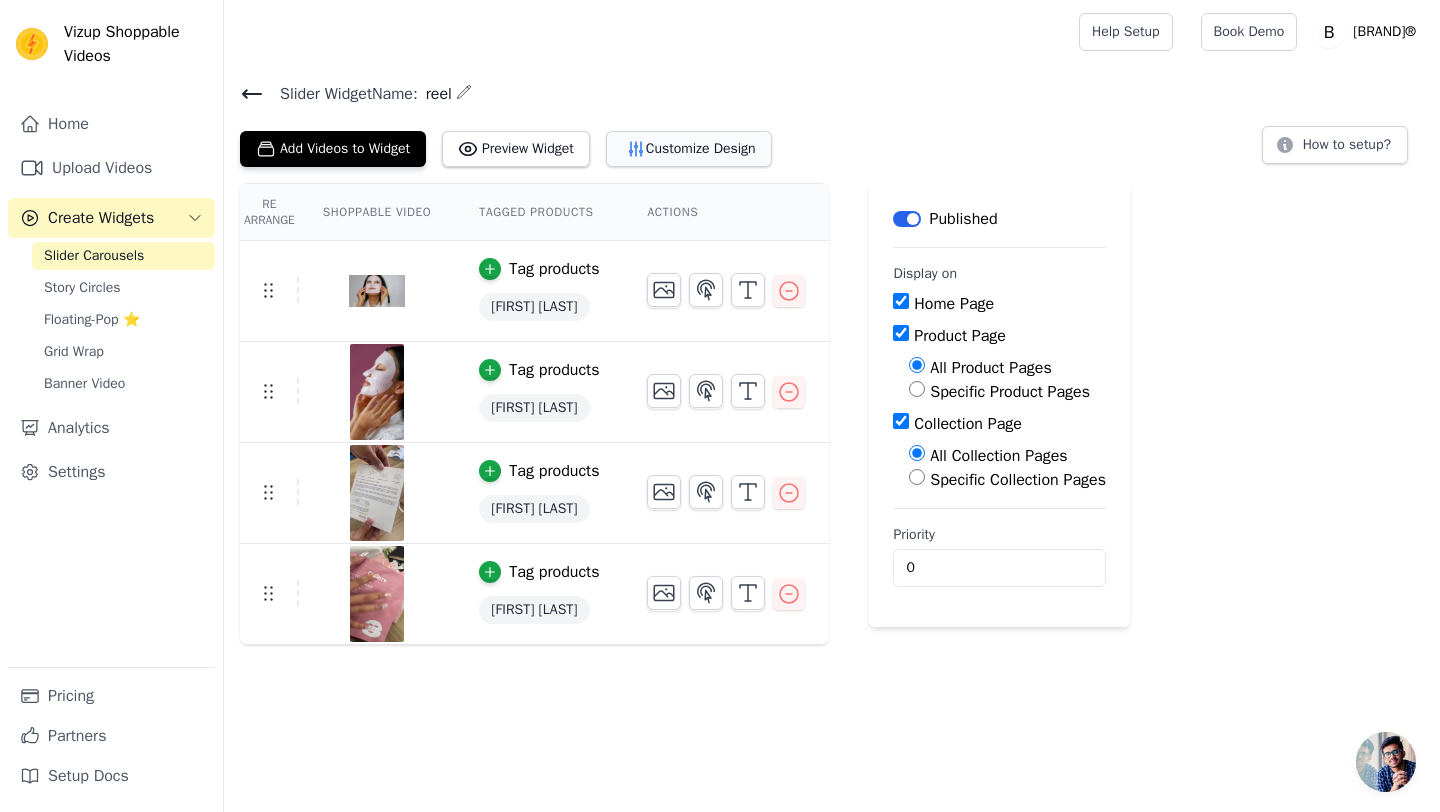 click on "Customize Design" at bounding box center [689, 149] 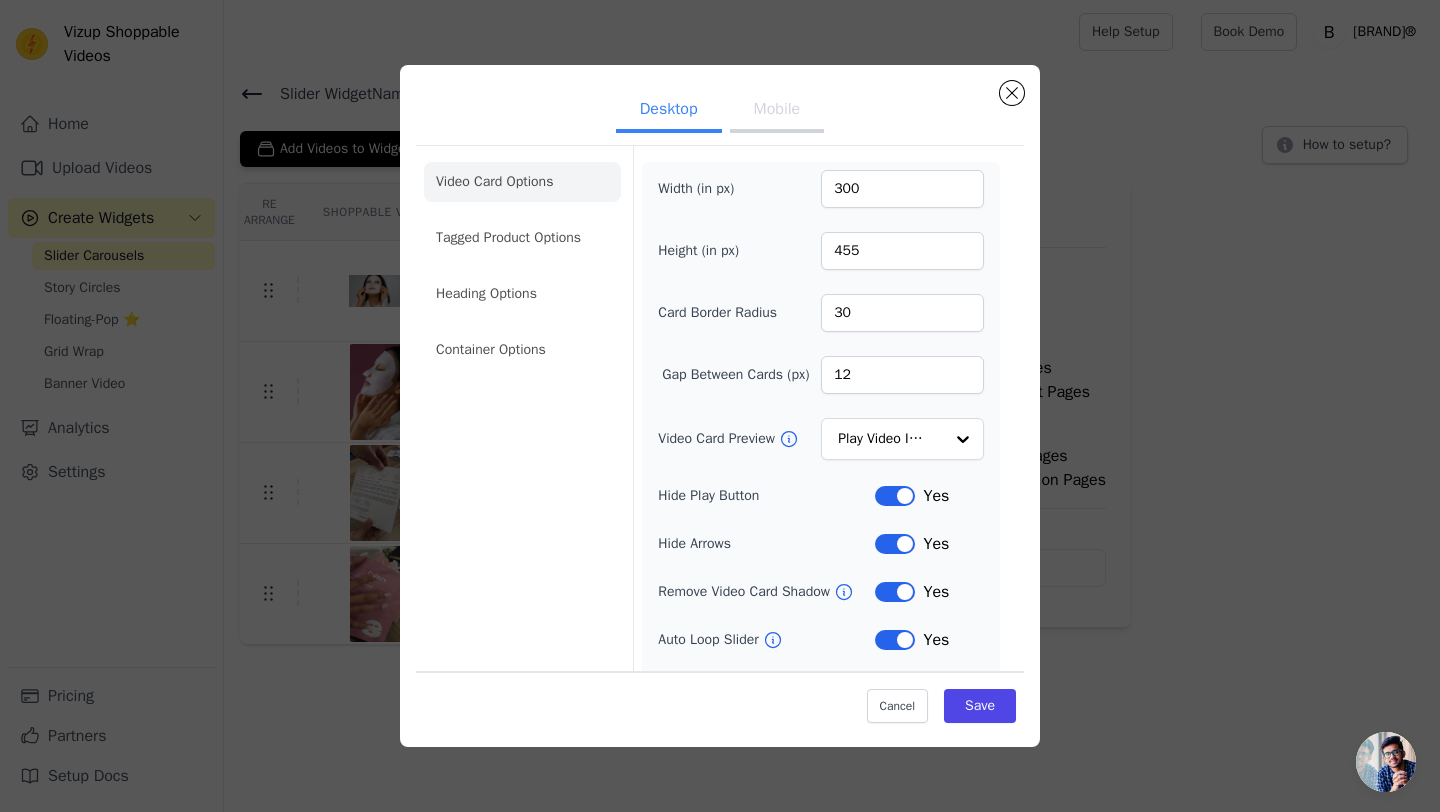click on "Mobile" at bounding box center [777, 111] 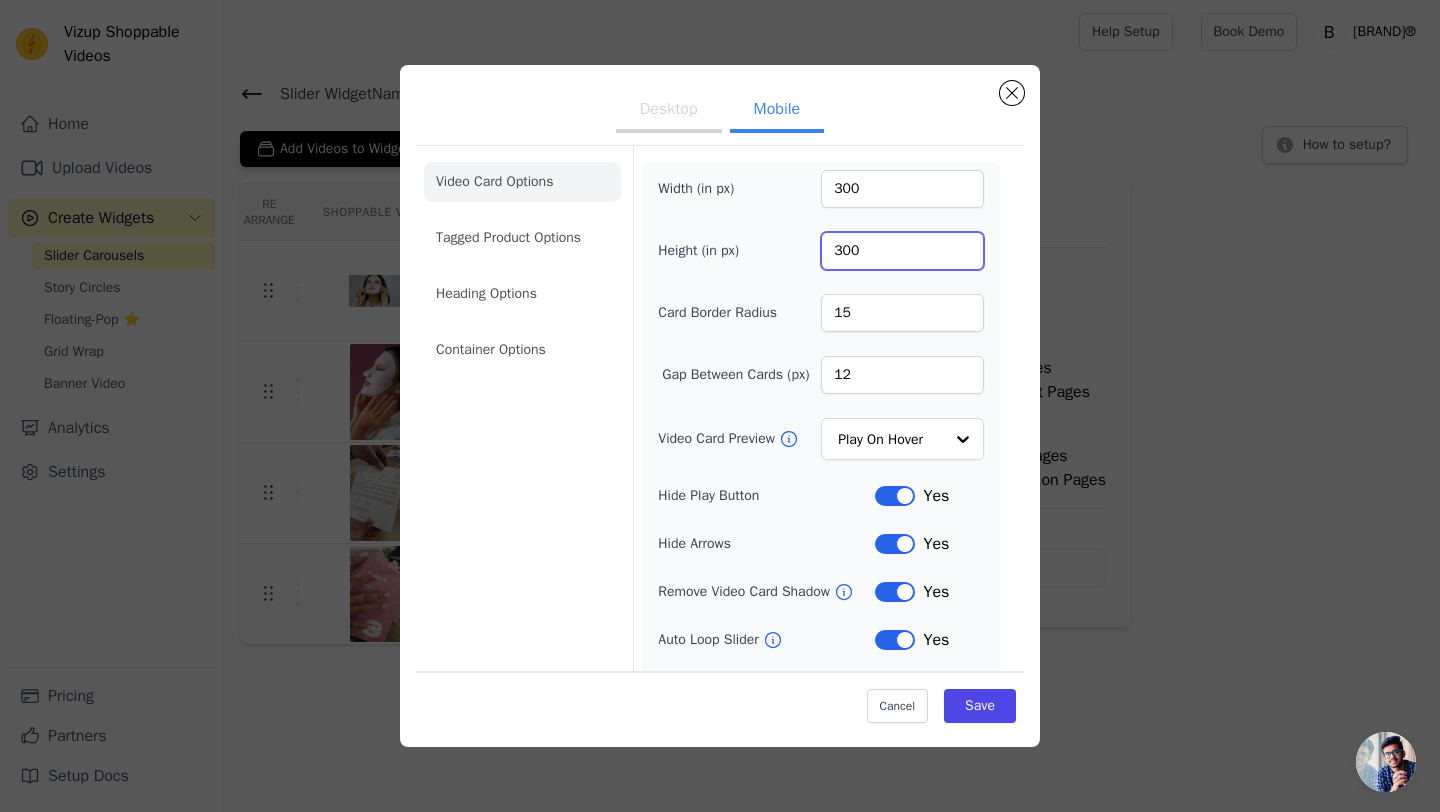 click on "300" at bounding box center [902, 251] 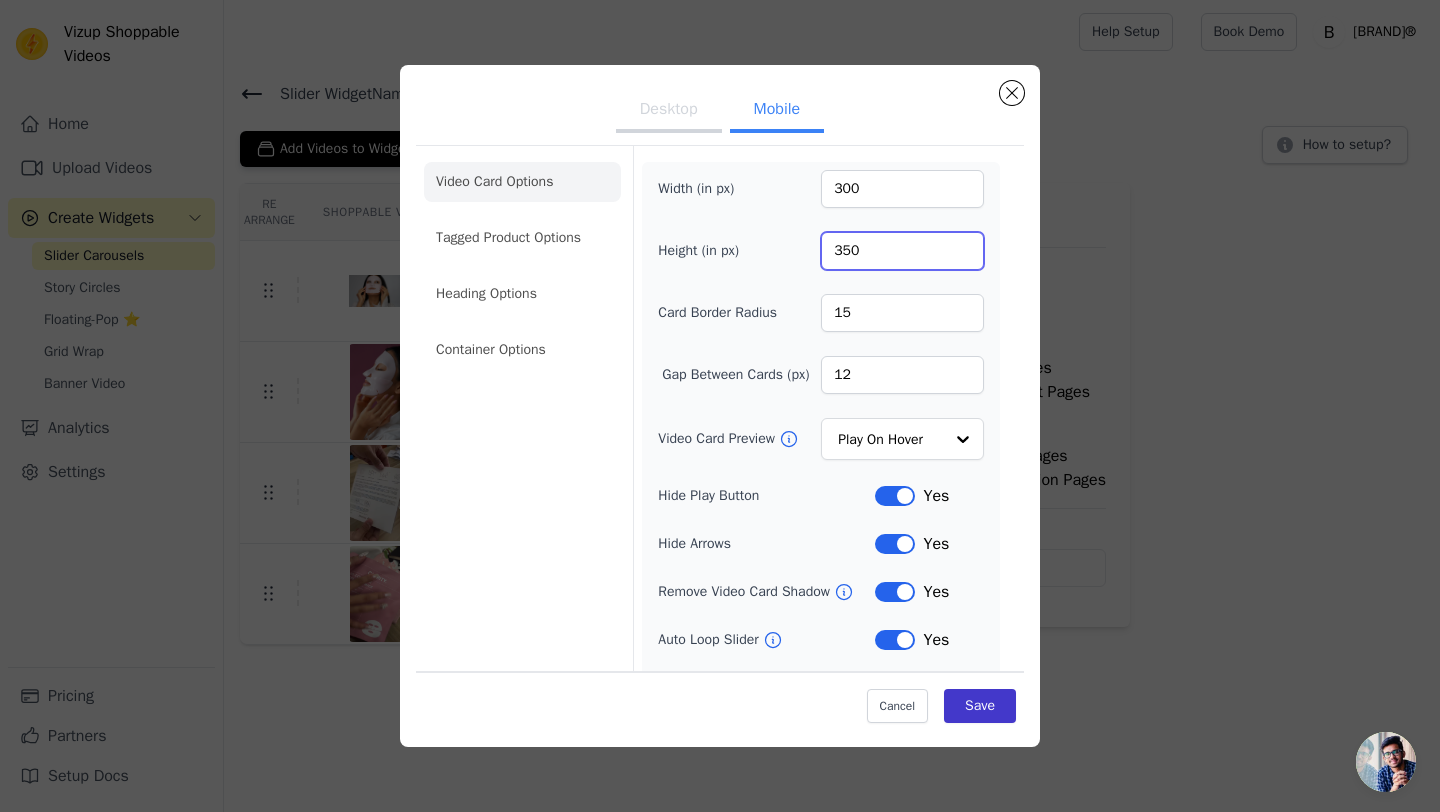 type on "350" 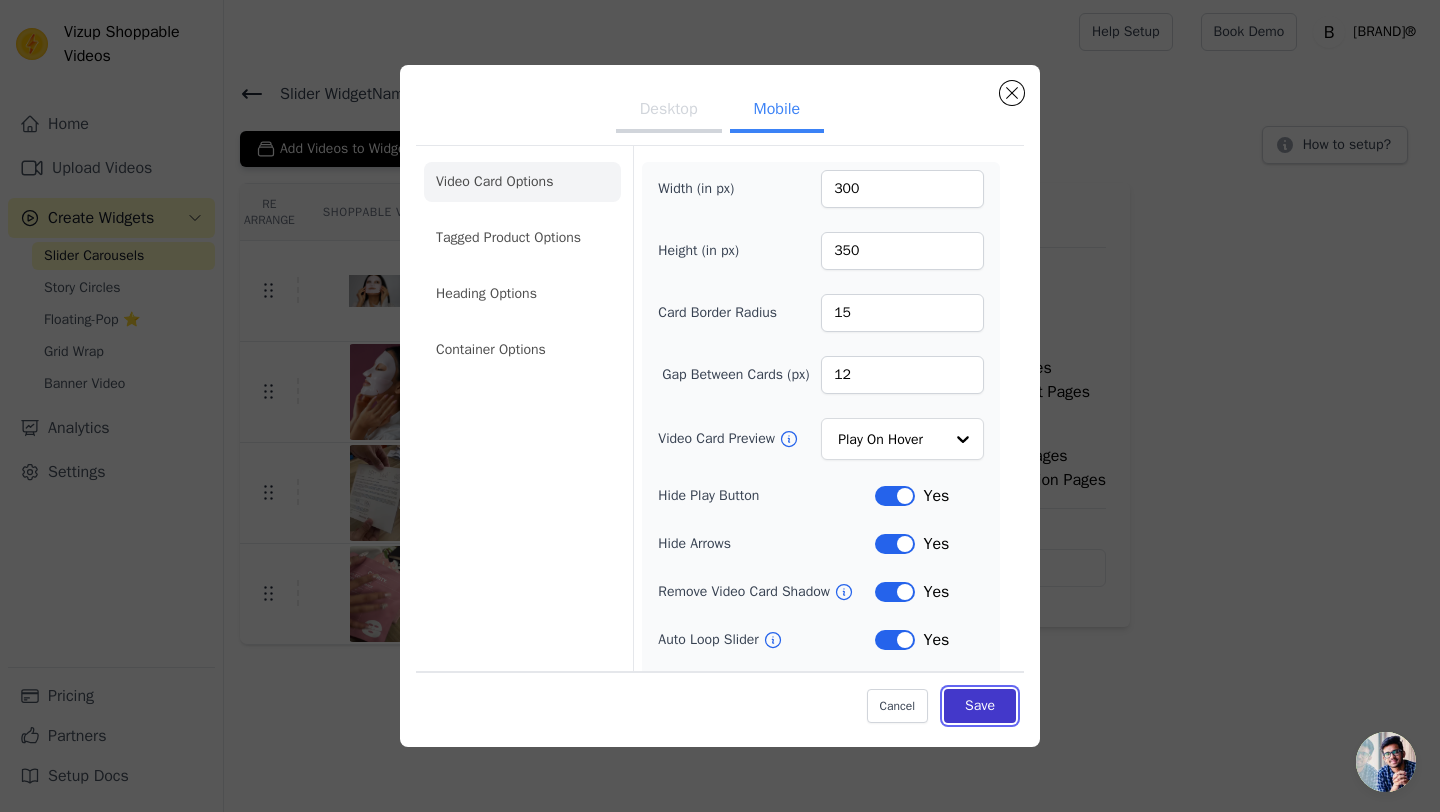 click on "Save" at bounding box center (980, 706) 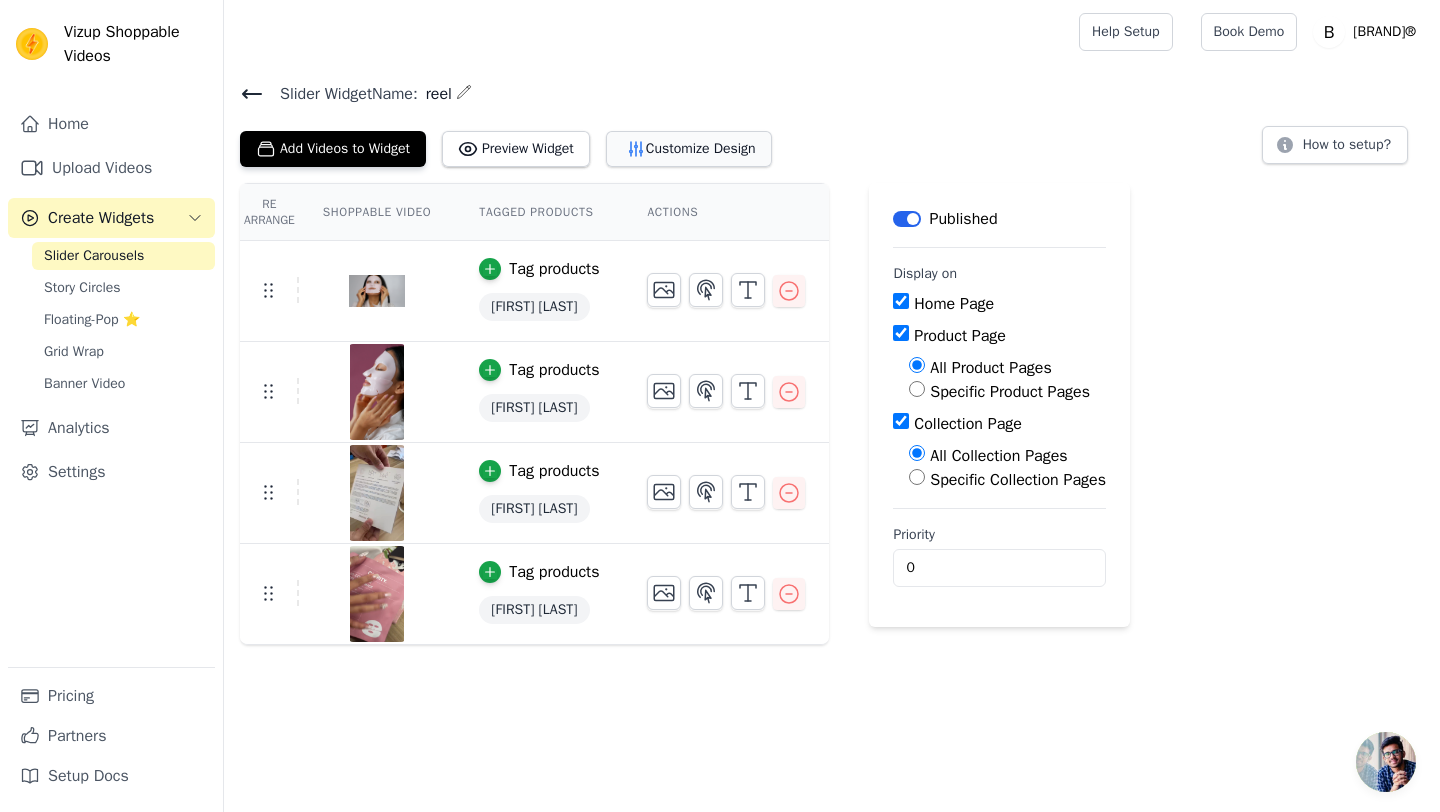 click on "Customize Design" at bounding box center [689, 149] 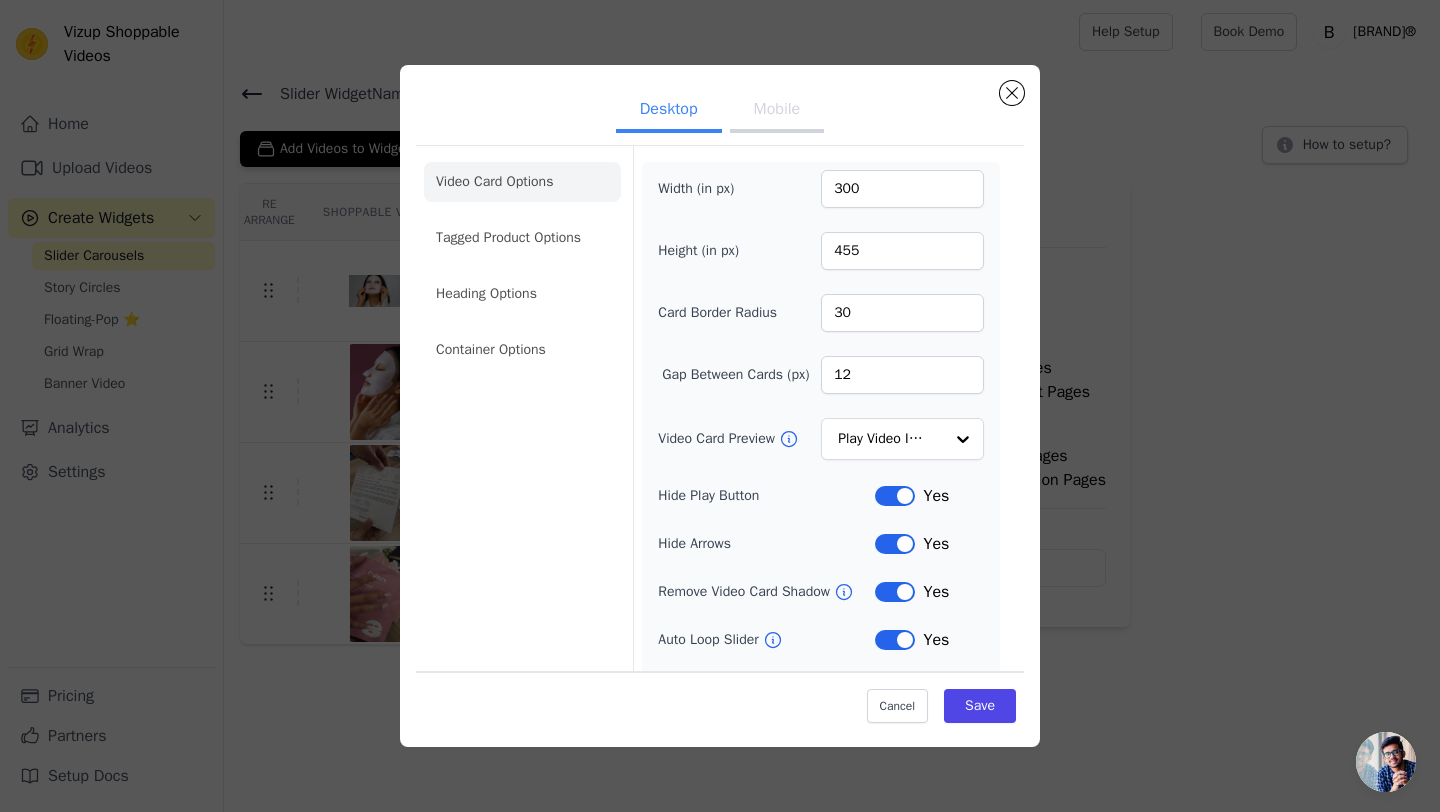 click on "Mobile" at bounding box center (777, 111) 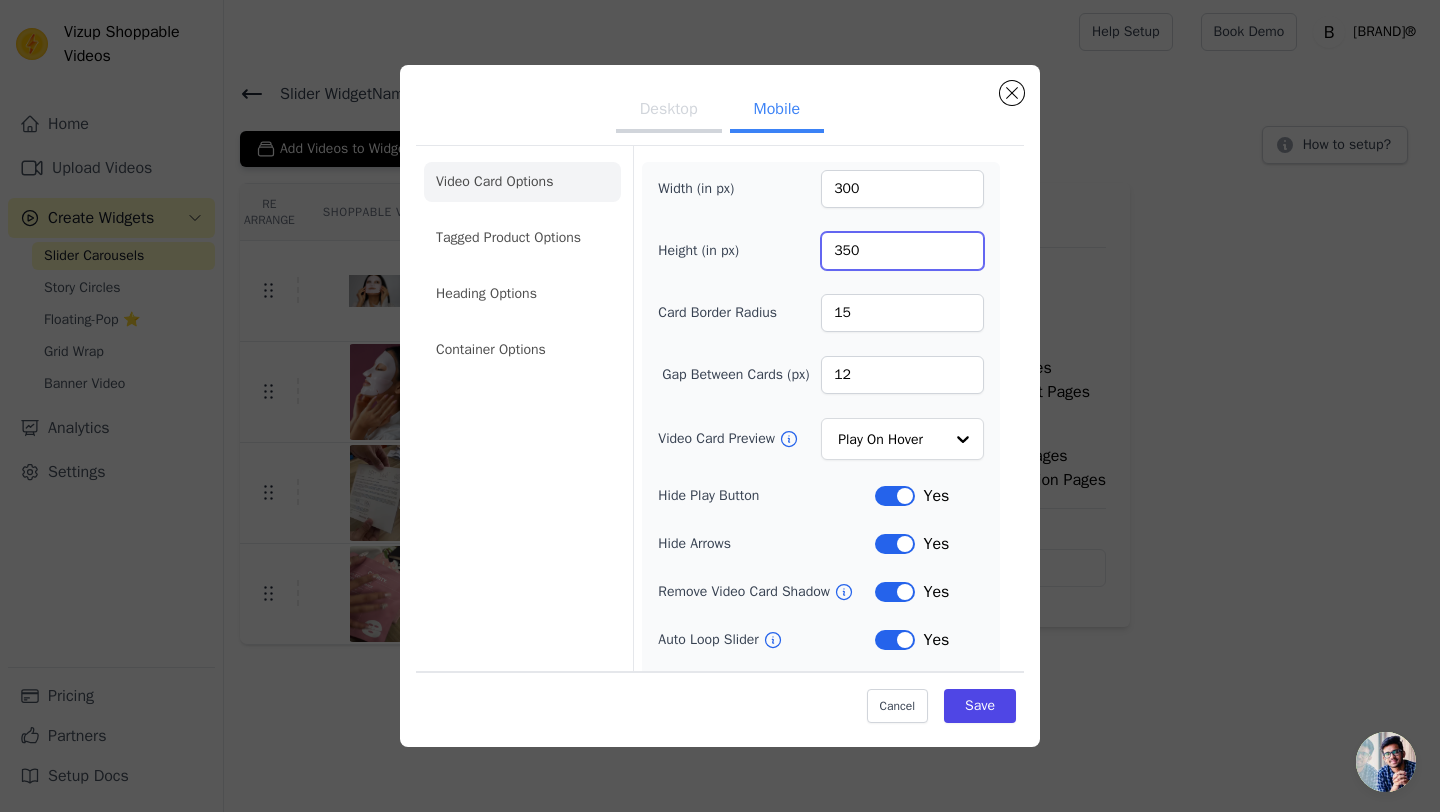 click on "350" at bounding box center (902, 251) 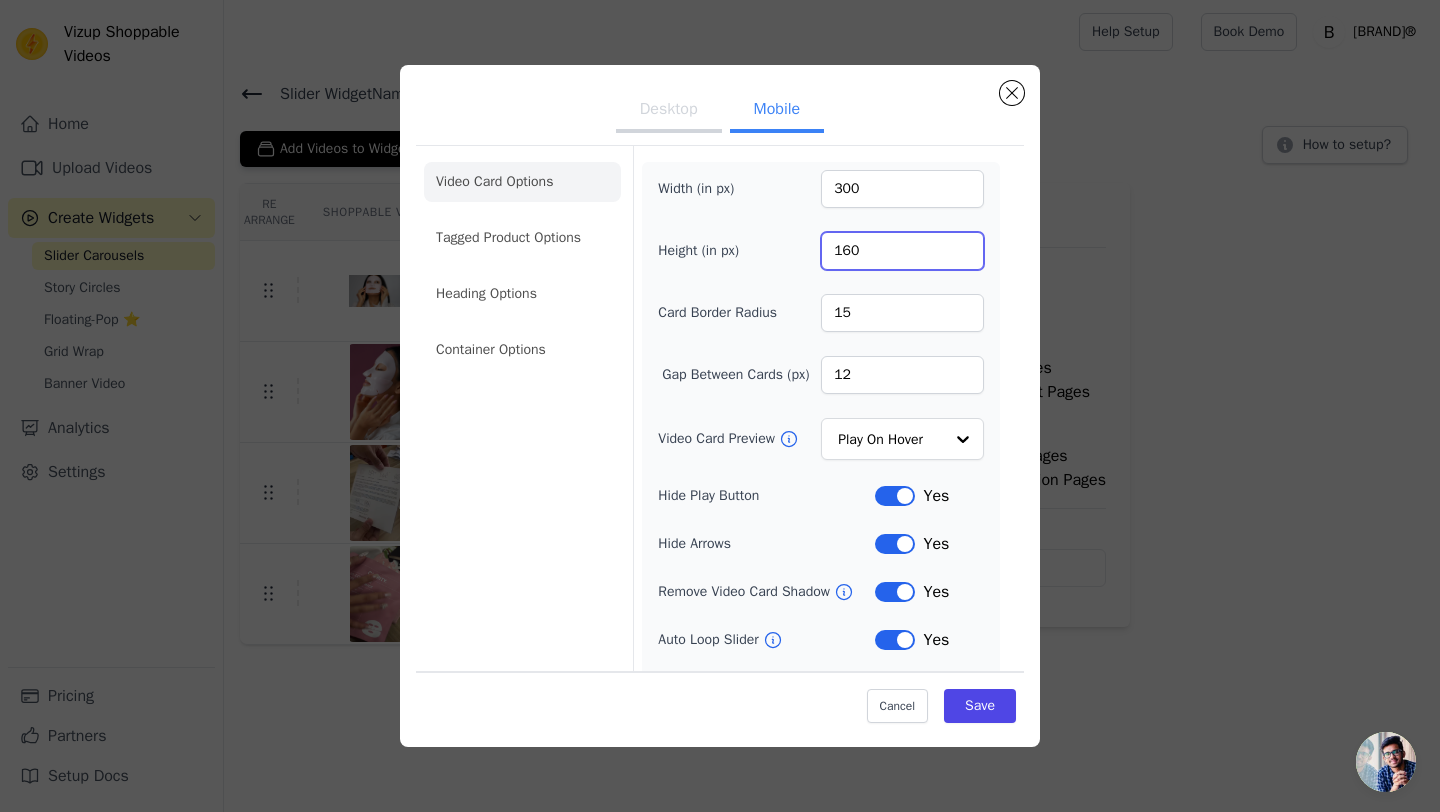 click on "160" at bounding box center [902, 251] 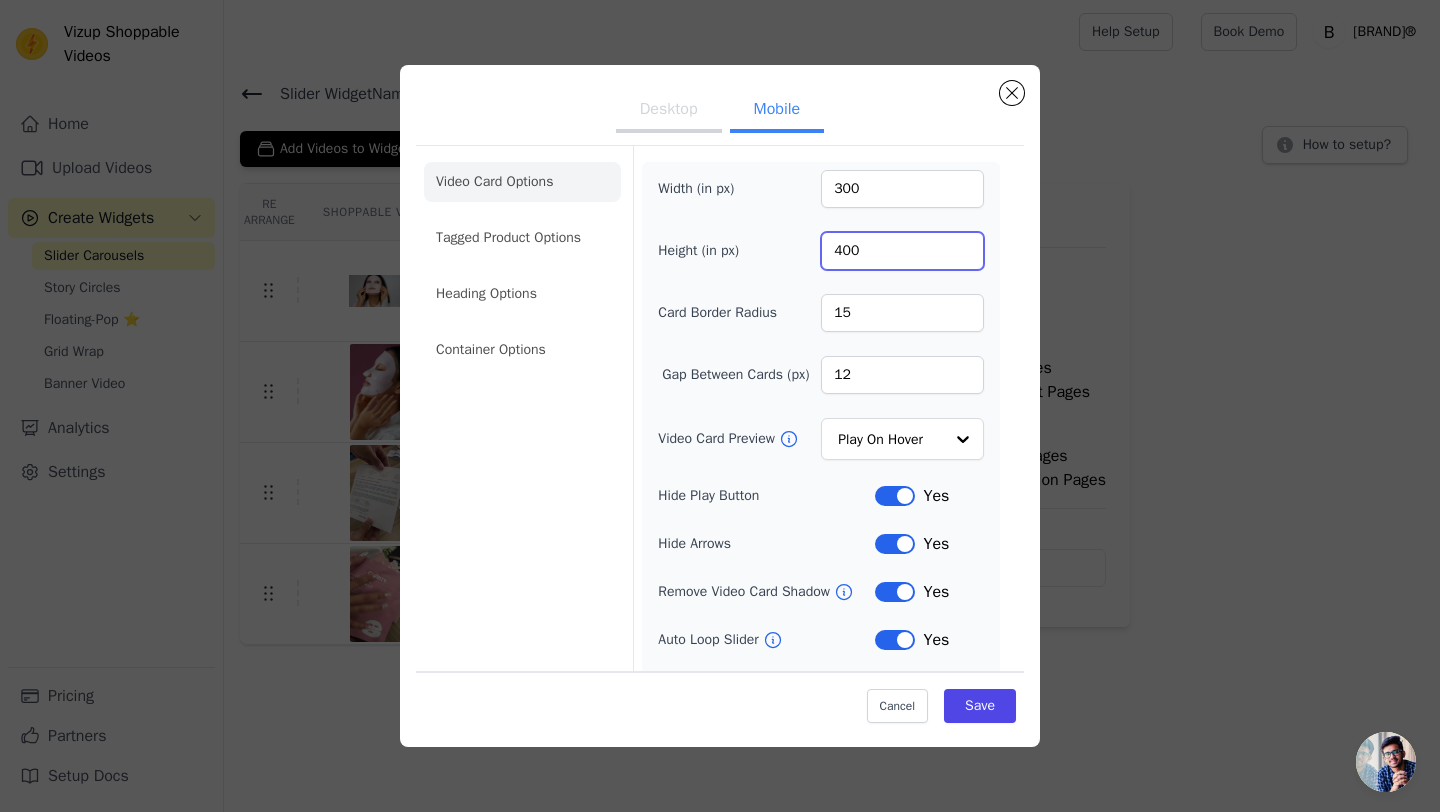 type on "400" 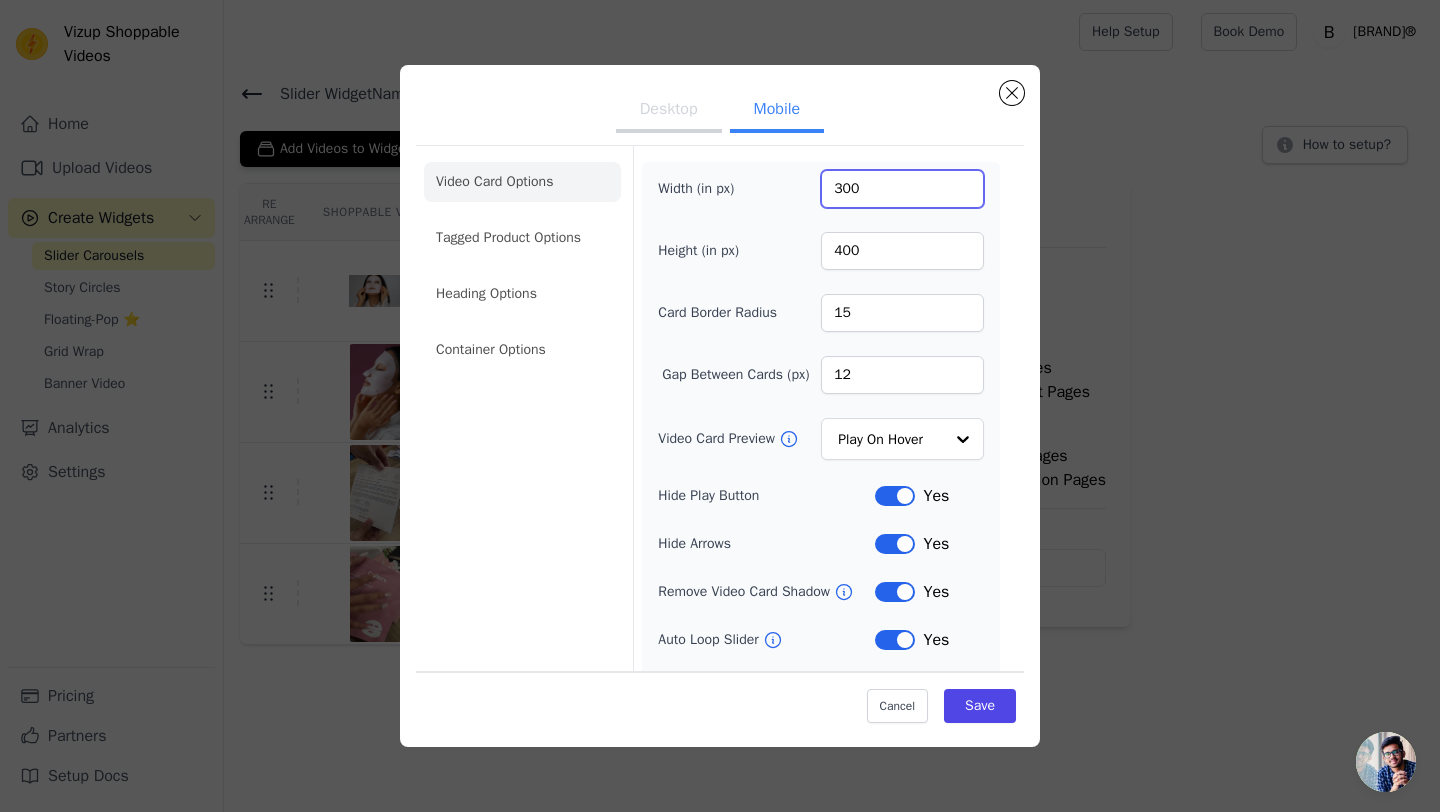 click on "300" at bounding box center (902, 189) 